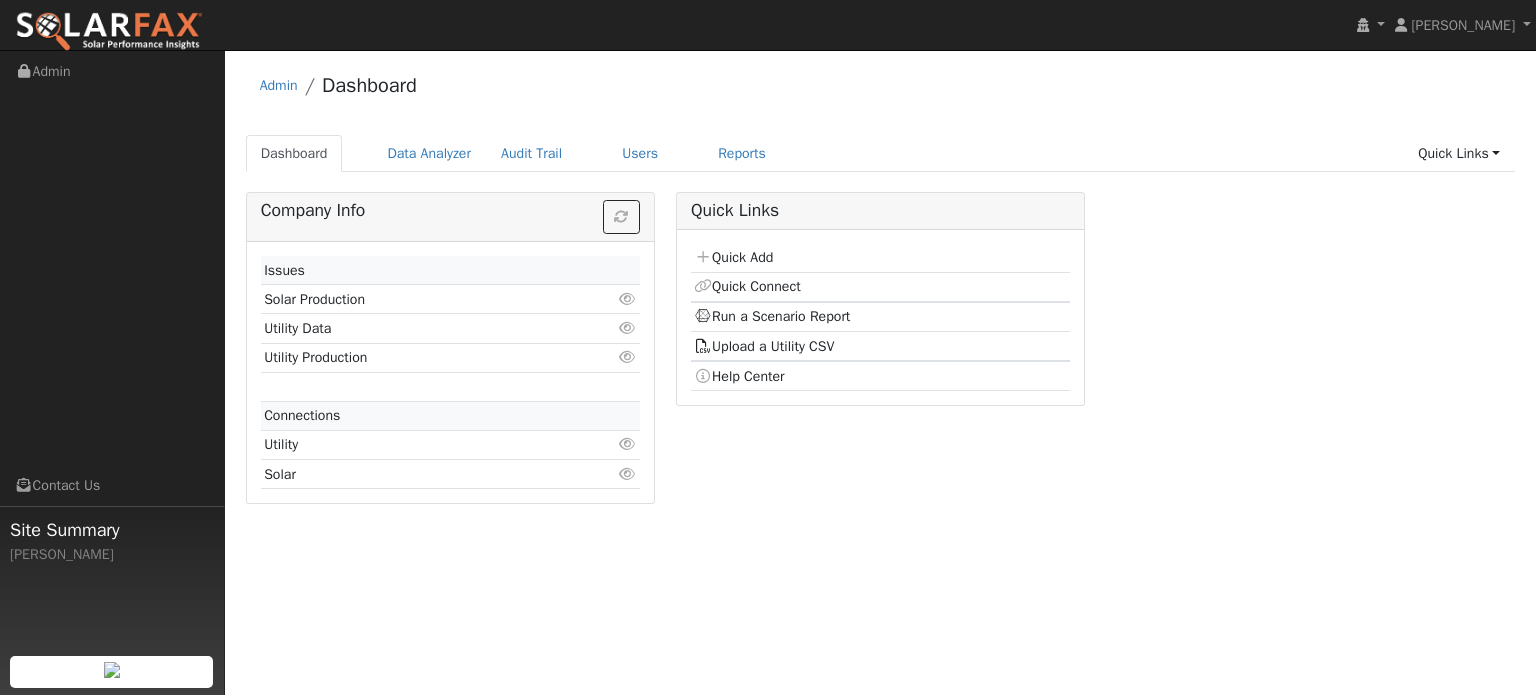 scroll, scrollTop: 0, scrollLeft: 0, axis: both 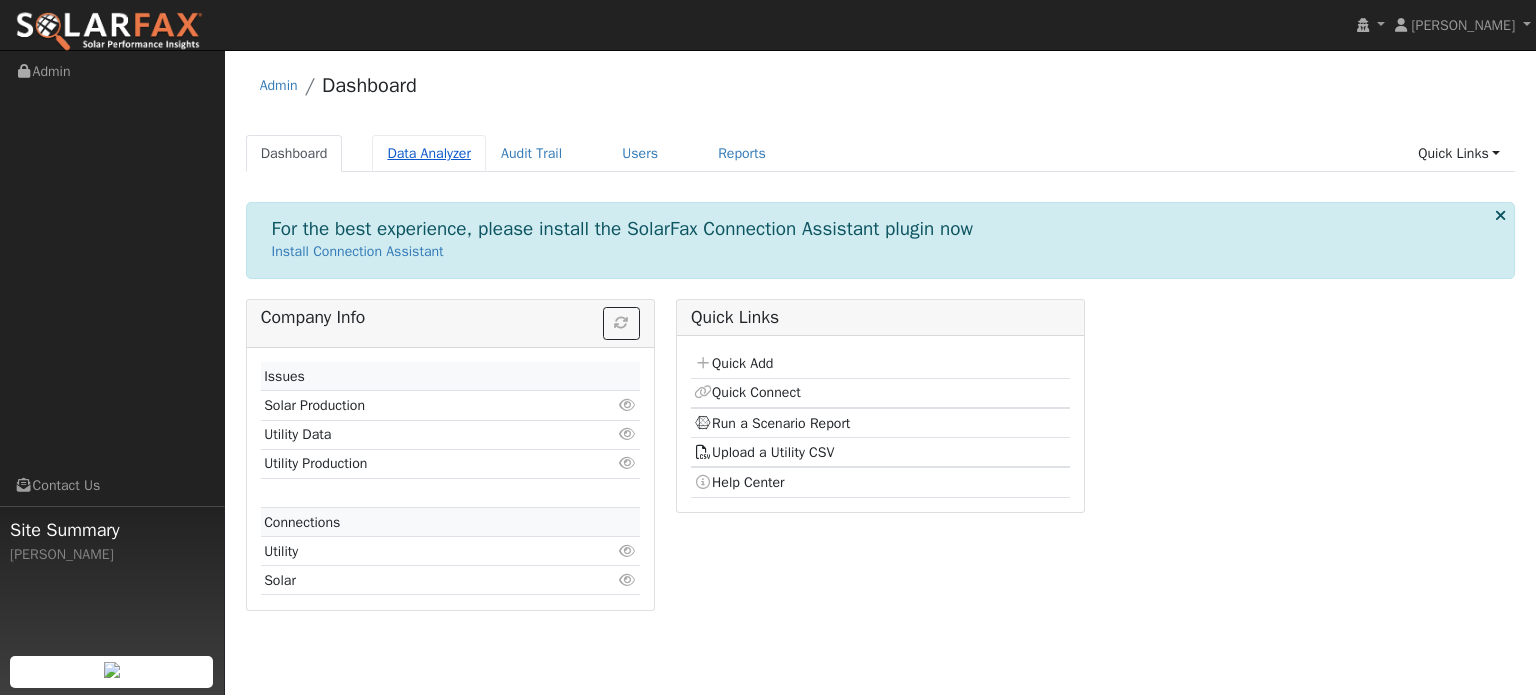 click on "Data Analyzer" at bounding box center (429, 153) 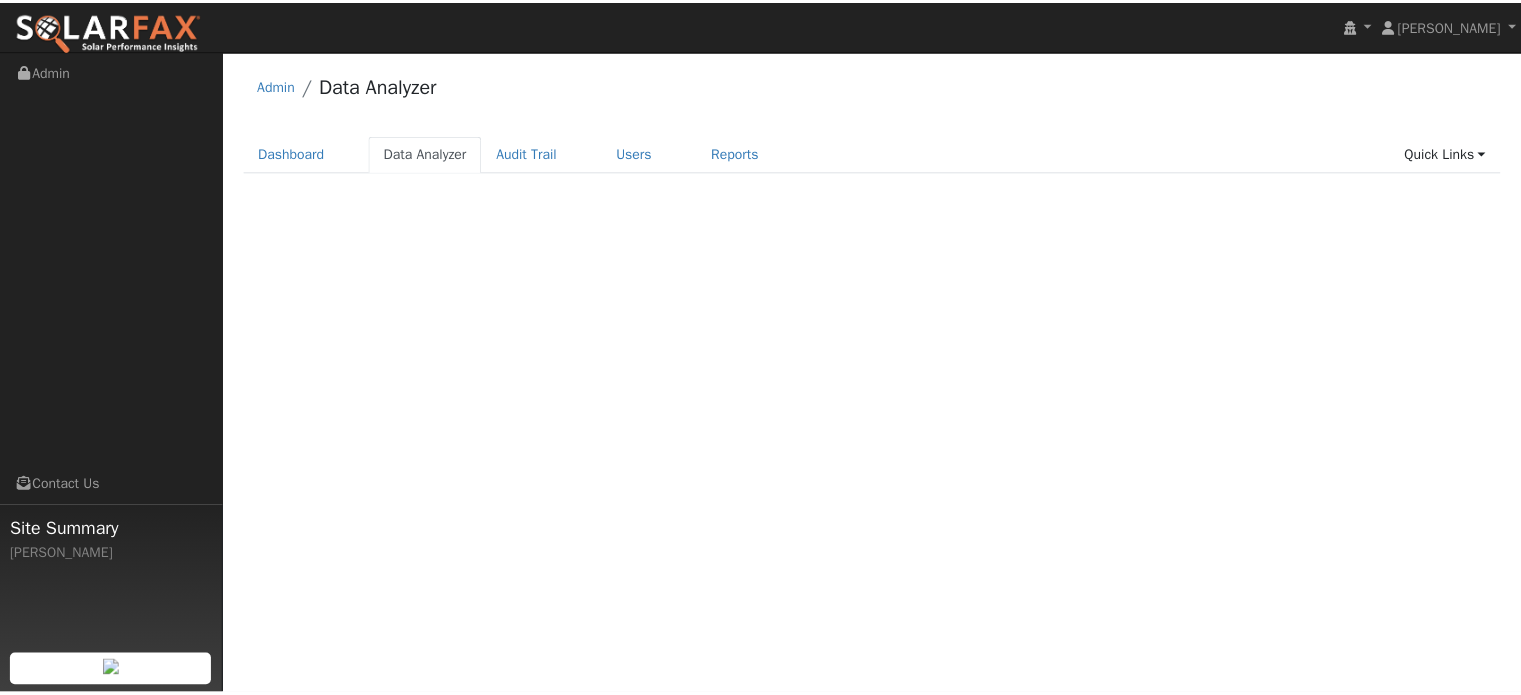 scroll, scrollTop: 0, scrollLeft: 0, axis: both 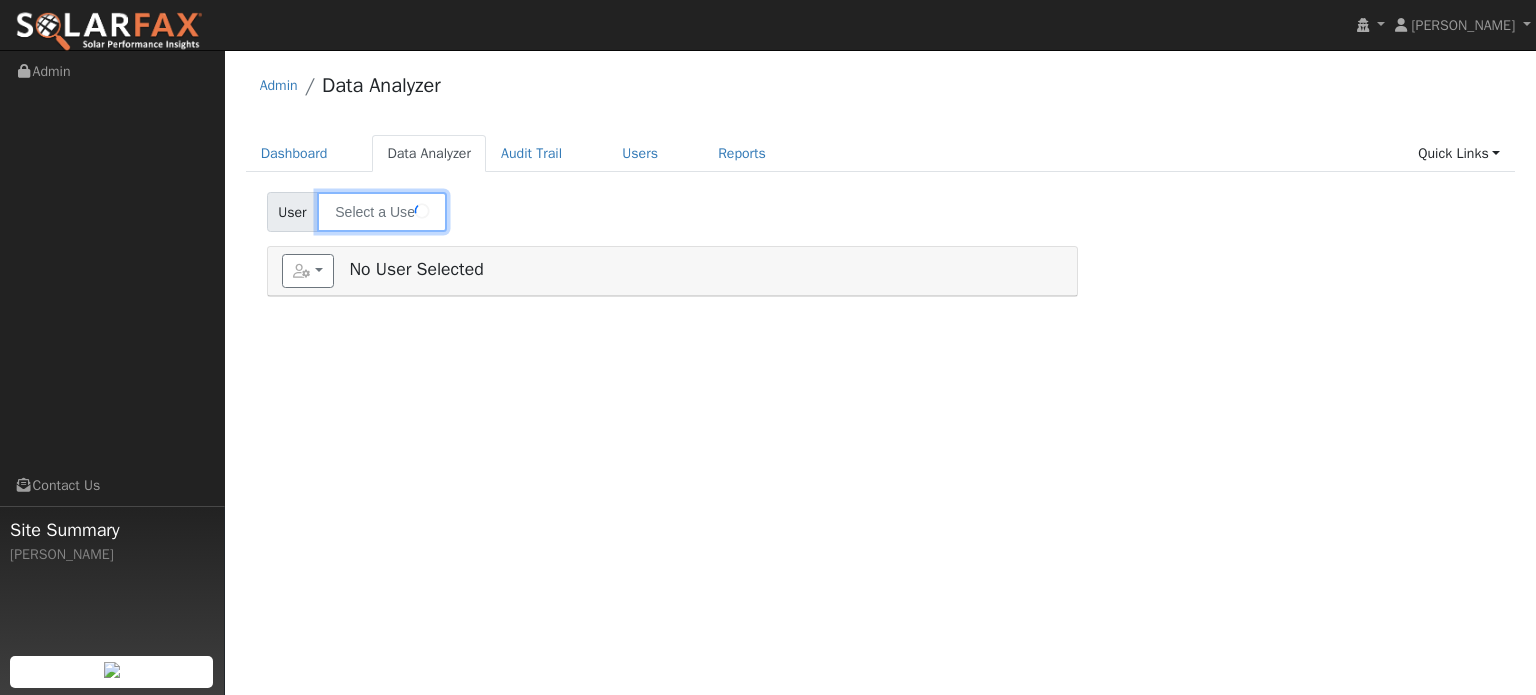 type on "Lacy Lefkowitz" 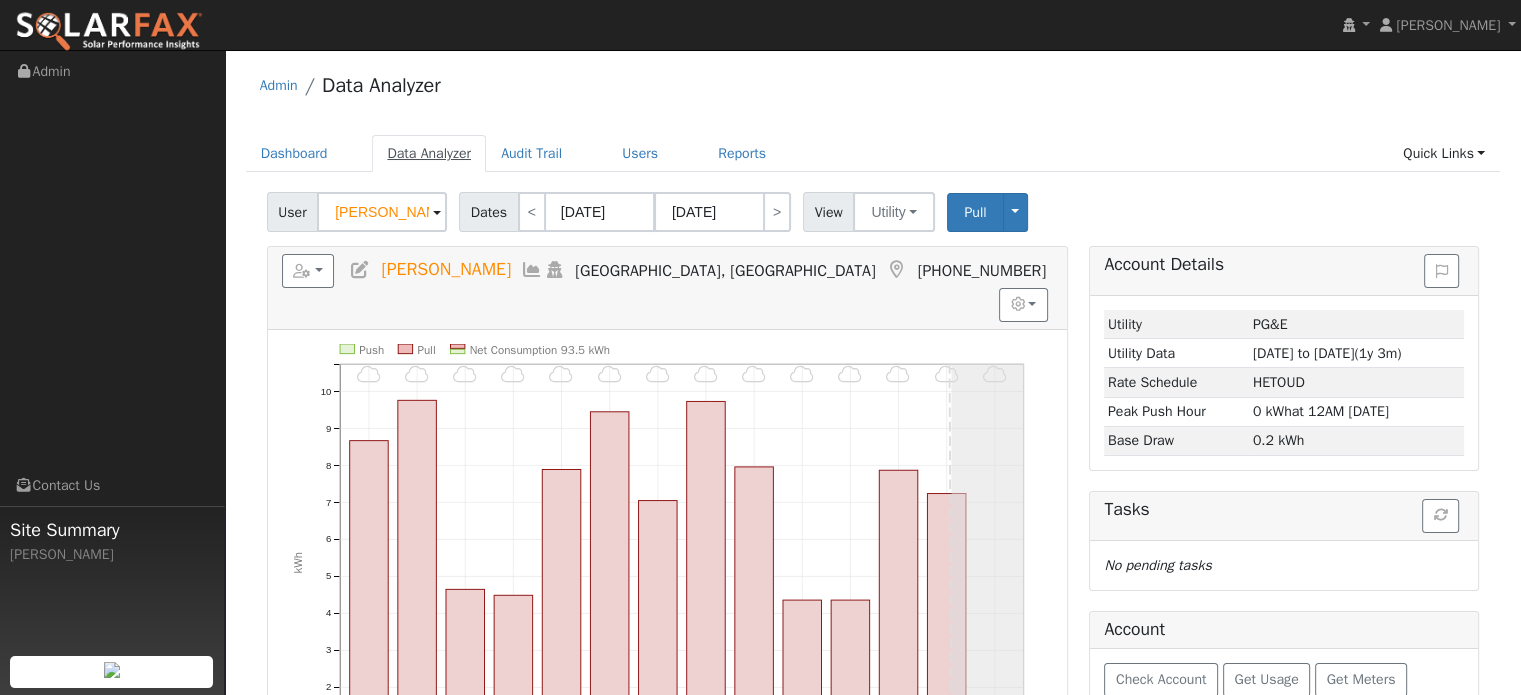 click on "Data Analyzer" at bounding box center (429, 153) 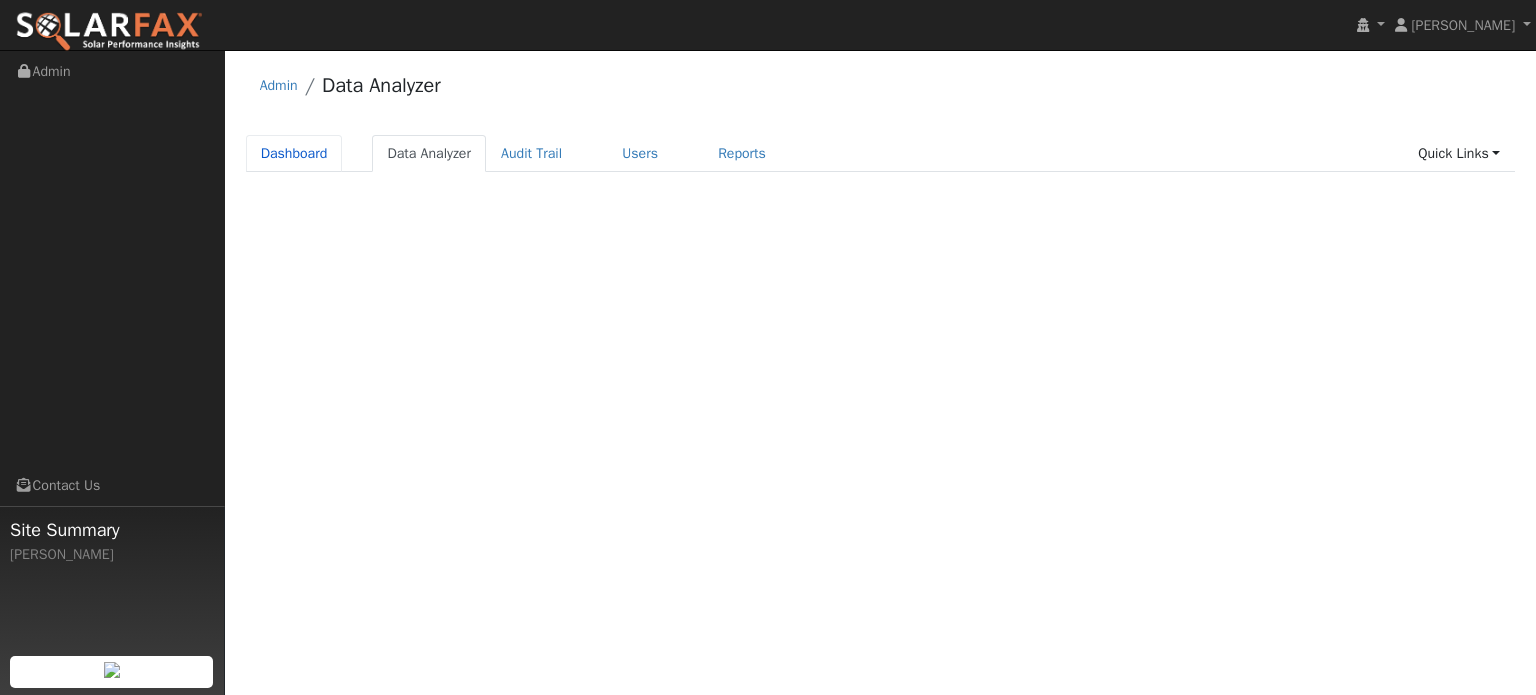 scroll, scrollTop: 0, scrollLeft: 0, axis: both 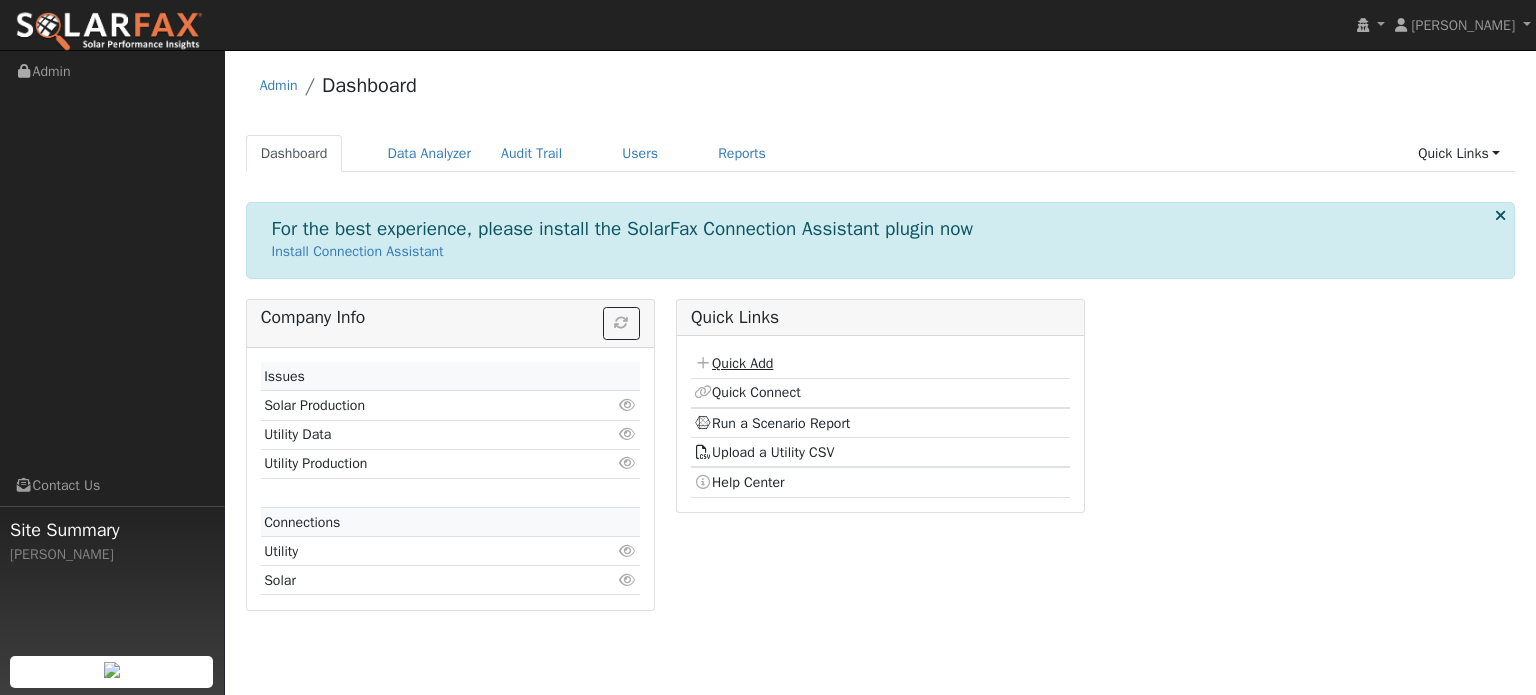 click on "Quick Add" at bounding box center (733, 363) 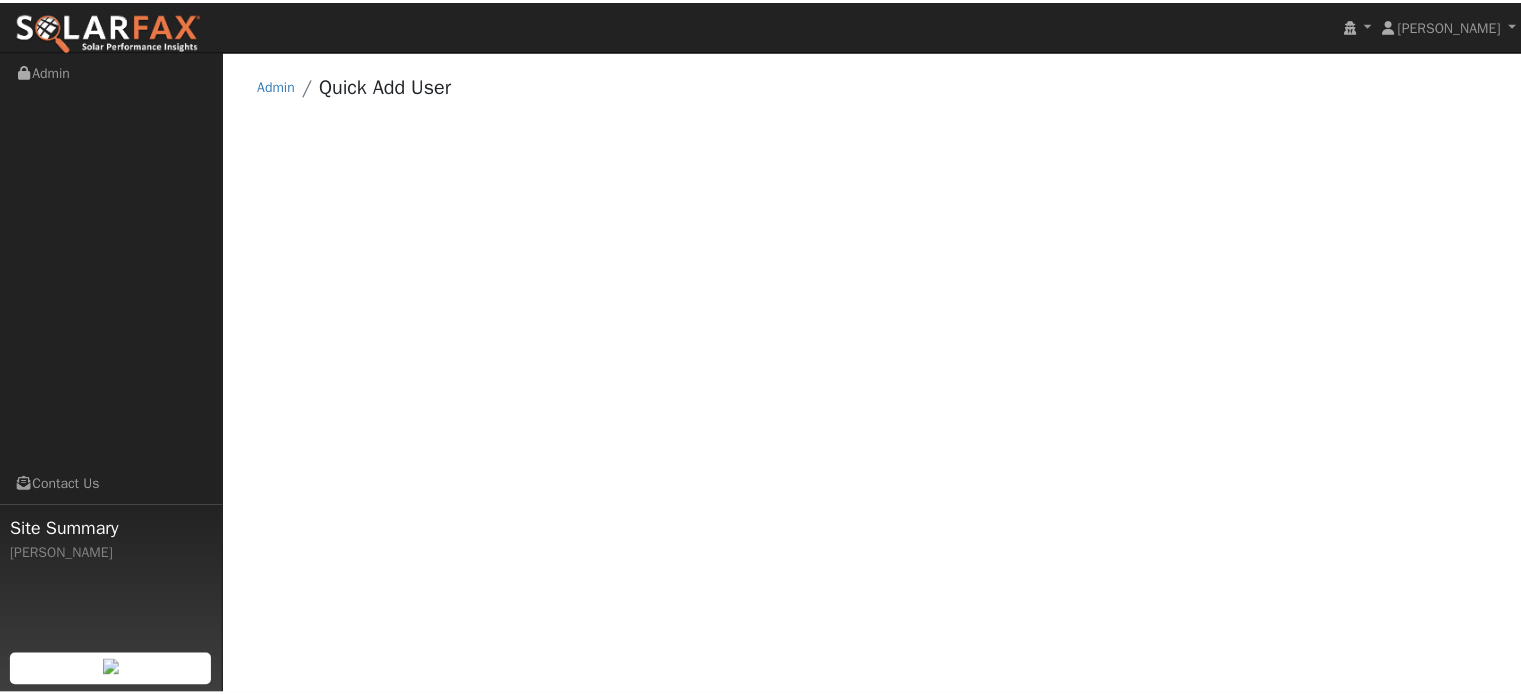 scroll, scrollTop: 0, scrollLeft: 0, axis: both 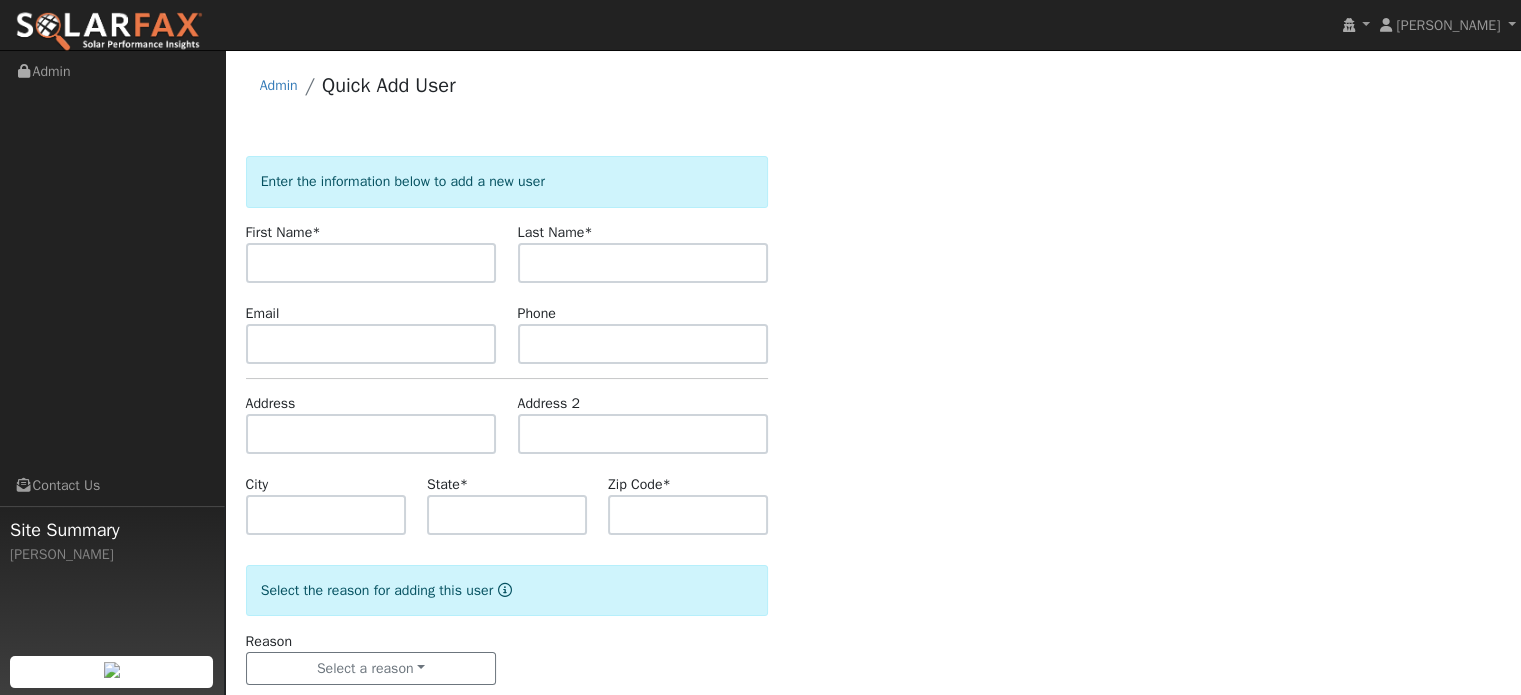 click at bounding box center (371, 263) 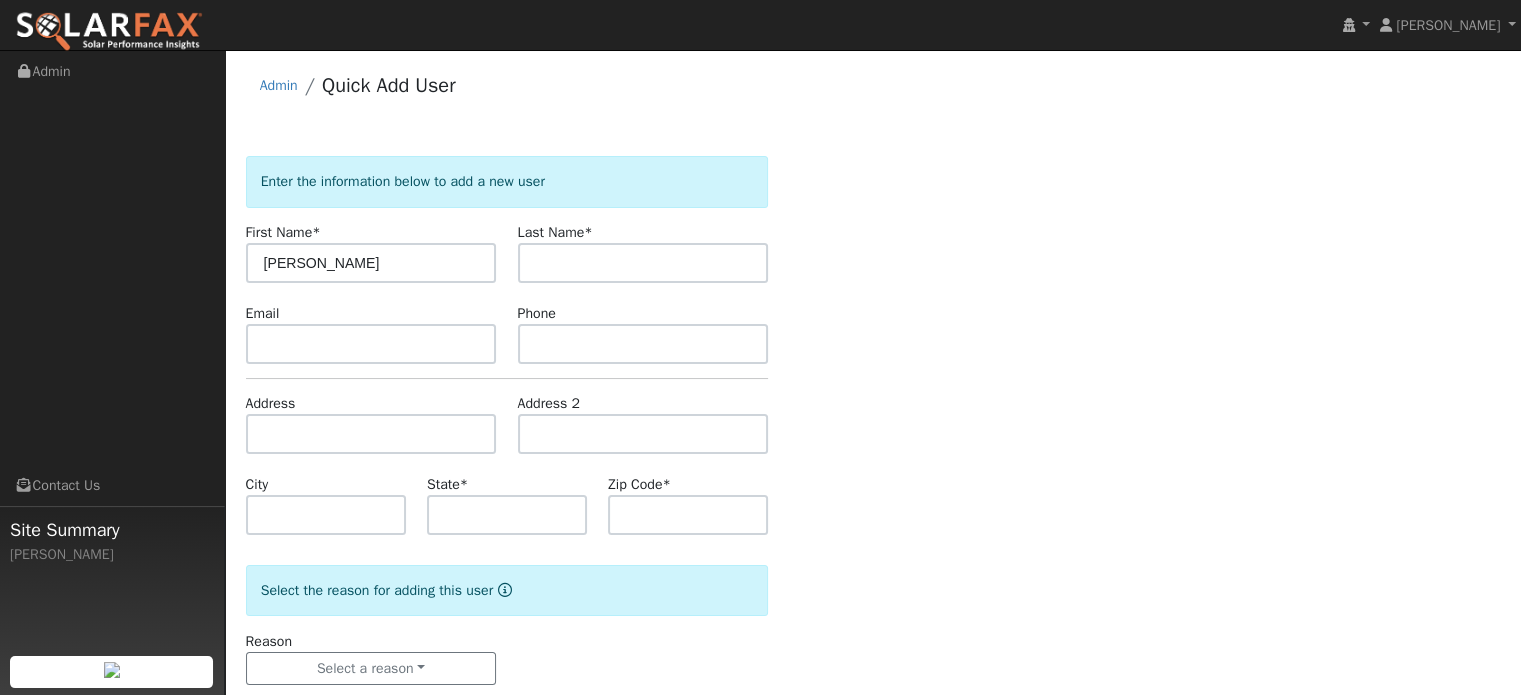 type on "Michelle" 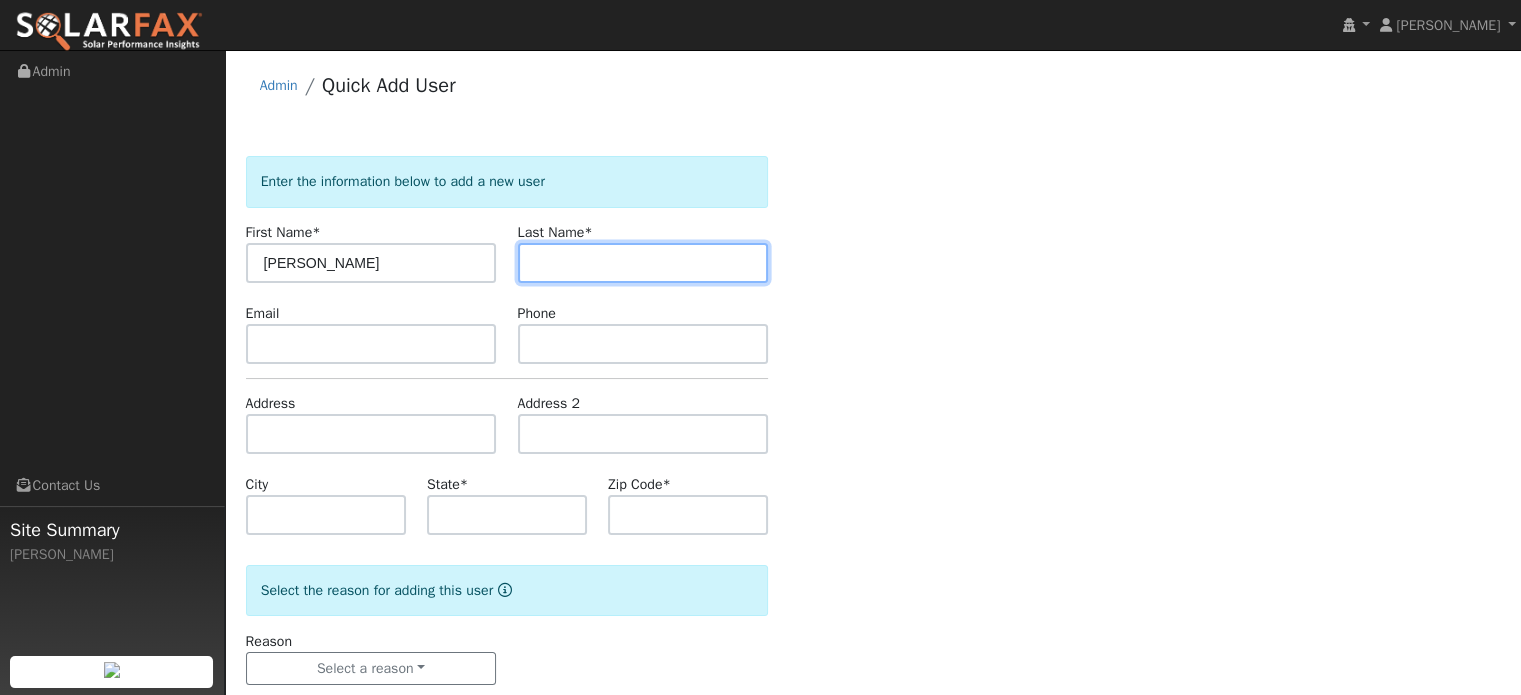 click at bounding box center [643, 263] 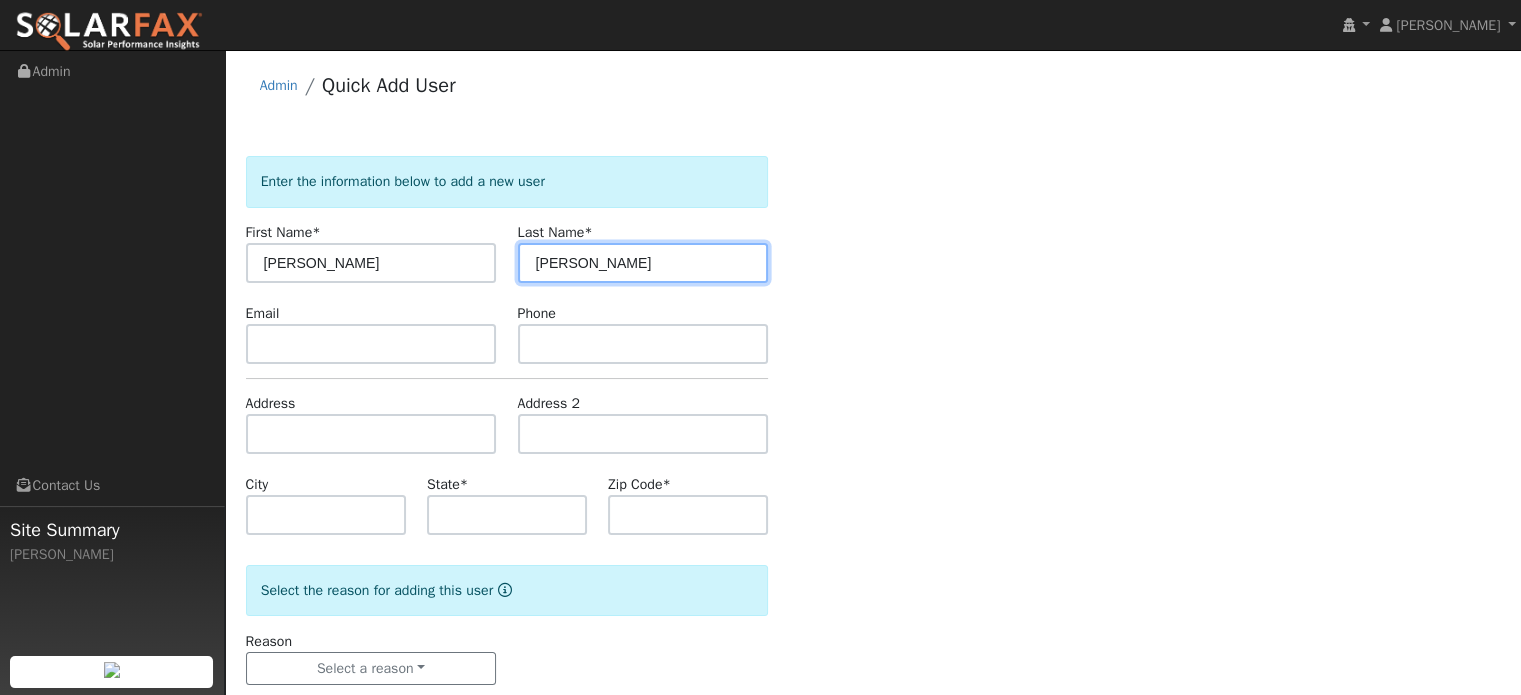 type on "Griggs" 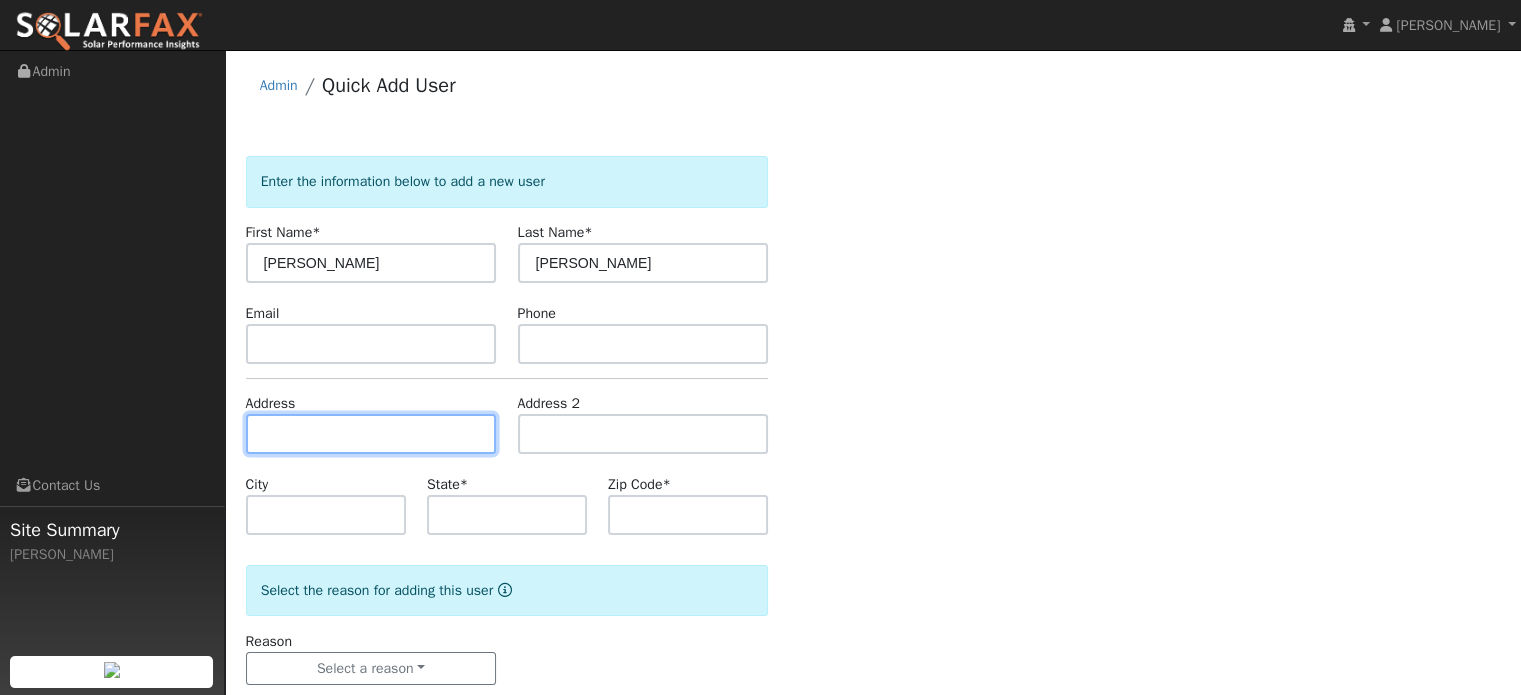 click at bounding box center [371, 434] 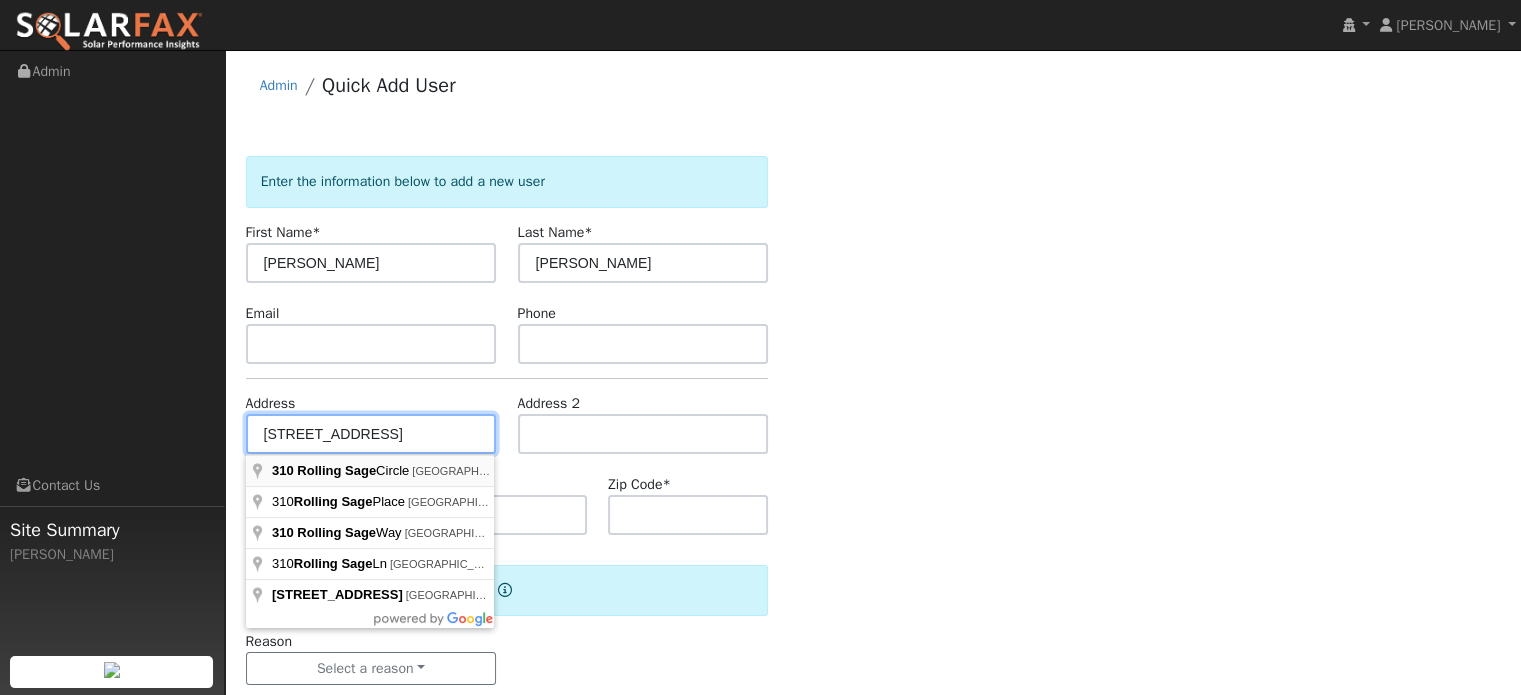 type on "[STREET_ADDRESS]" 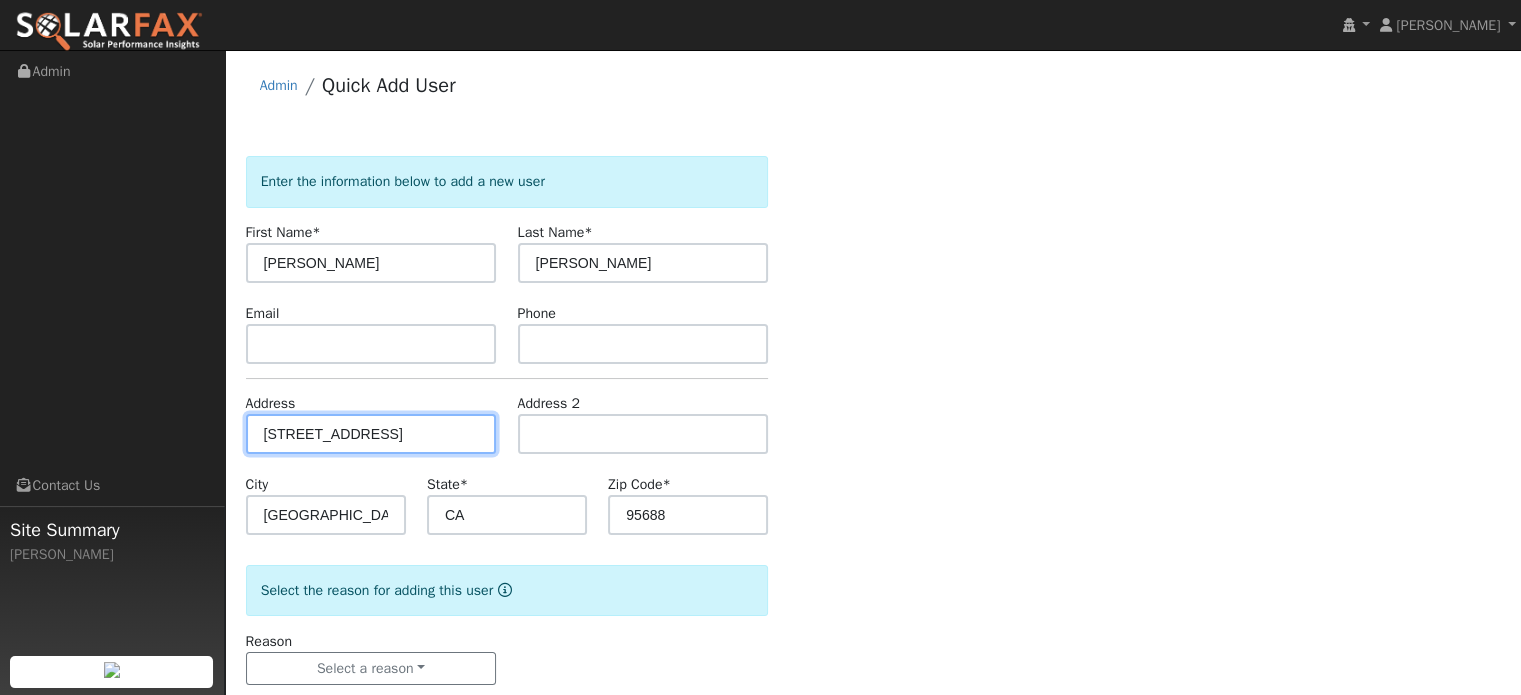 scroll, scrollTop: 0, scrollLeft: 0, axis: both 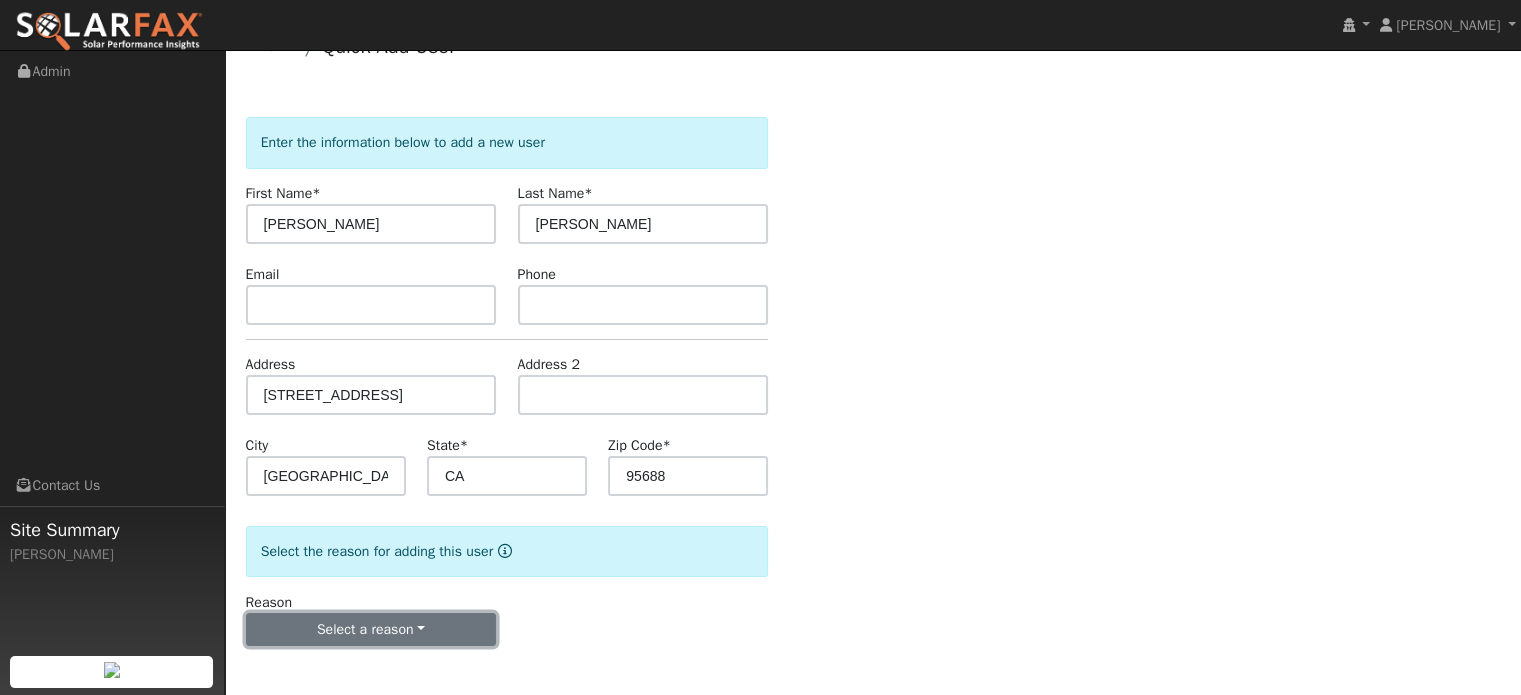 click on "Select a reason" at bounding box center [371, 630] 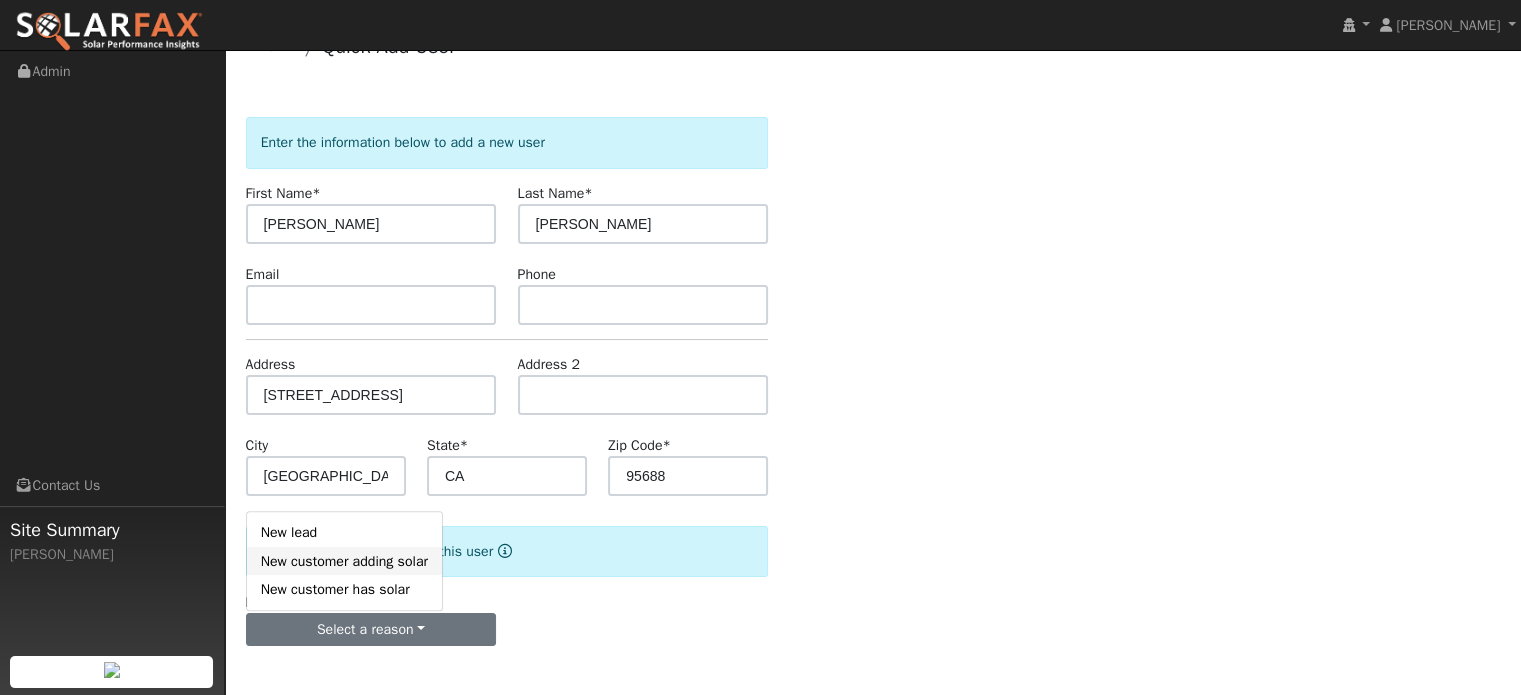 click on "New customer adding solar" at bounding box center (344, 561) 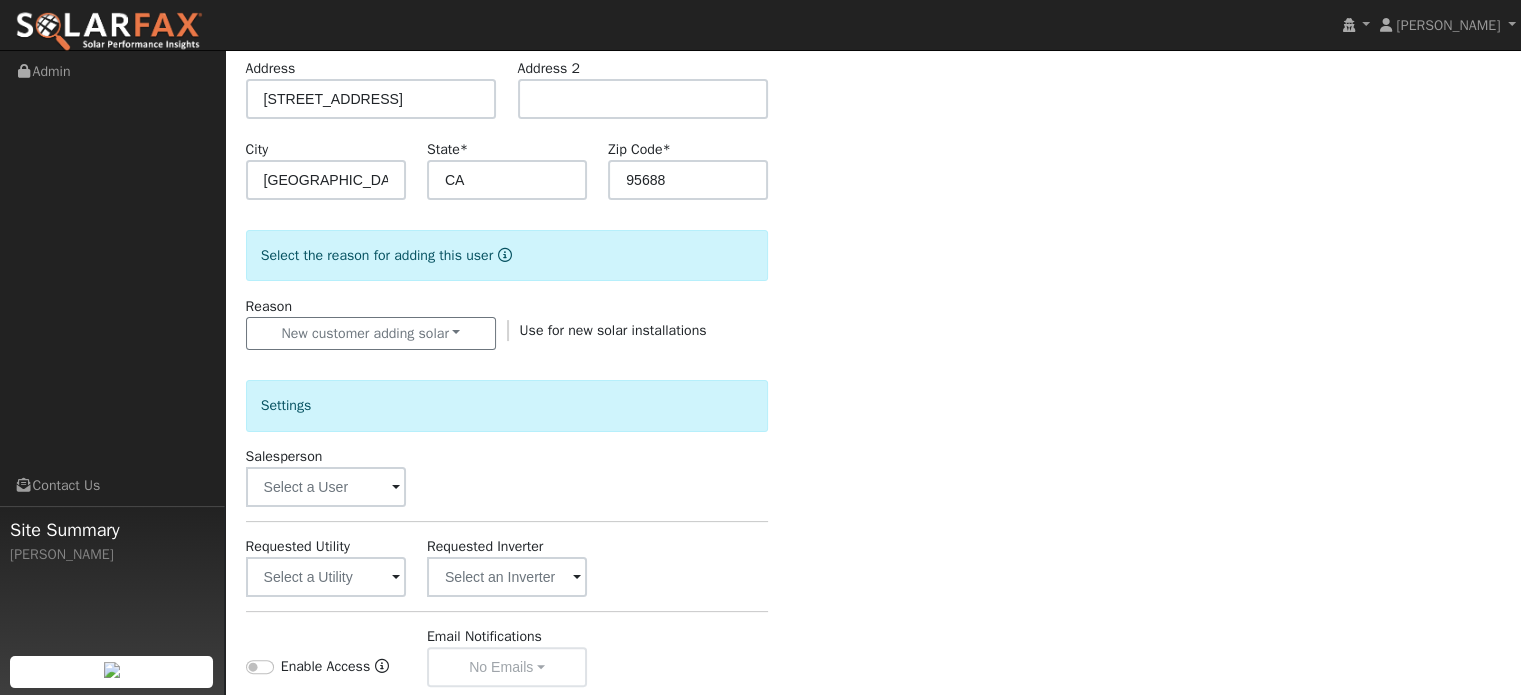 scroll, scrollTop: 339, scrollLeft: 0, axis: vertical 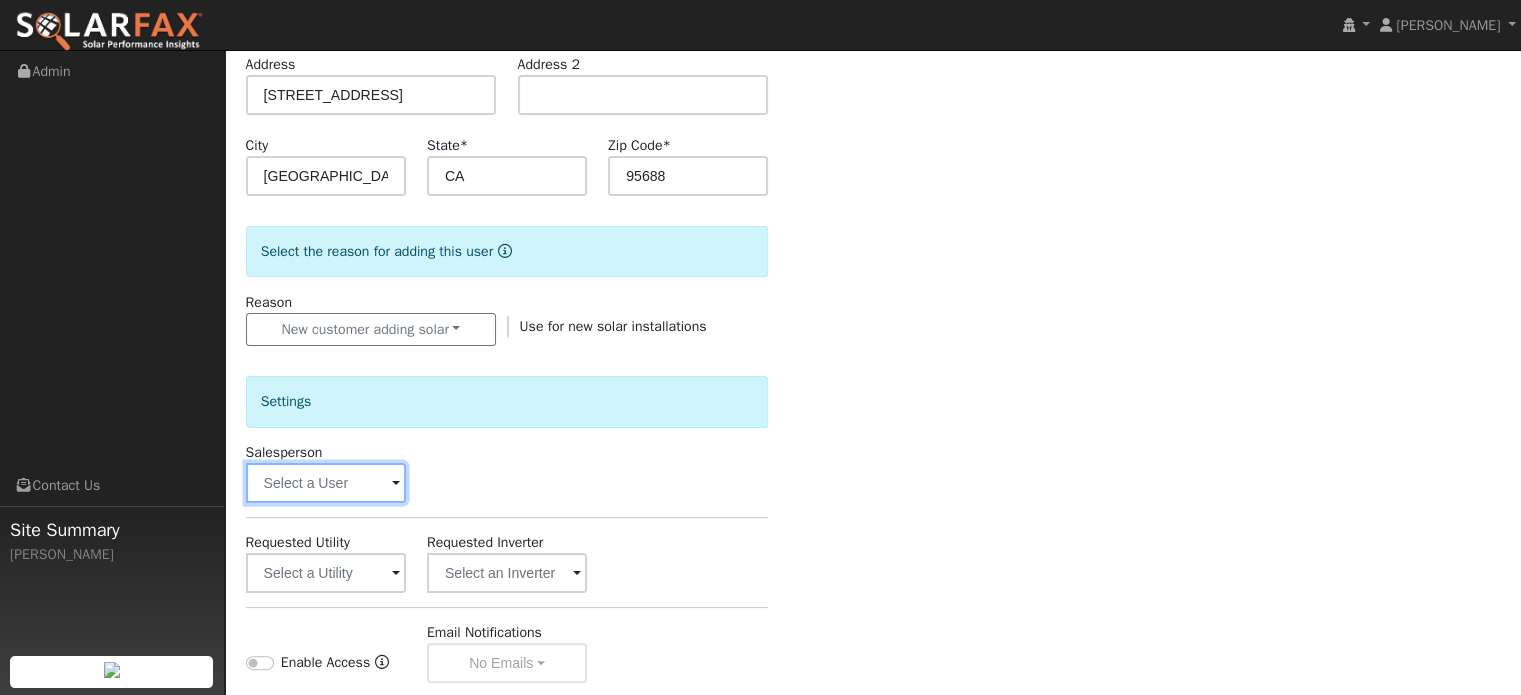 click at bounding box center [326, 483] 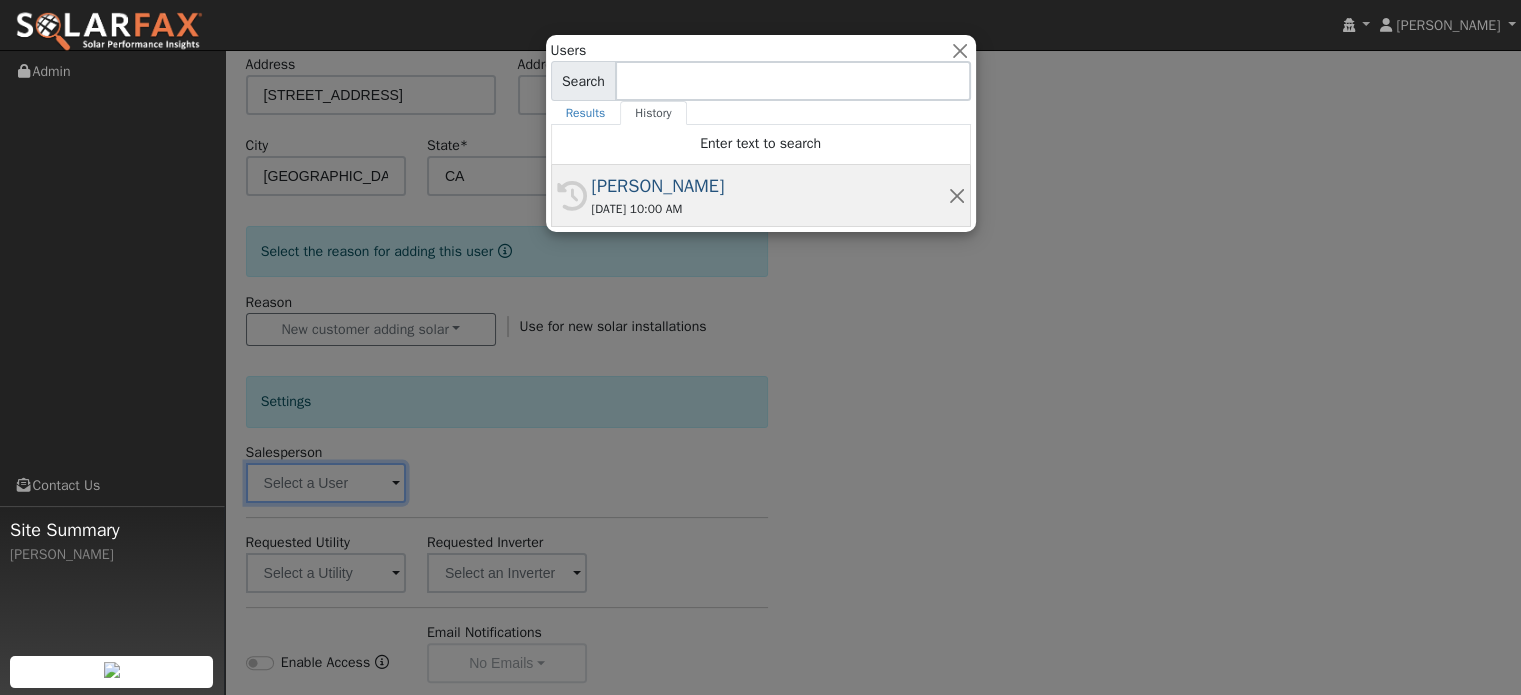 click on "[PERSON_NAME]" at bounding box center [770, 186] 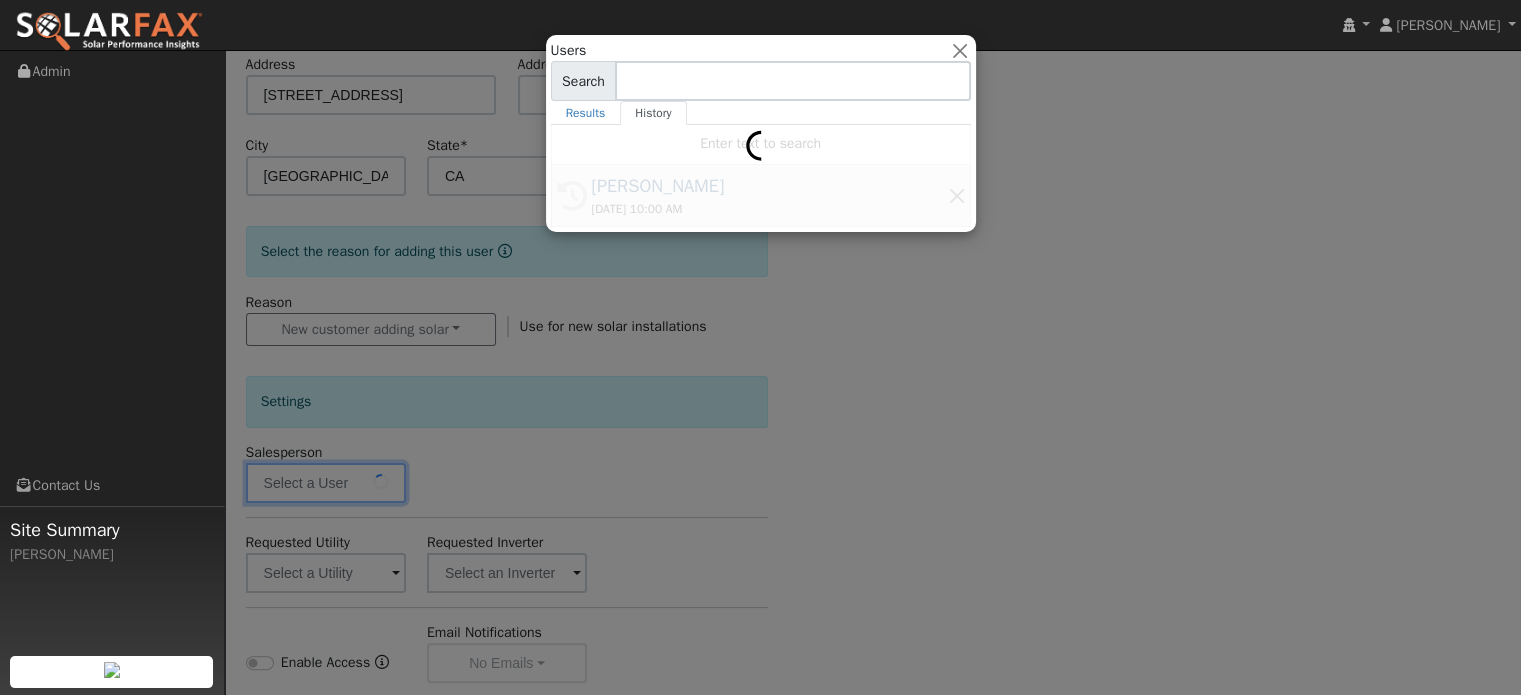 type on "[PERSON_NAME]" 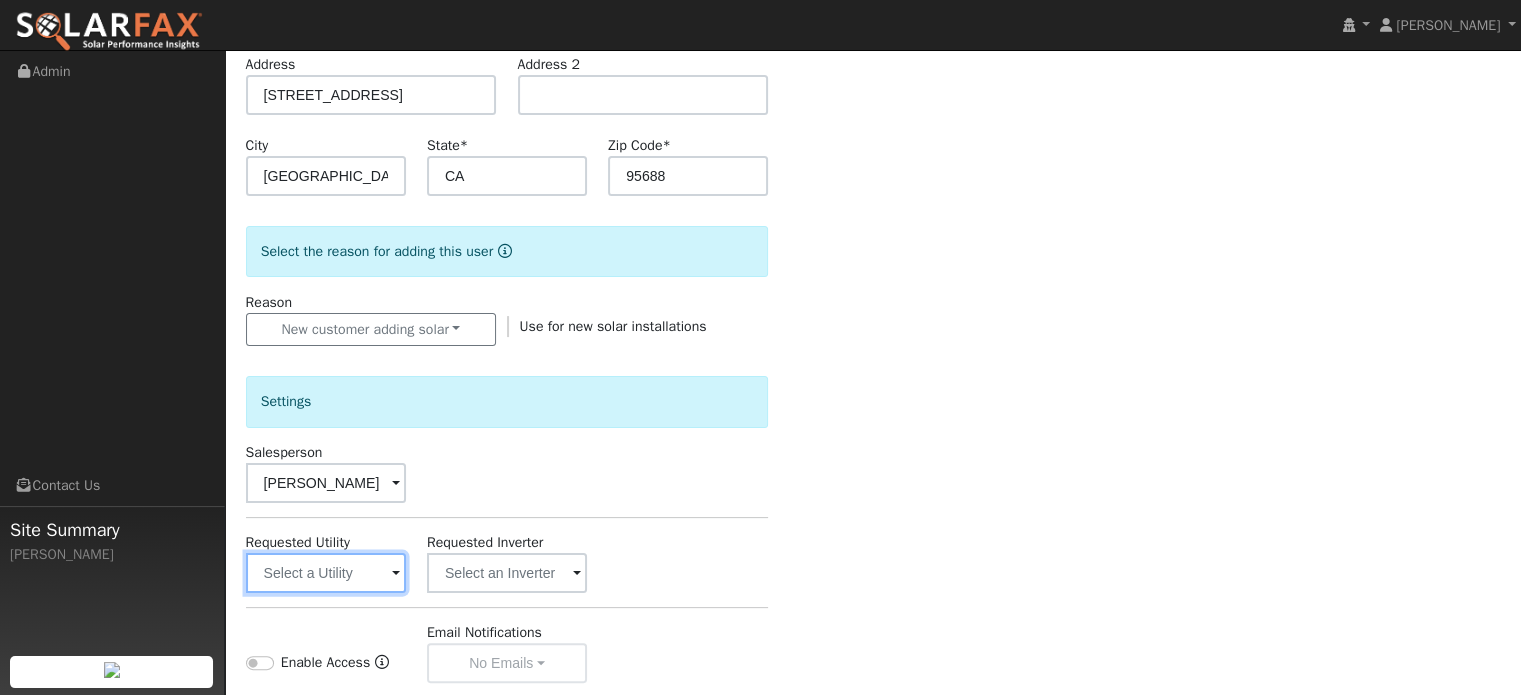 click at bounding box center [326, 573] 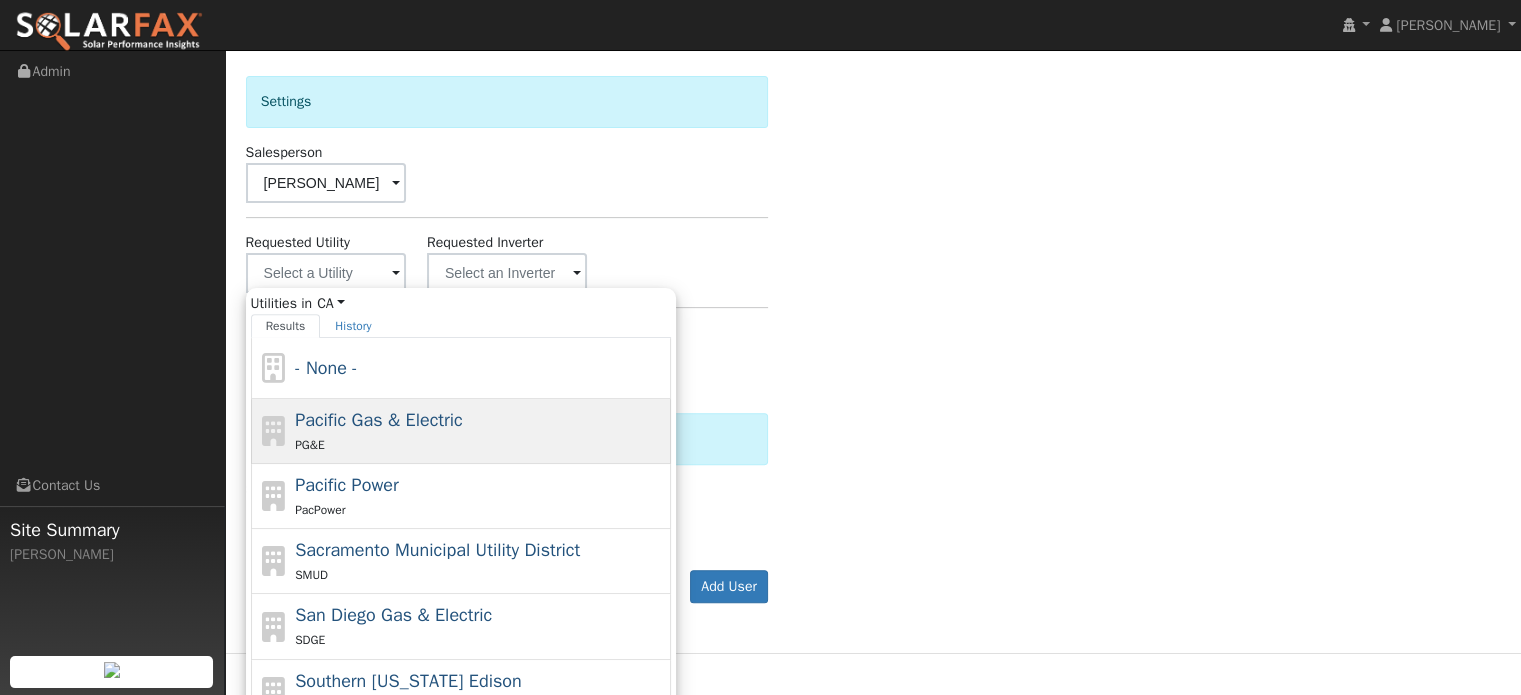 click on "Pacific Gas & Electric" at bounding box center [379, 420] 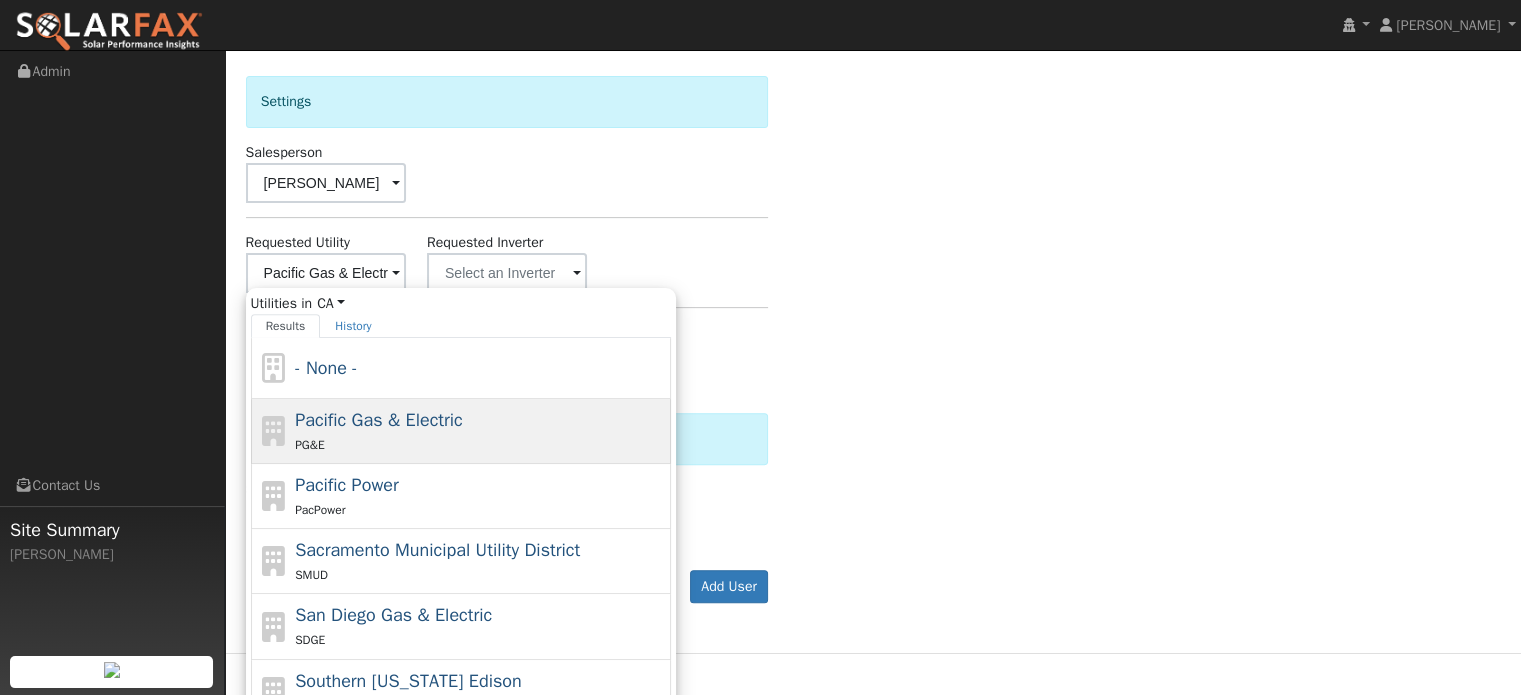 scroll, scrollTop: 595, scrollLeft: 0, axis: vertical 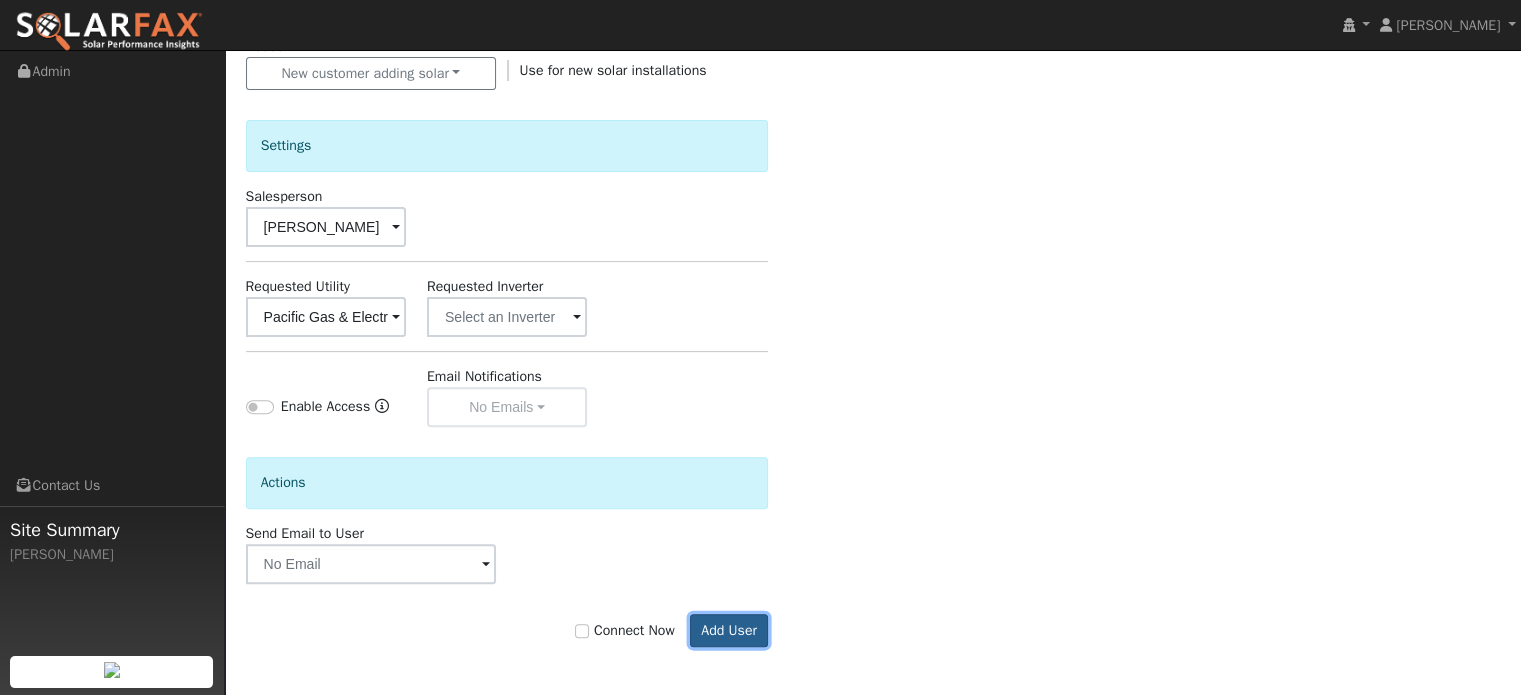 click on "Add User" at bounding box center (729, 631) 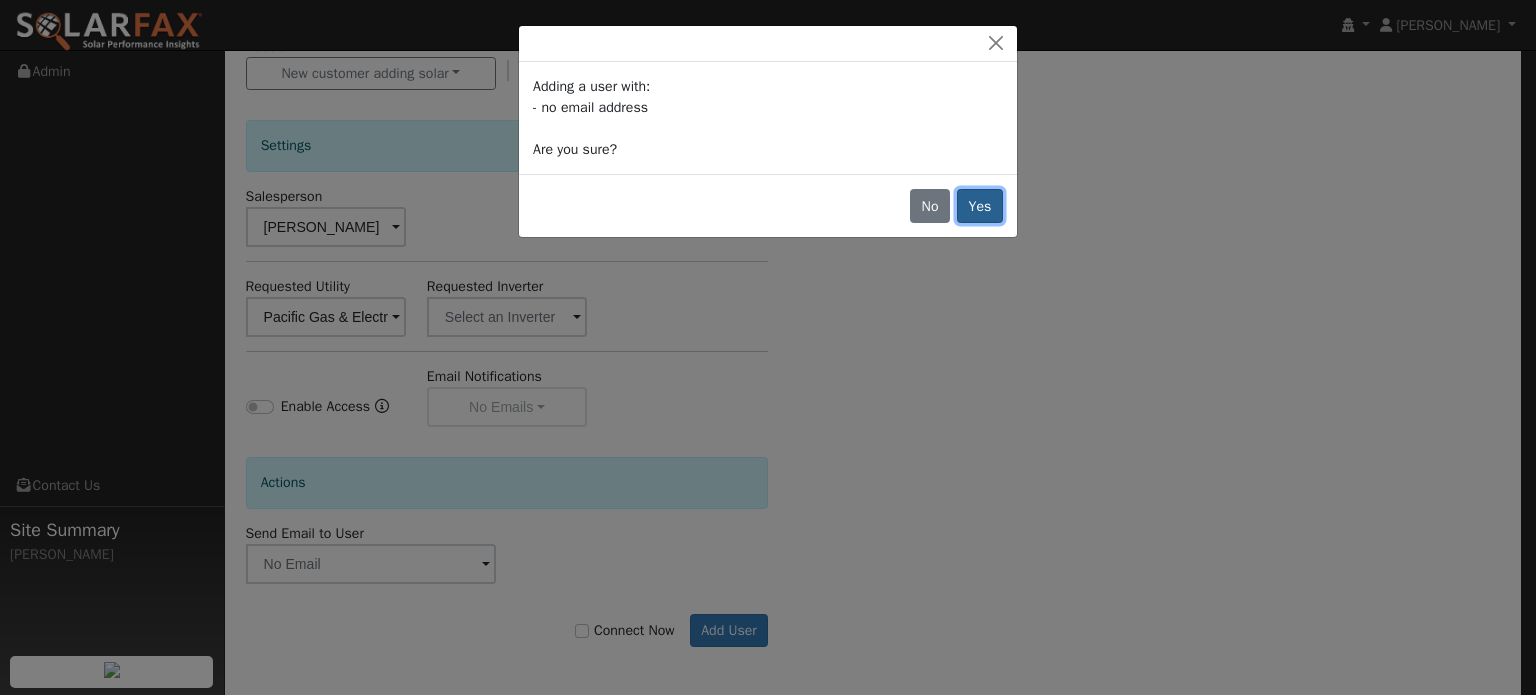 click on "Yes" at bounding box center [980, 206] 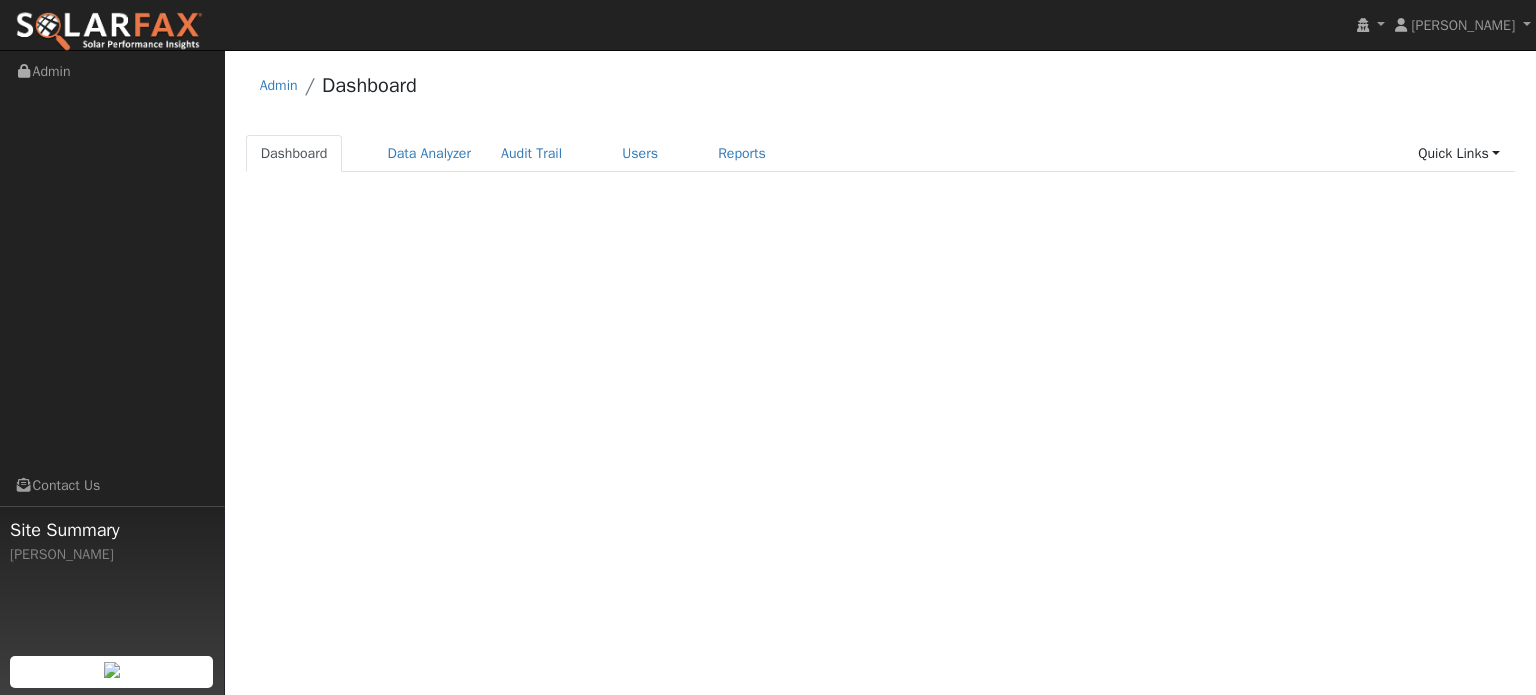 scroll, scrollTop: 0, scrollLeft: 0, axis: both 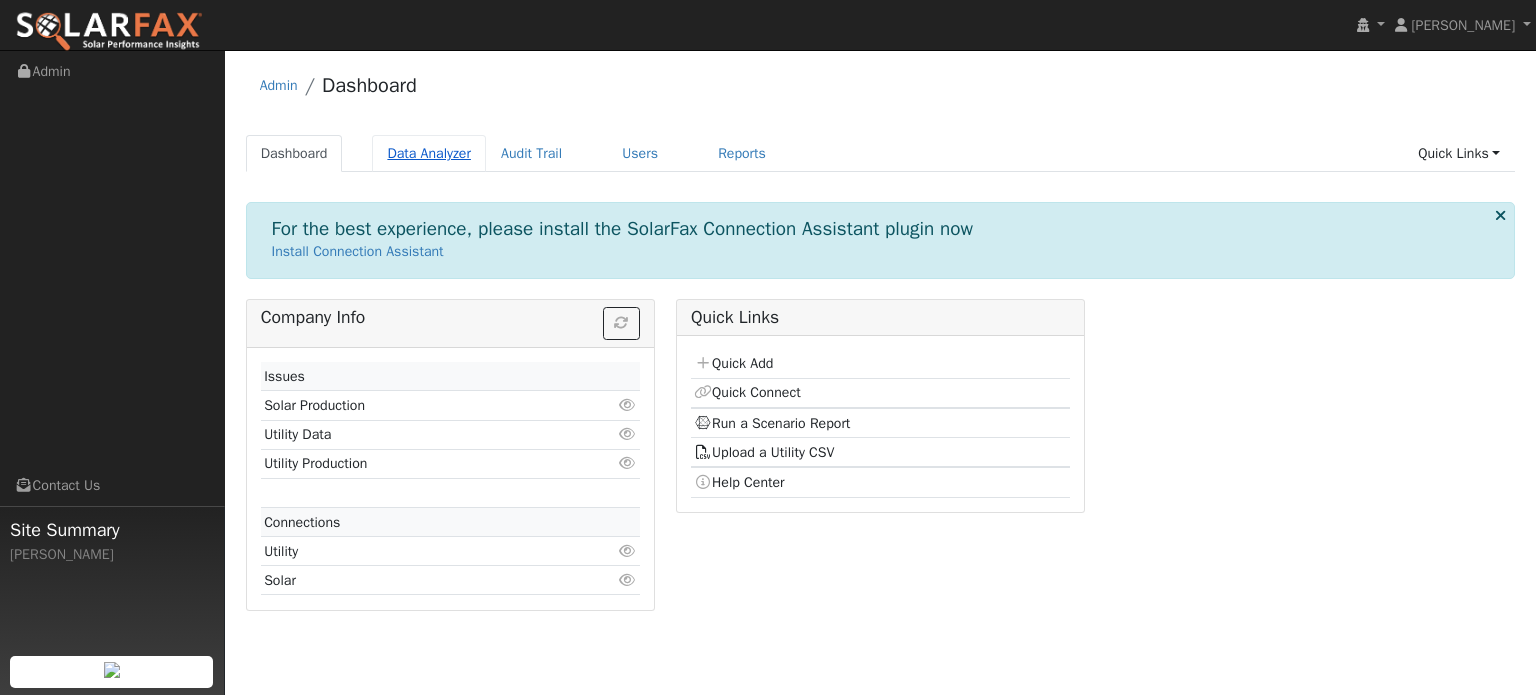 click on "Data Analyzer" at bounding box center (429, 153) 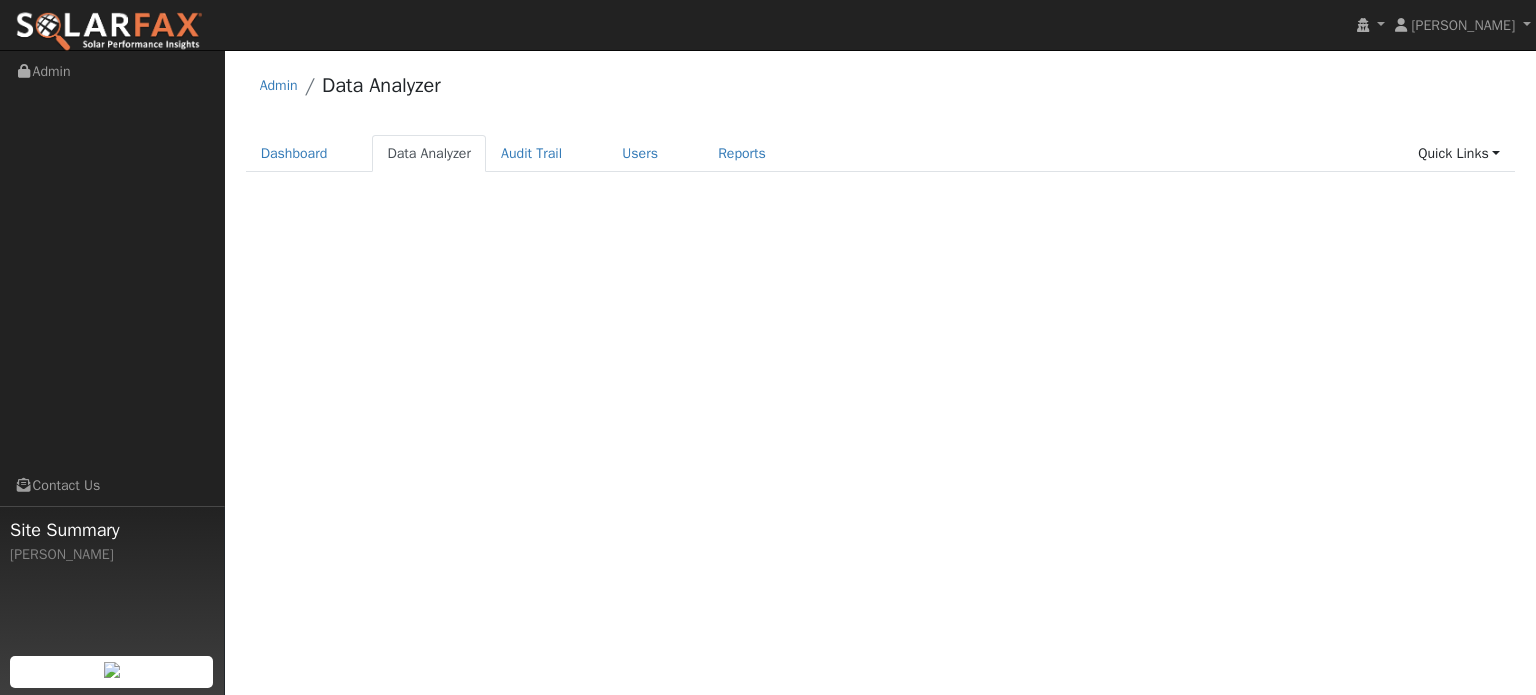 scroll, scrollTop: 0, scrollLeft: 0, axis: both 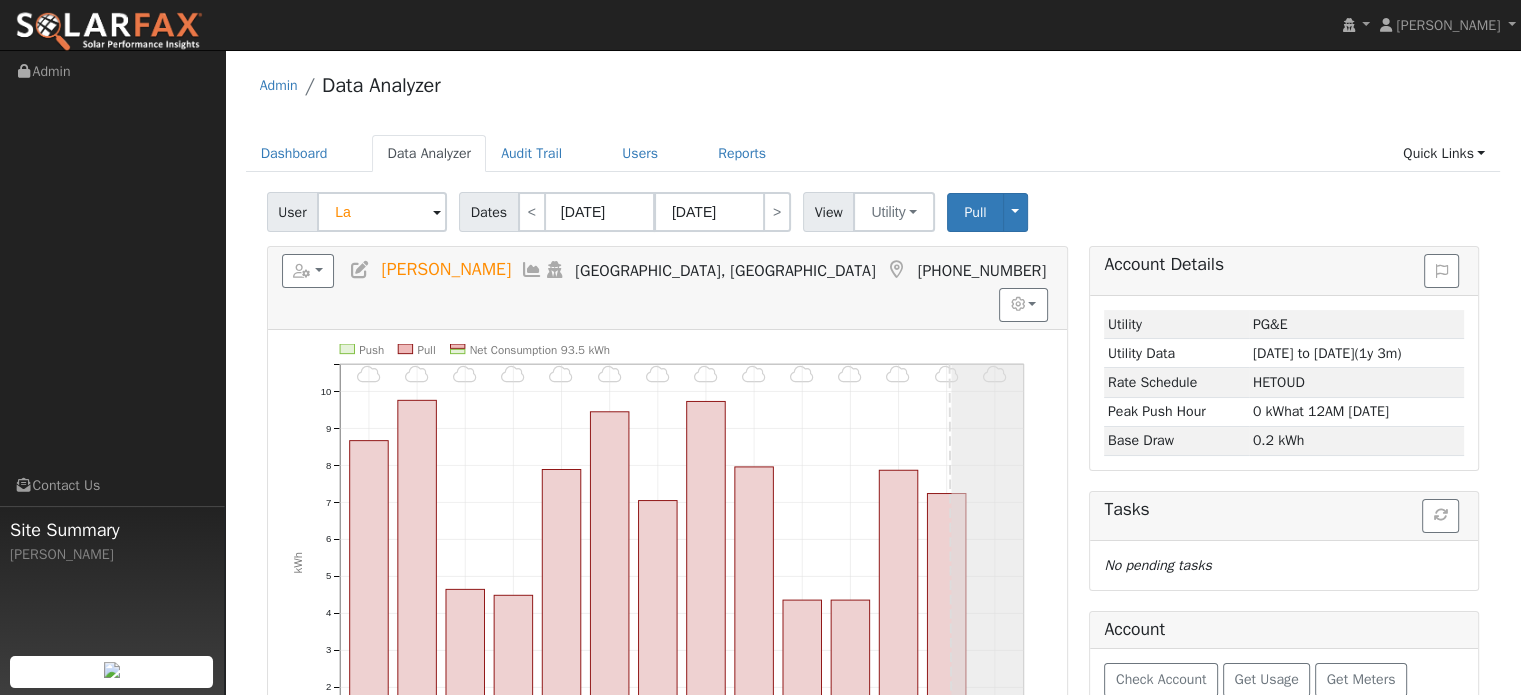 type on "L" 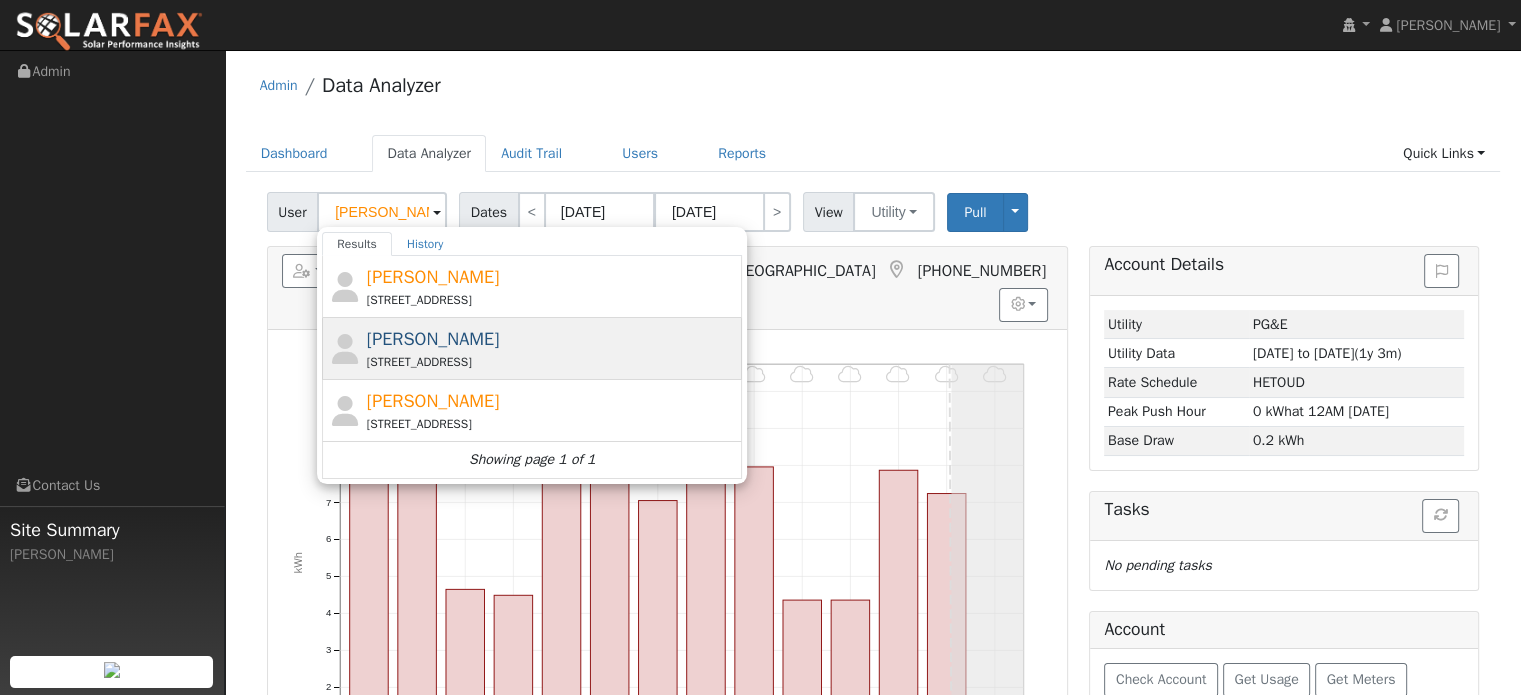 click on "310 Rolling Sage Circle, Vacaville, CA 95688" at bounding box center (552, 362) 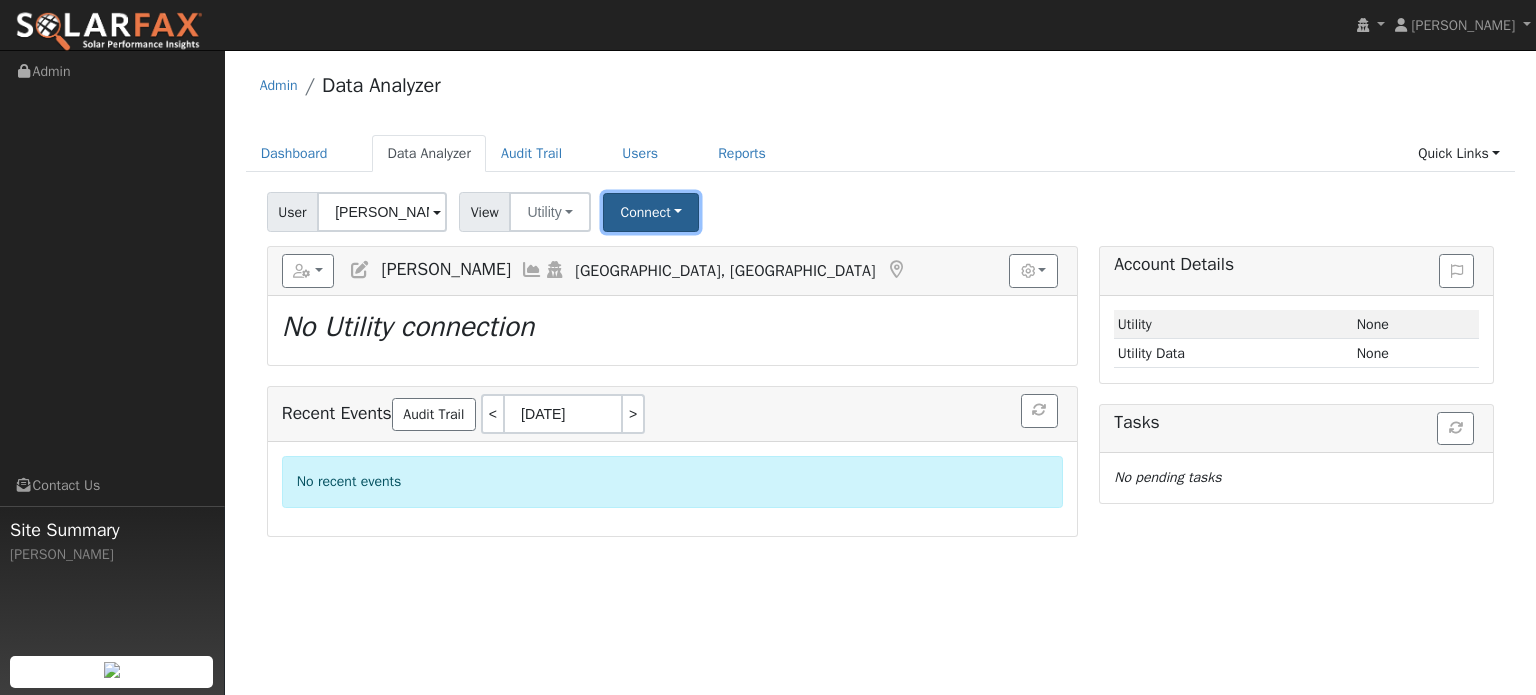 click on "Connect" at bounding box center [651, 212] 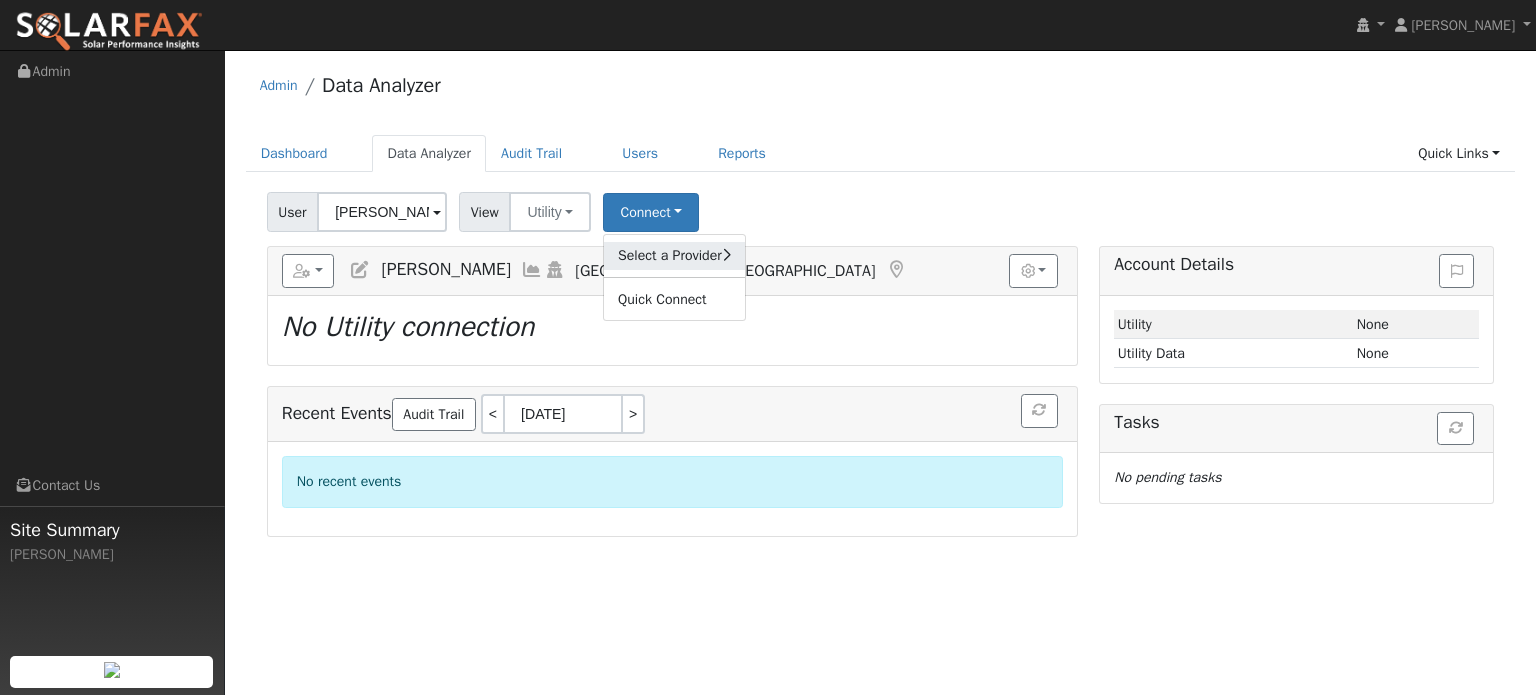 click on "Select a Provider" 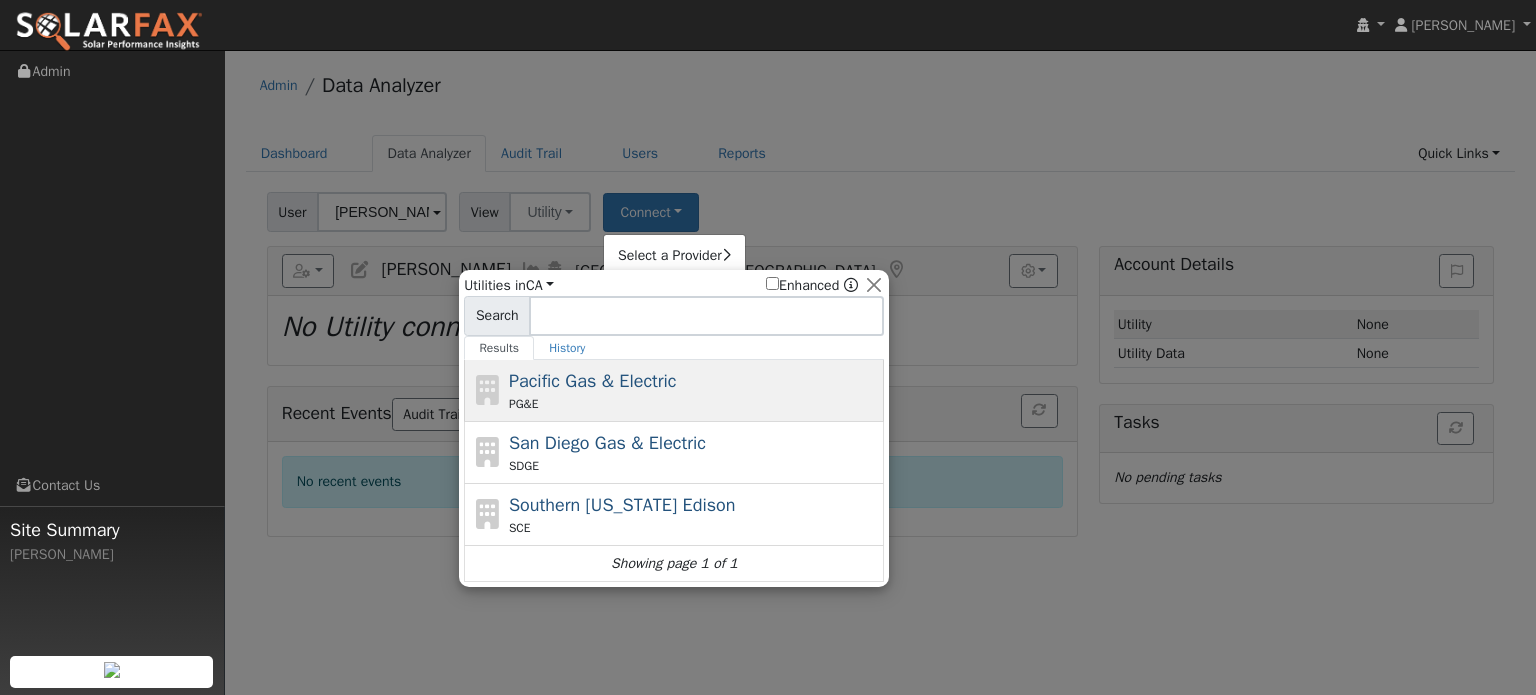 click on "PG&E" at bounding box center (694, 404) 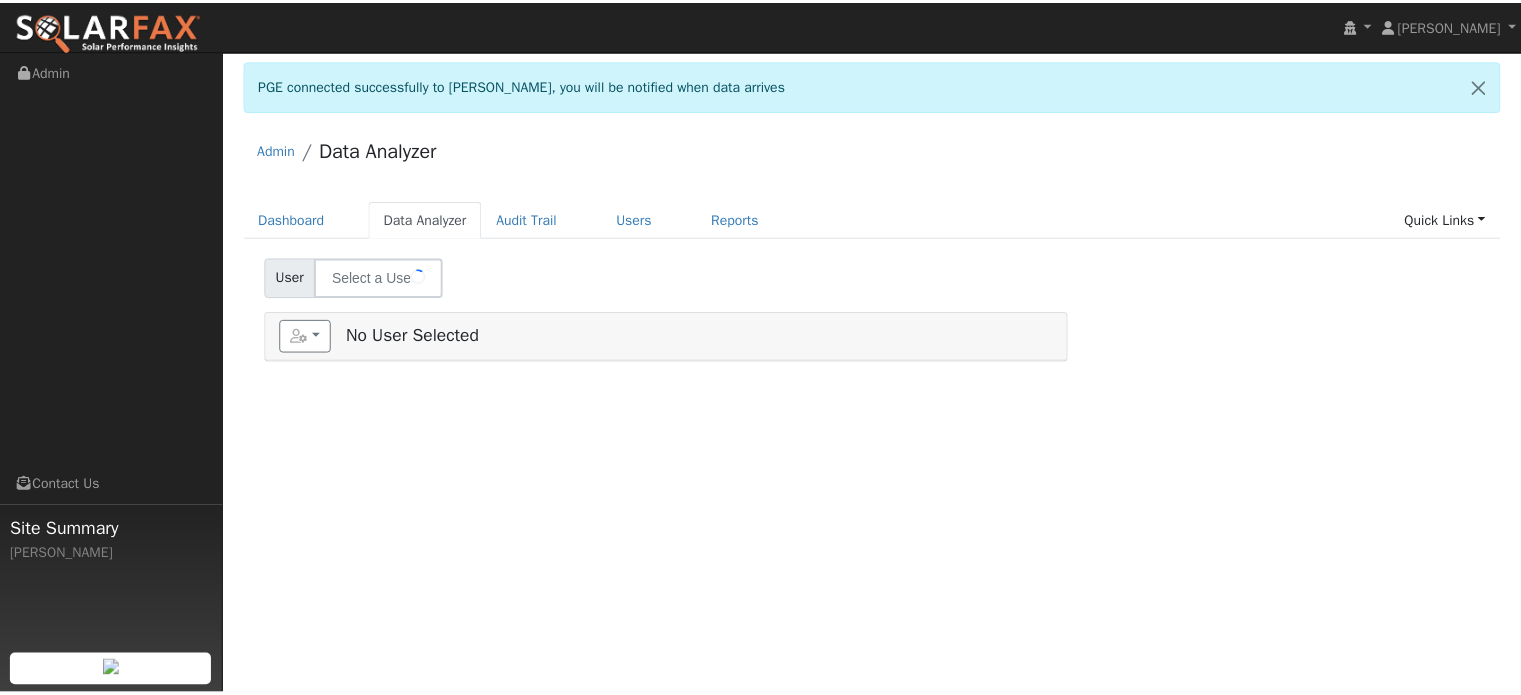 scroll, scrollTop: 0, scrollLeft: 0, axis: both 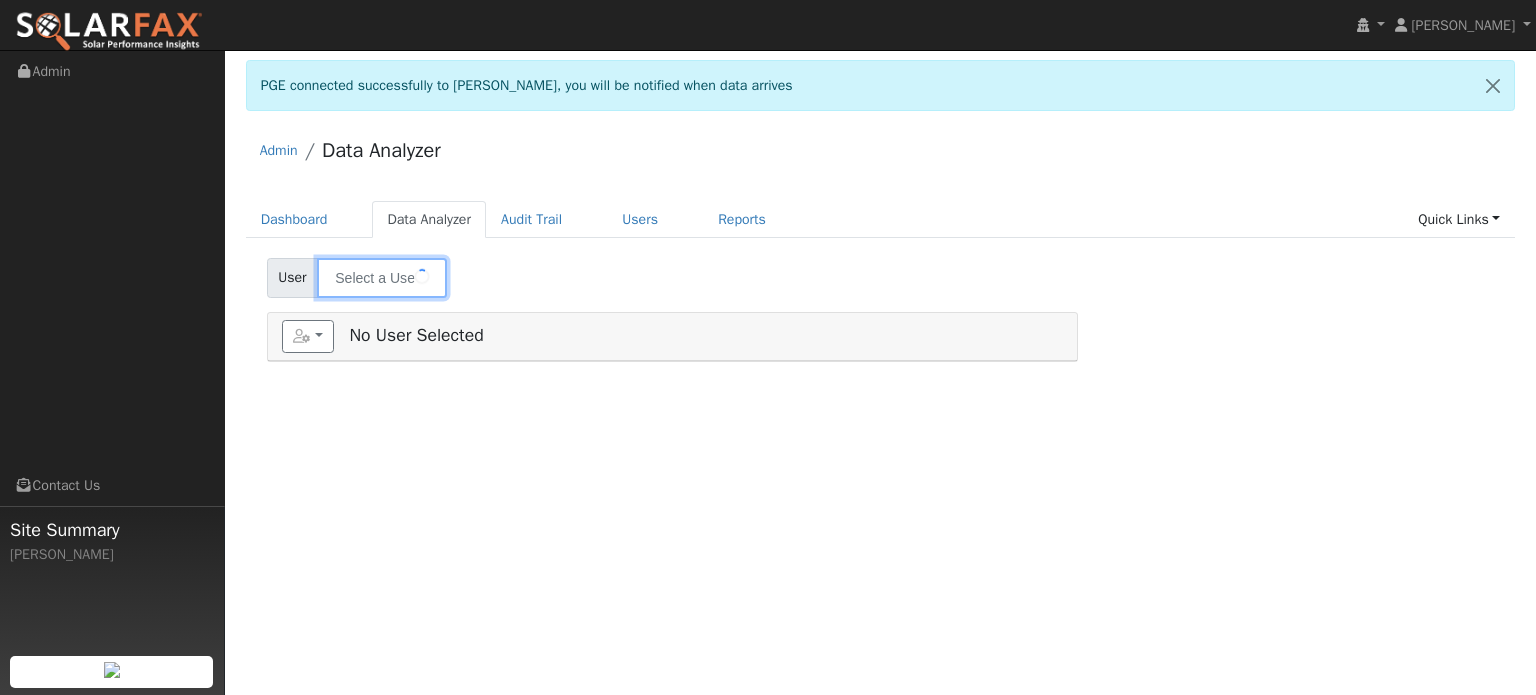 type on "[PERSON_NAME]" 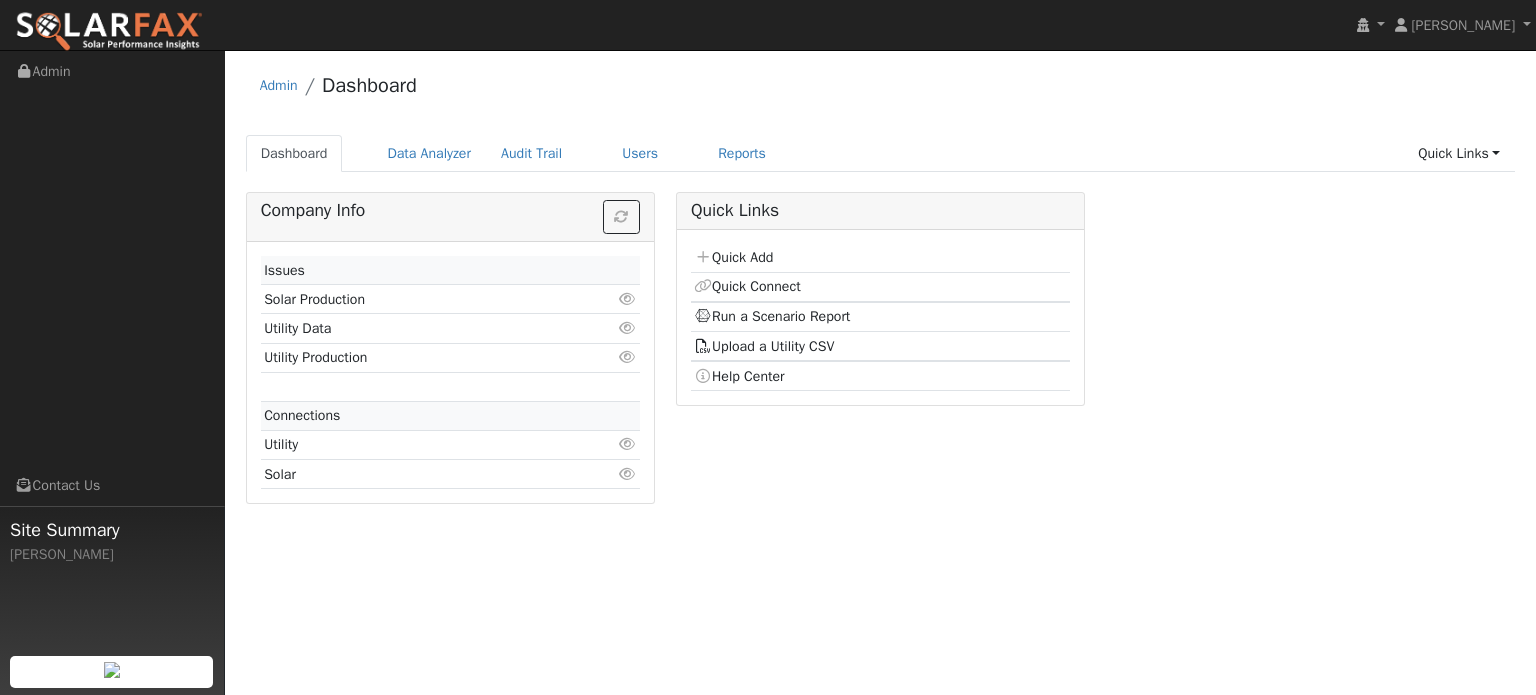 scroll, scrollTop: 0, scrollLeft: 0, axis: both 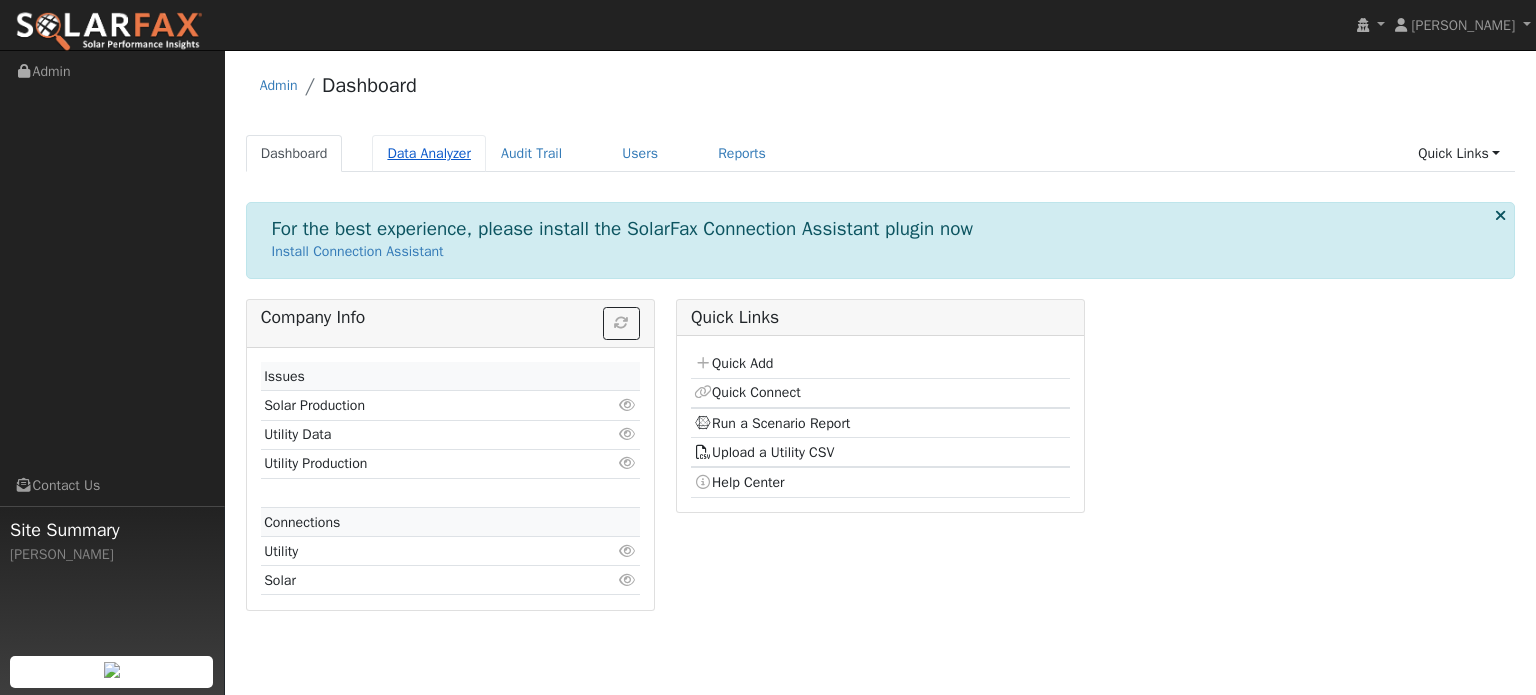 click on "Data Analyzer" at bounding box center [429, 153] 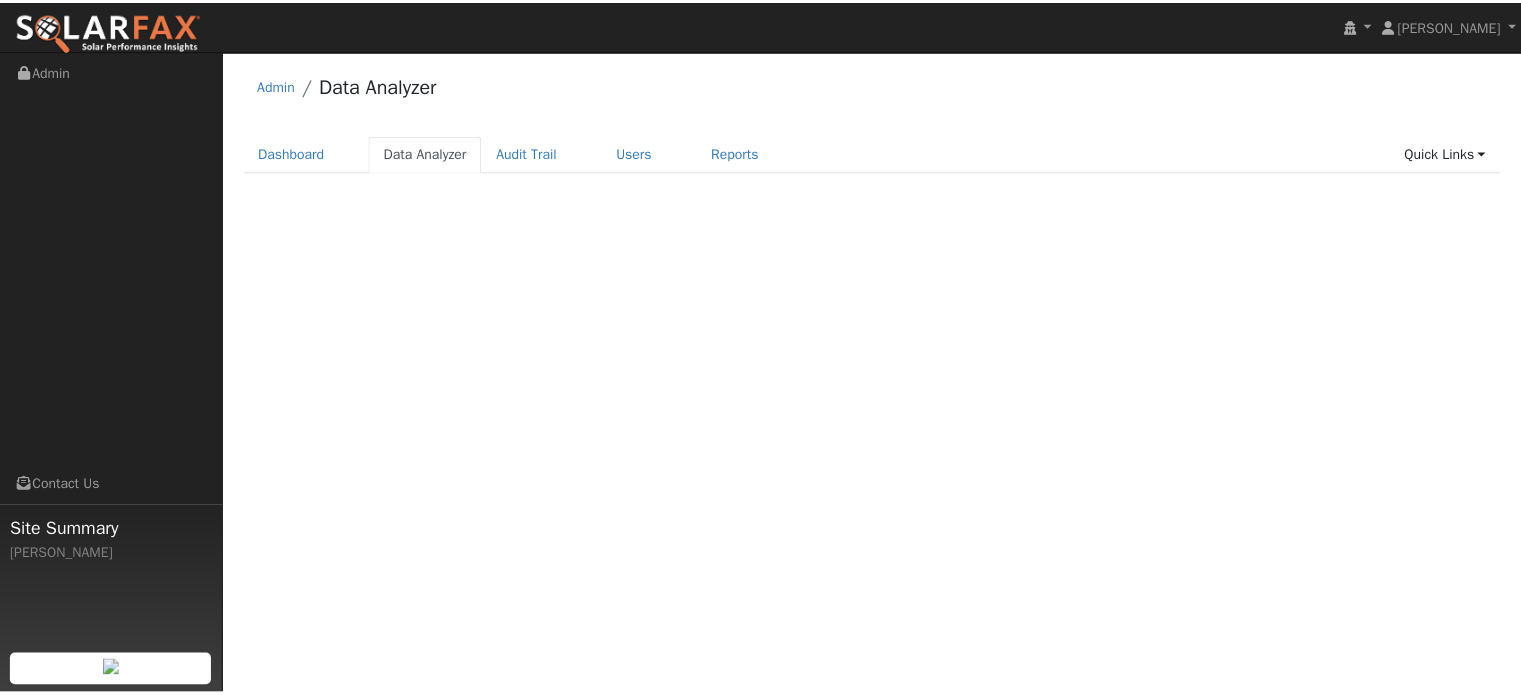 scroll, scrollTop: 0, scrollLeft: 0, axis: both 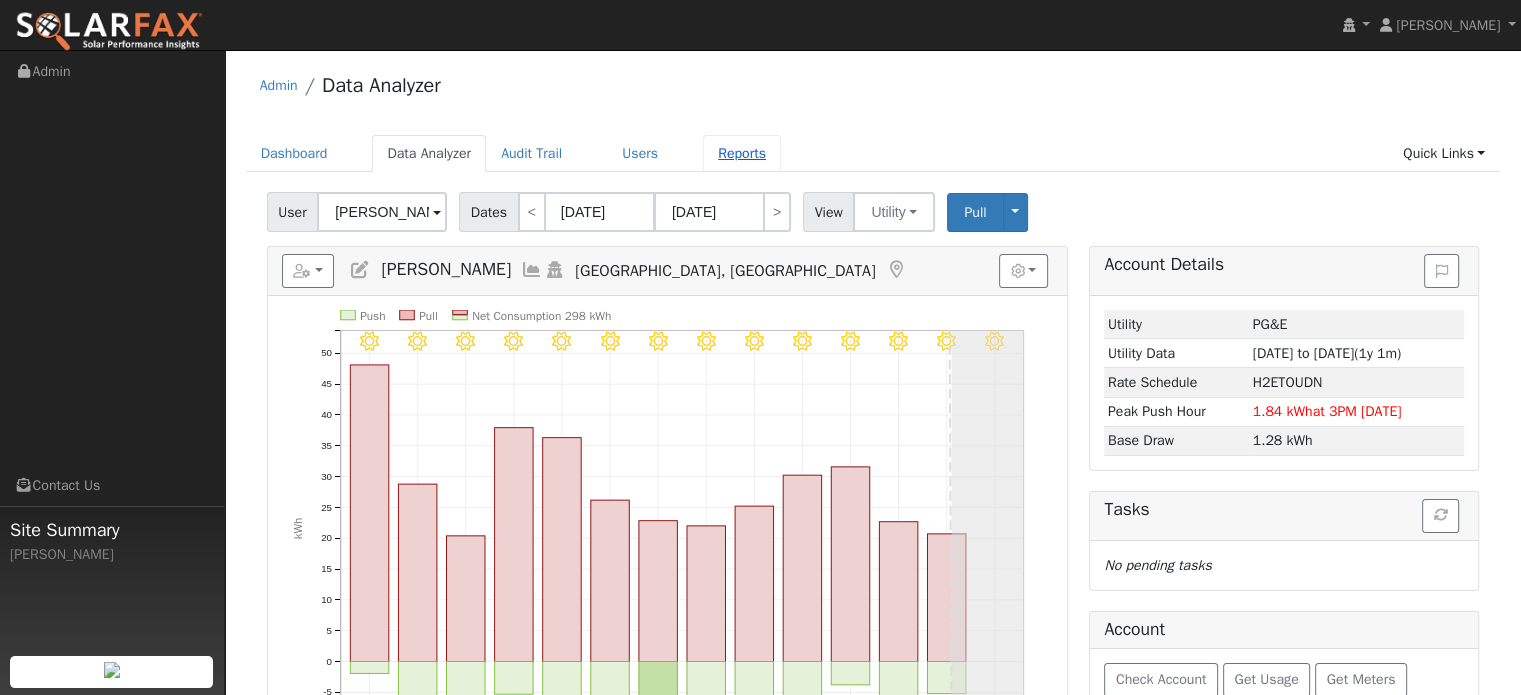 click on "Reports" at bounding box center [742, 153] 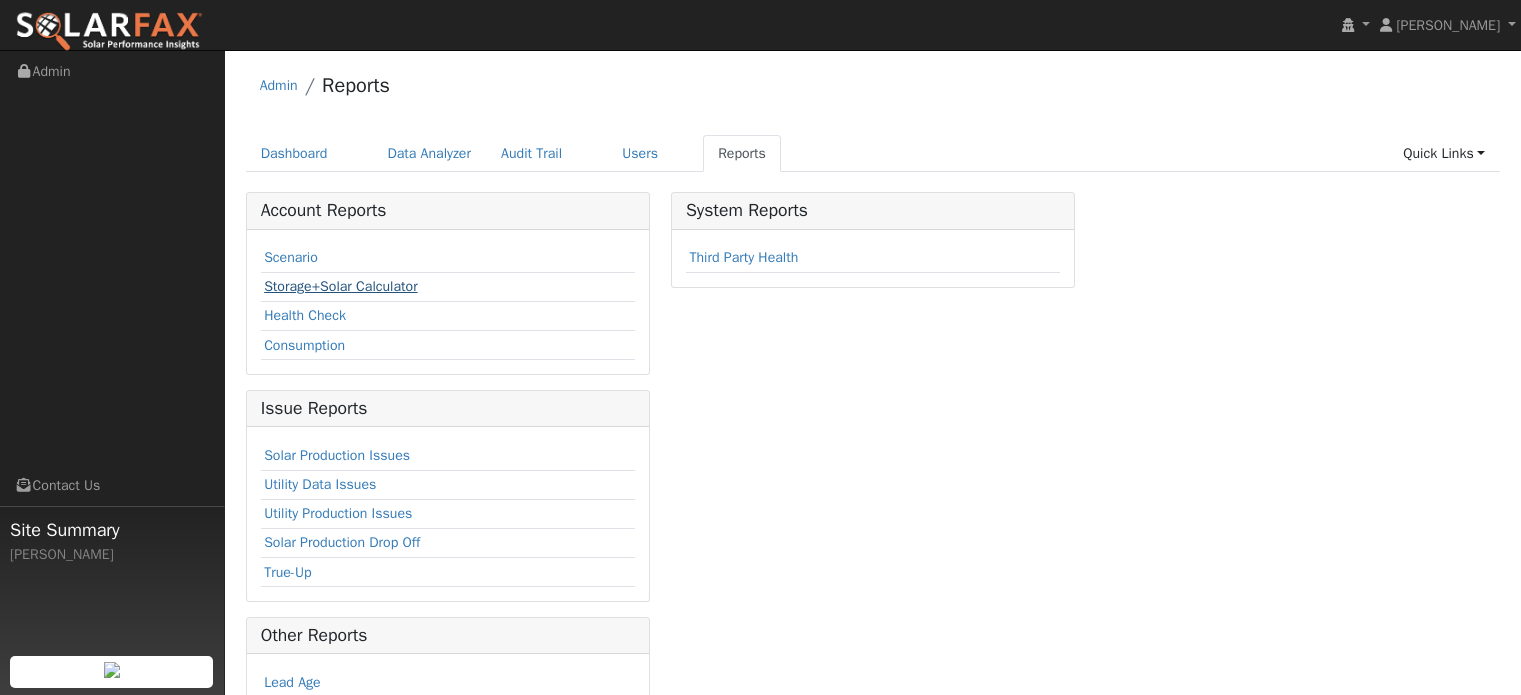 scroll, scrollTop: 0, scrollLeft: 0, axis: both 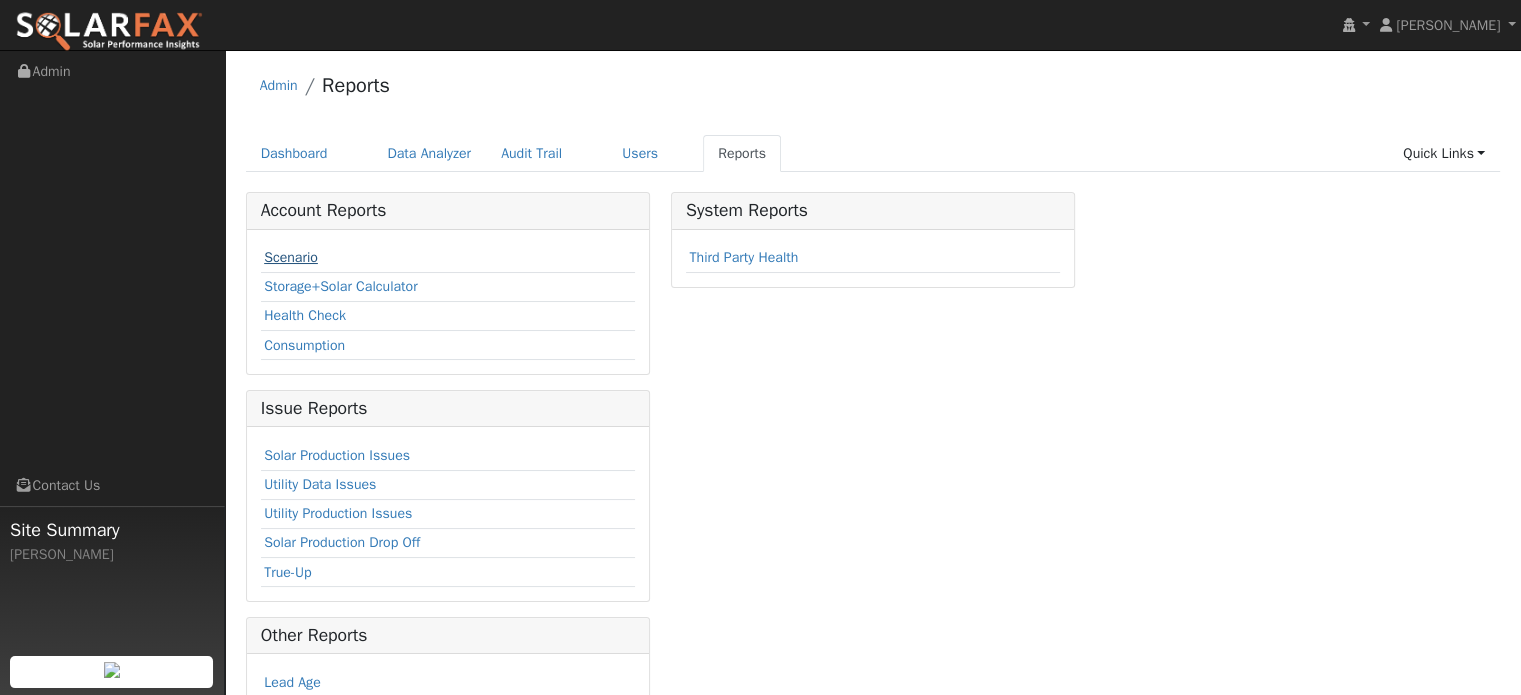 click on "Scenario" at bounding box center (291, 257) 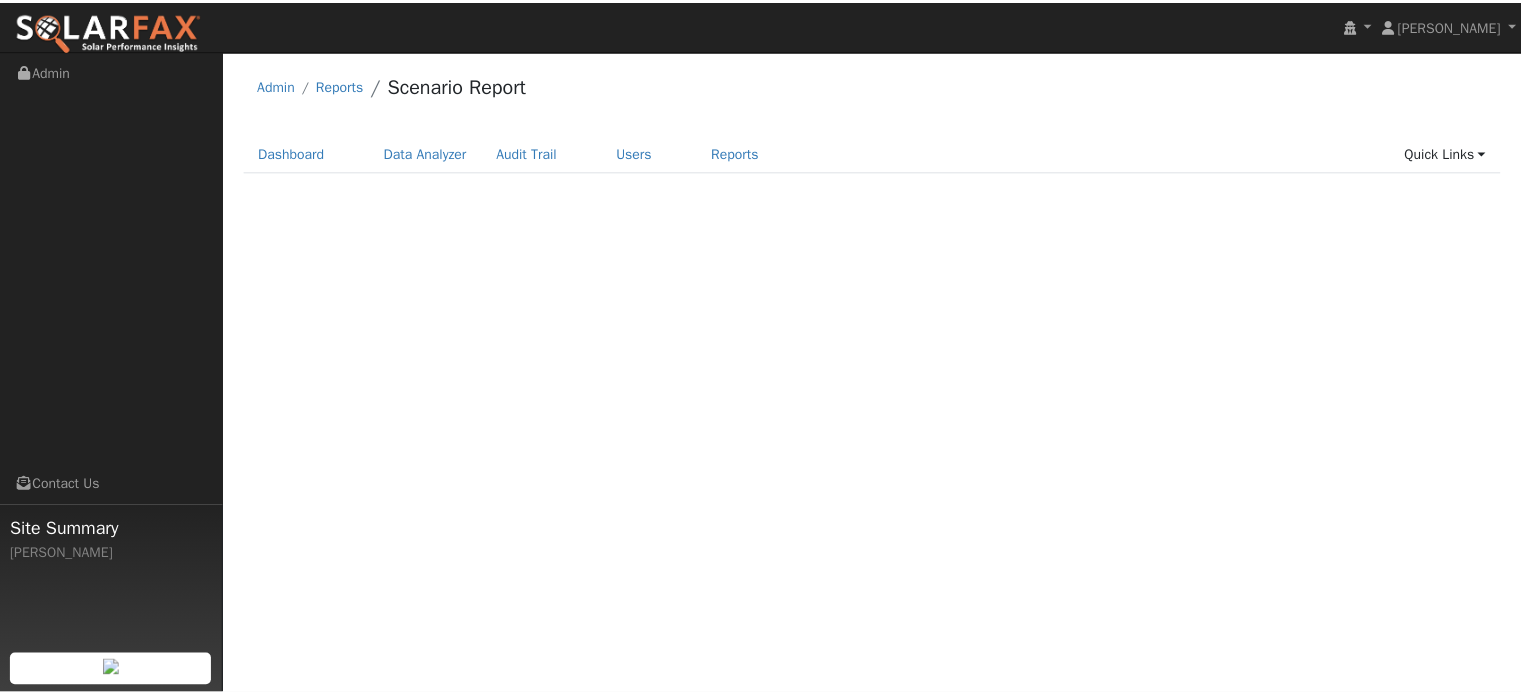 scroll, scrollTop: 0, scrollLeft: 0, axis: both 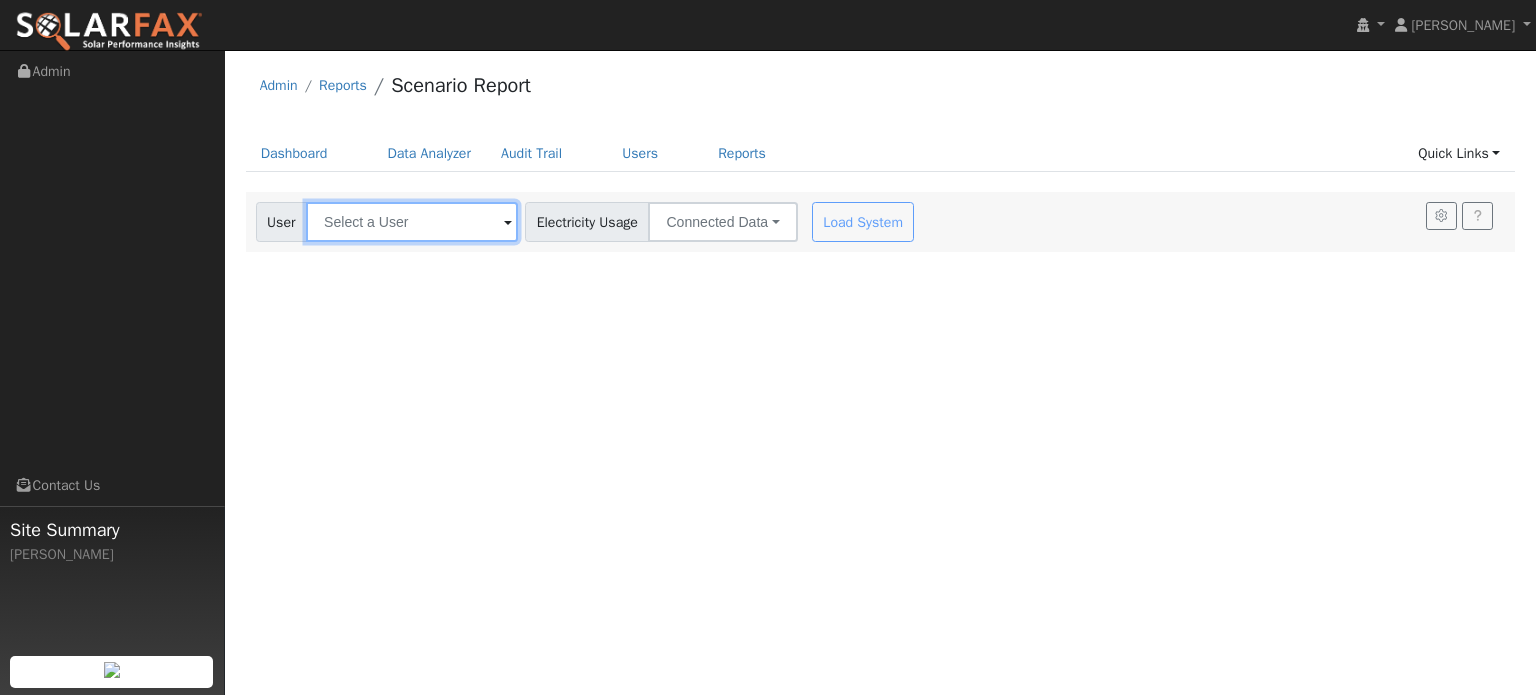 click at bounding box center (412, 222) 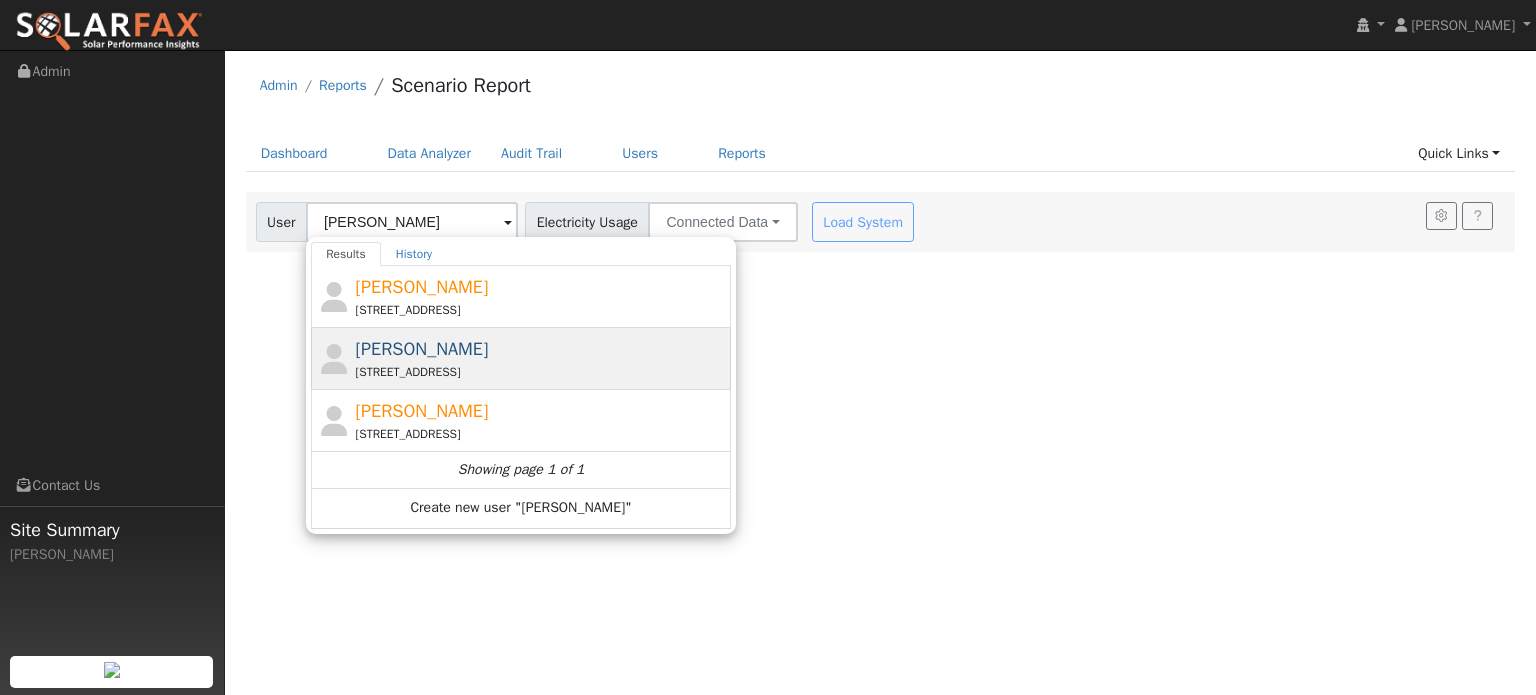 click on "[STREET_ADDRESS]" at bounding box center [541, 372] 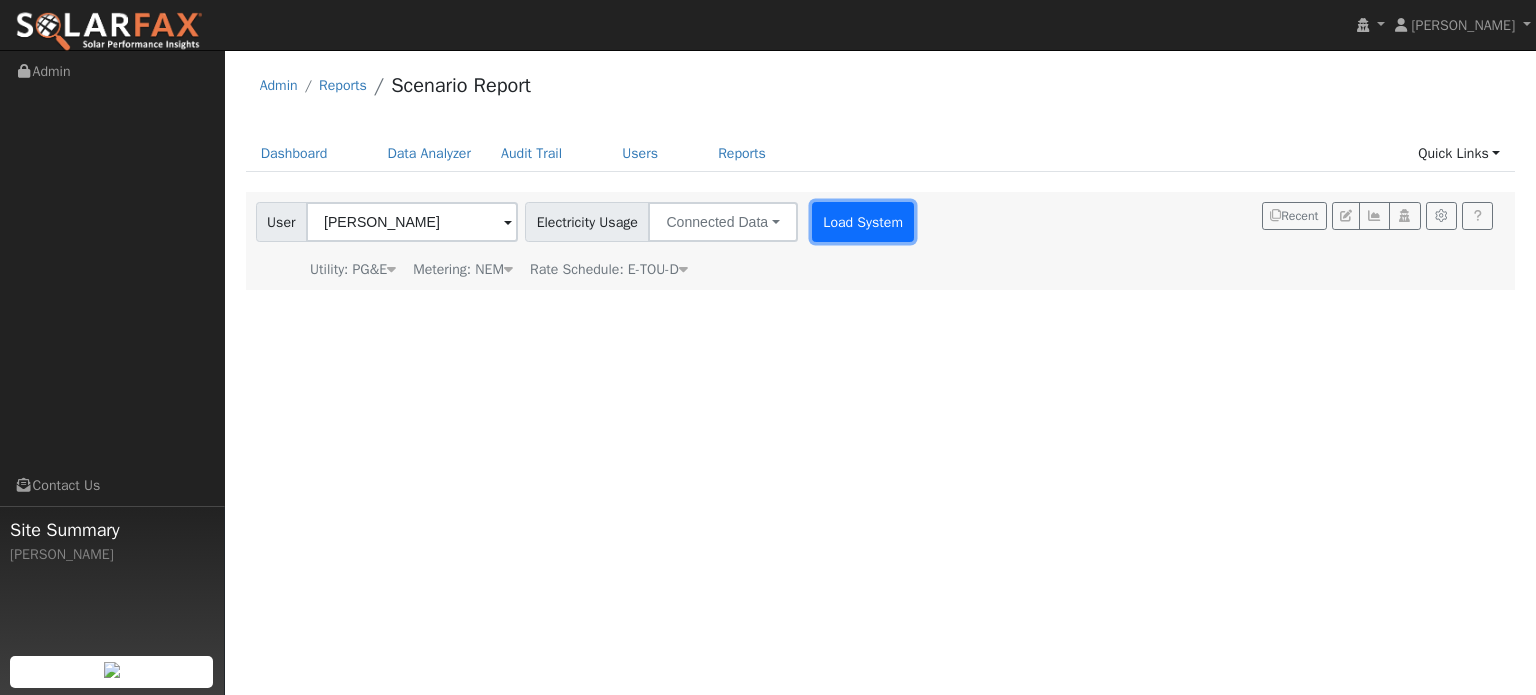 click on "Load System" at bounding box center (863, 222) 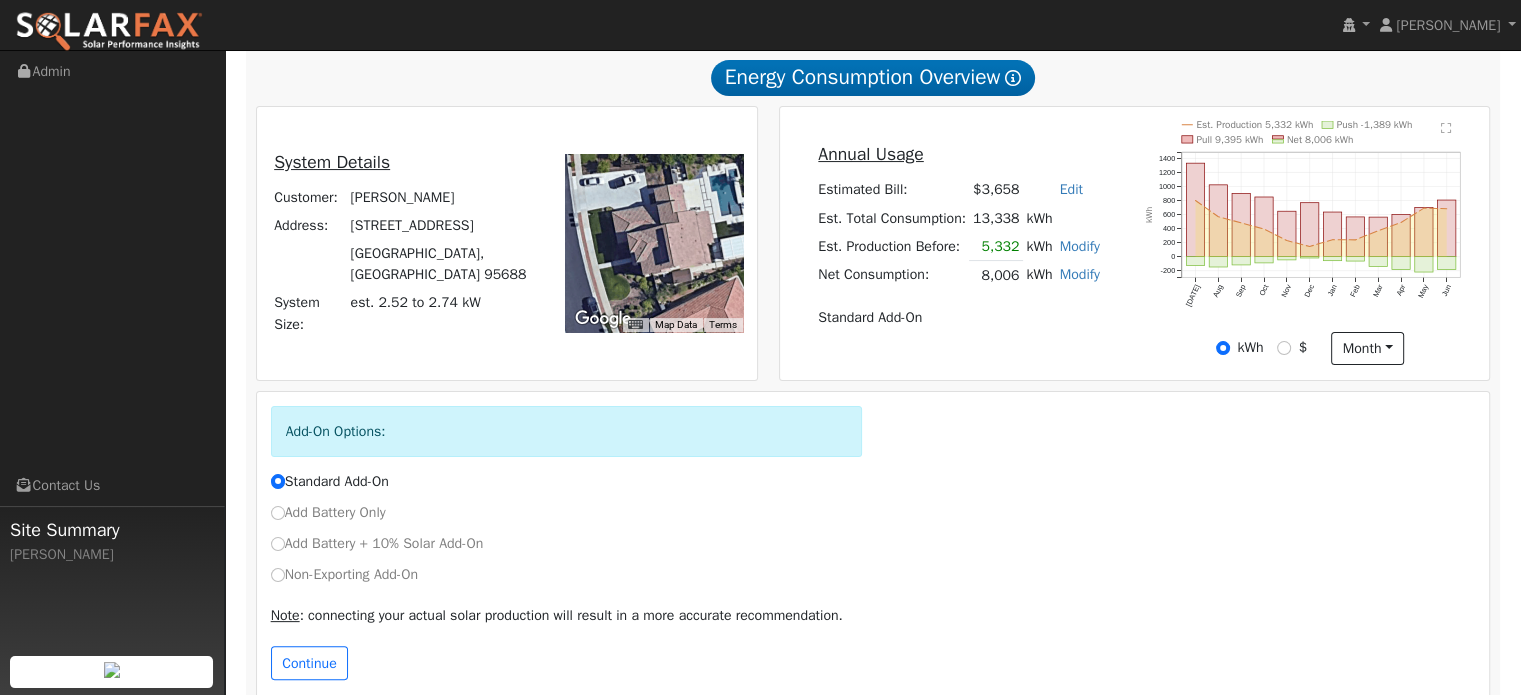 scroll, scrollTop: 377, scrollLeft: 0, axis: vertical 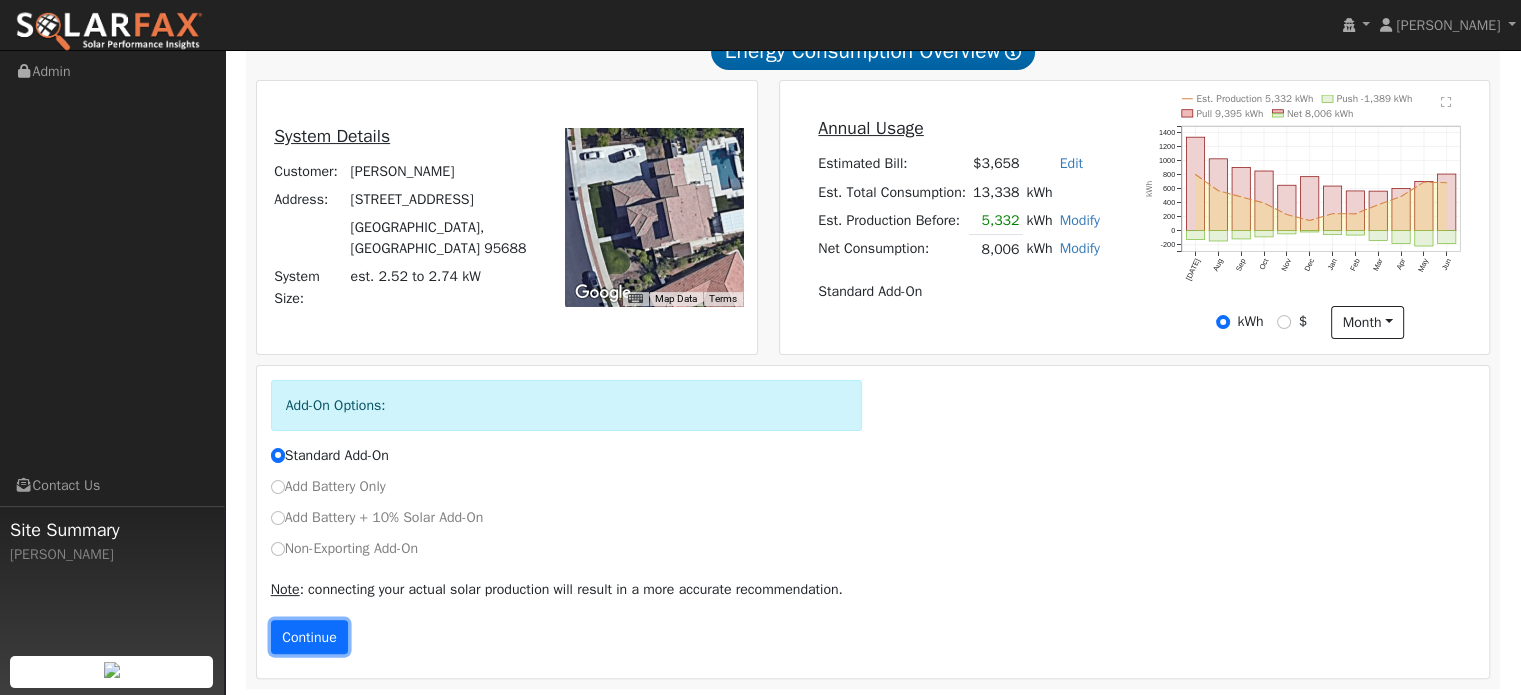 click on "Continue" at bounding box center [310, 637] 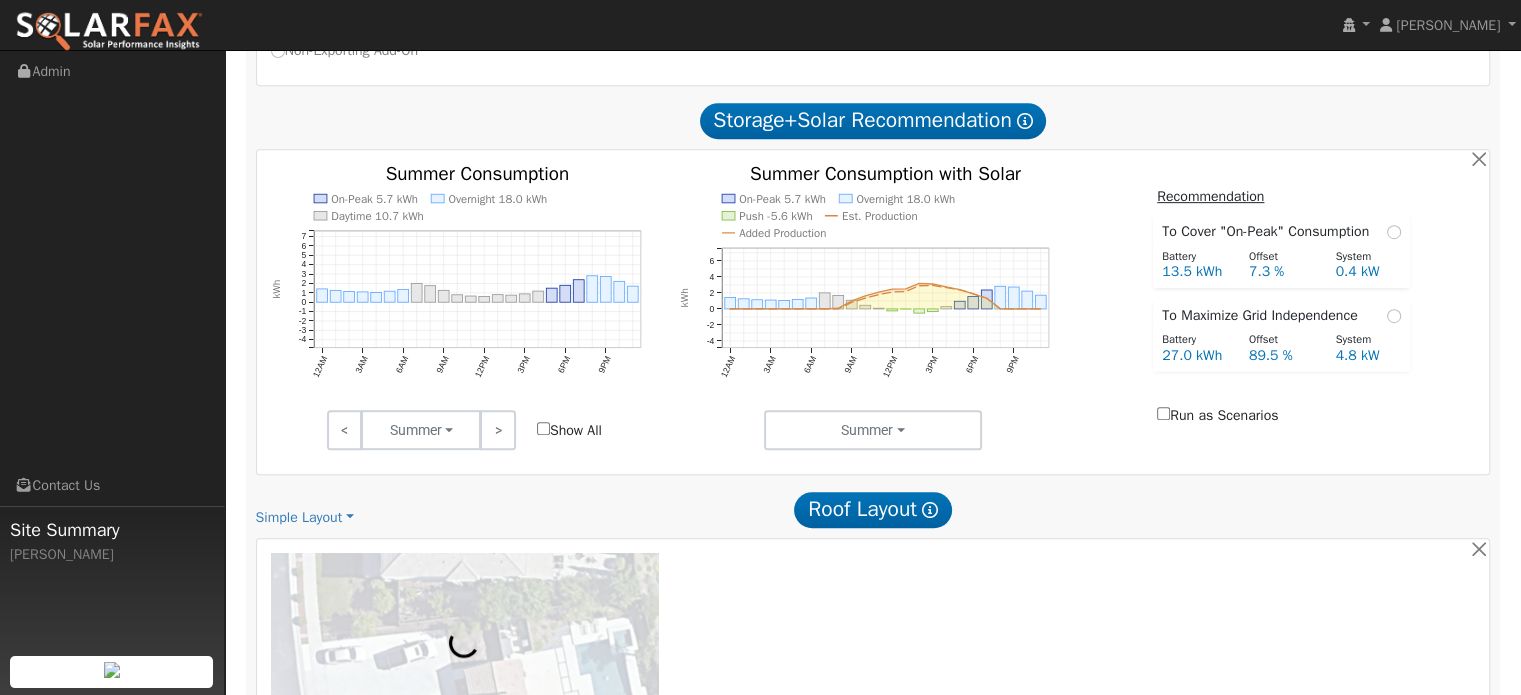 scroll, scrollTop: 913, scrollLeft: 0, axis: vertical 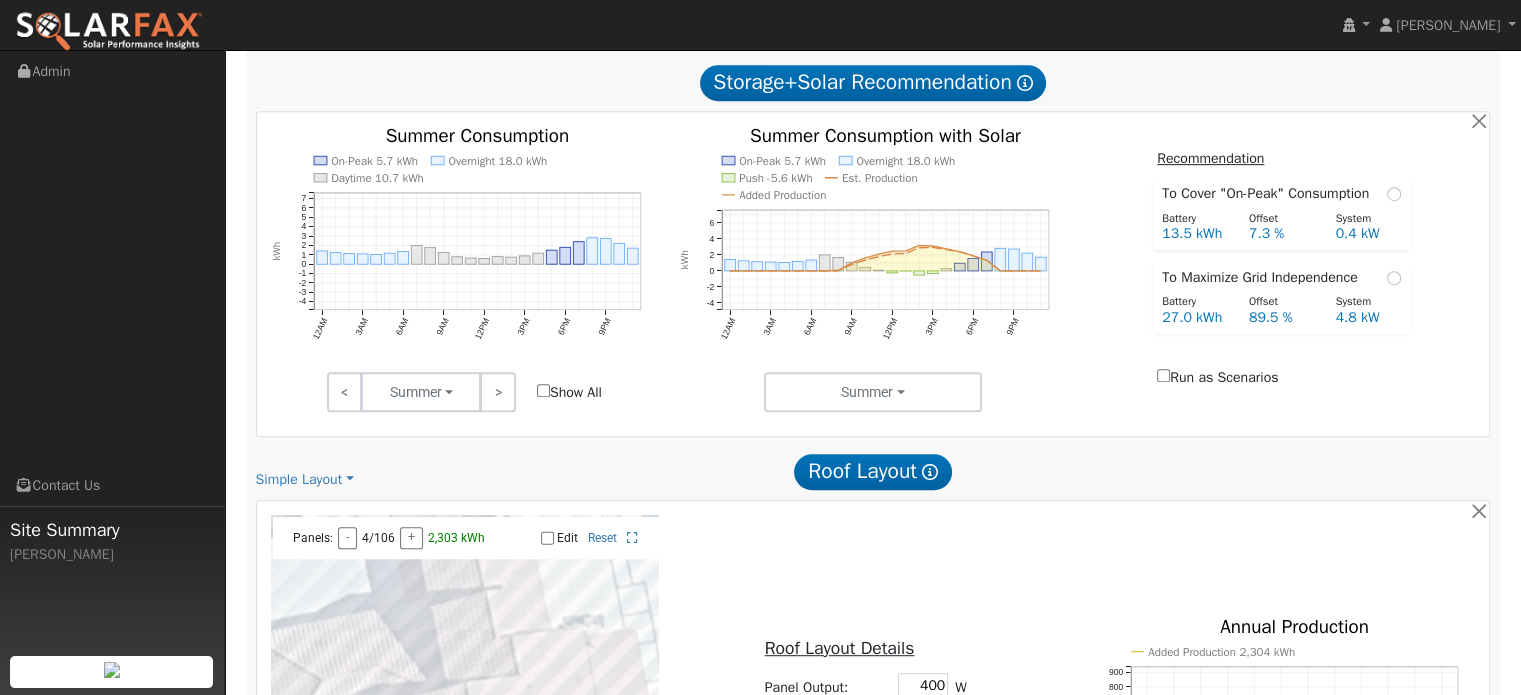 click on "Scenario Report  Powered by SolarFax ®   Energy Consumption Overview  Show Help  This analysis uses information about your recent energy consumption to recommend the ideal amount of battery storage based upon your need for energy bill savings and backup power.    You have provided your hourly consumption data, which provides the most accurate battery storage recommendation to meet your energy goals.  Your annual energy consumption is  8,006 kWh  and your estimated annual cost for this power is  $3,658 Your highest energy usage month is  July , and your lowest energy usage month is  April System Details Customer: Michelle Griggs Address: 310 Rolling Sage Circle Vacaville, CA 95688 System Size: est. 2.52 to 2.74 kW To navigate the map with touch gestures double-tap and hold your finger on the map, then drag the map. ← Move left → Move right ↑ Move up ↓ Move down + Zoom in - Zoom out Home Jump left by 75% End Jump right by 75% Page Up Jump up by 75% Page Down Jump down by 75% Map Data 10 m  Terms kWh" 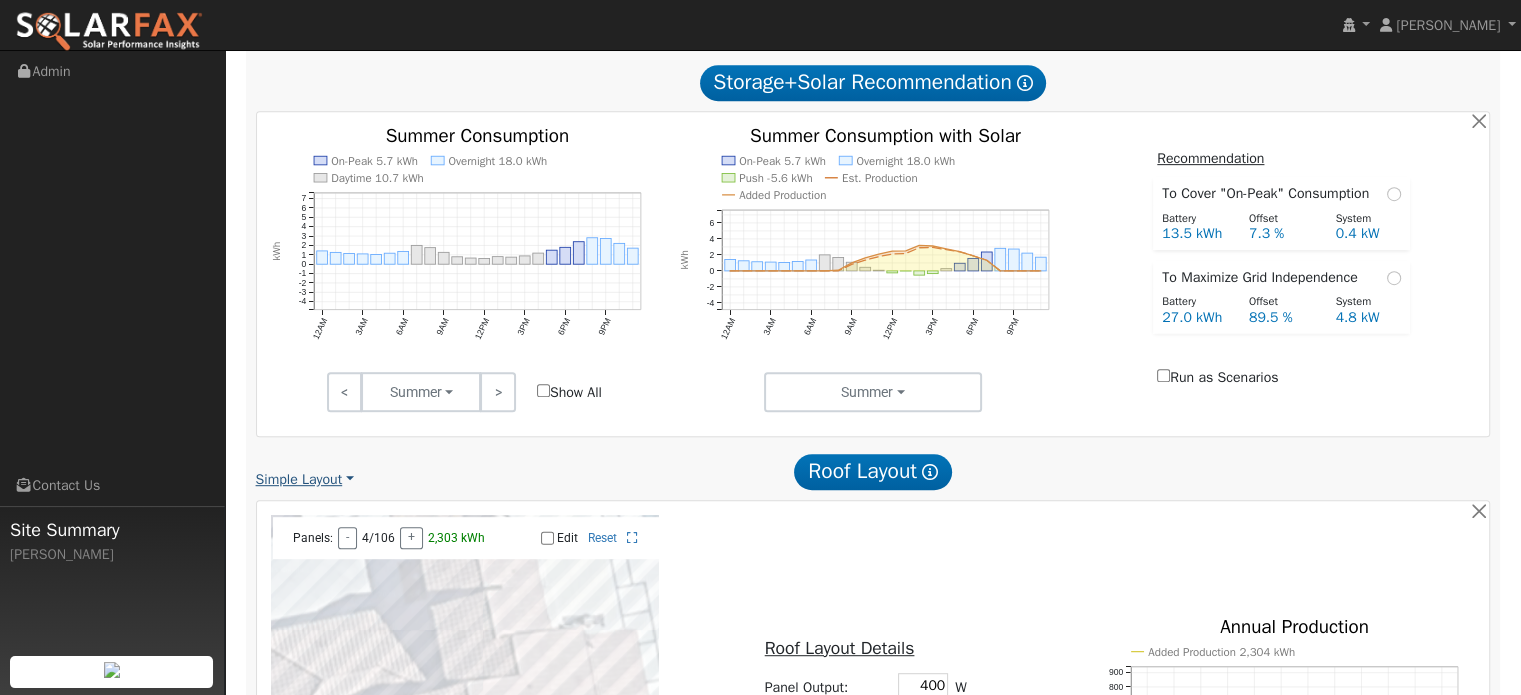 click on "Simple Layout" at bounding box center (305, 479) 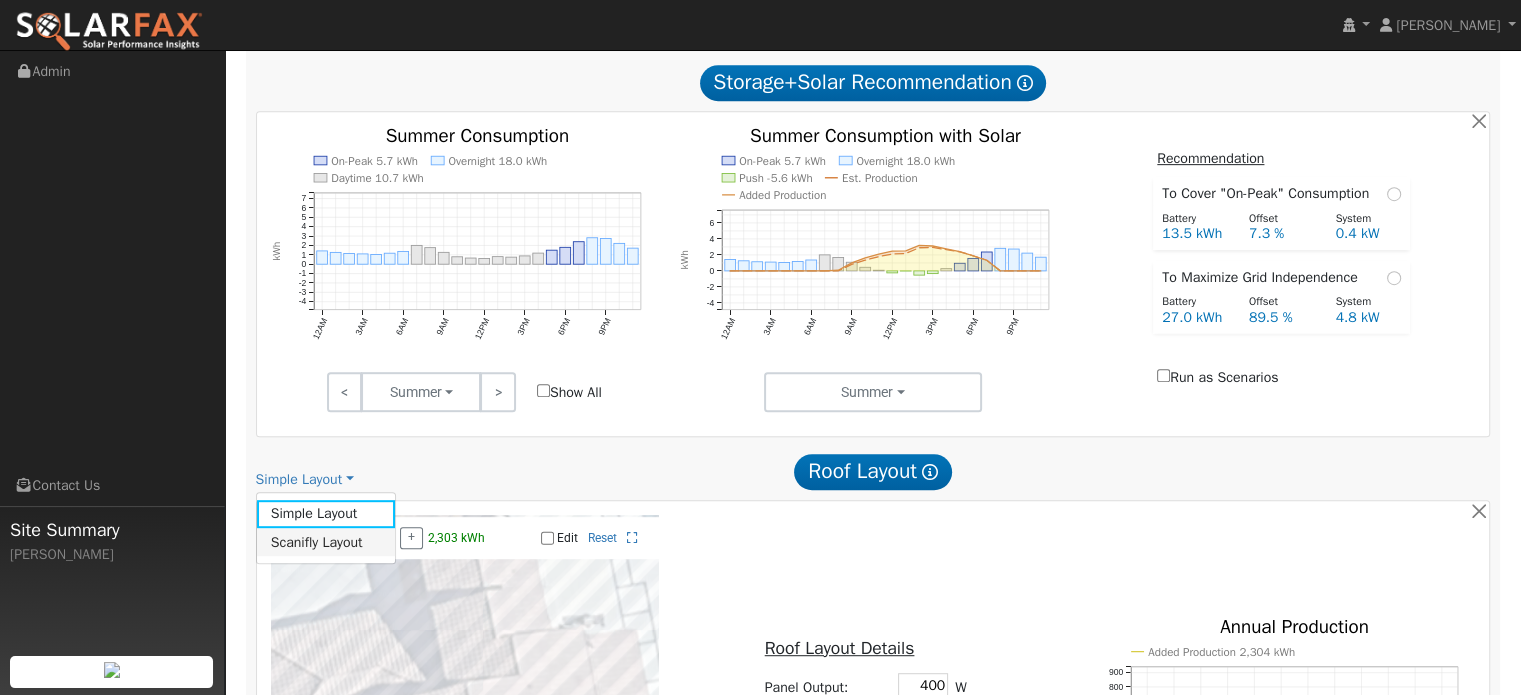 click on "Scanifly Layout" at bounding box center (326, 542) 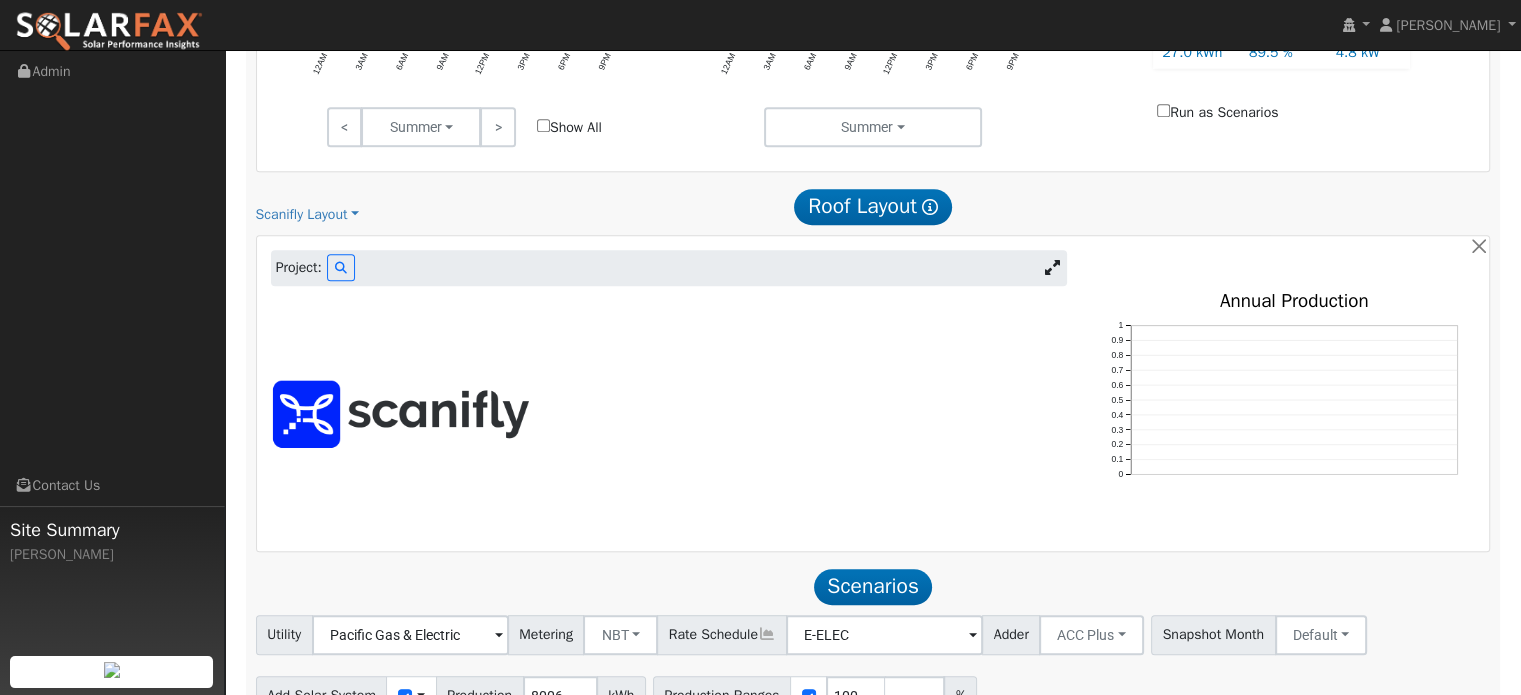 scroll, scrollTop: 1213, scrollLeft: 0, axis: vertical 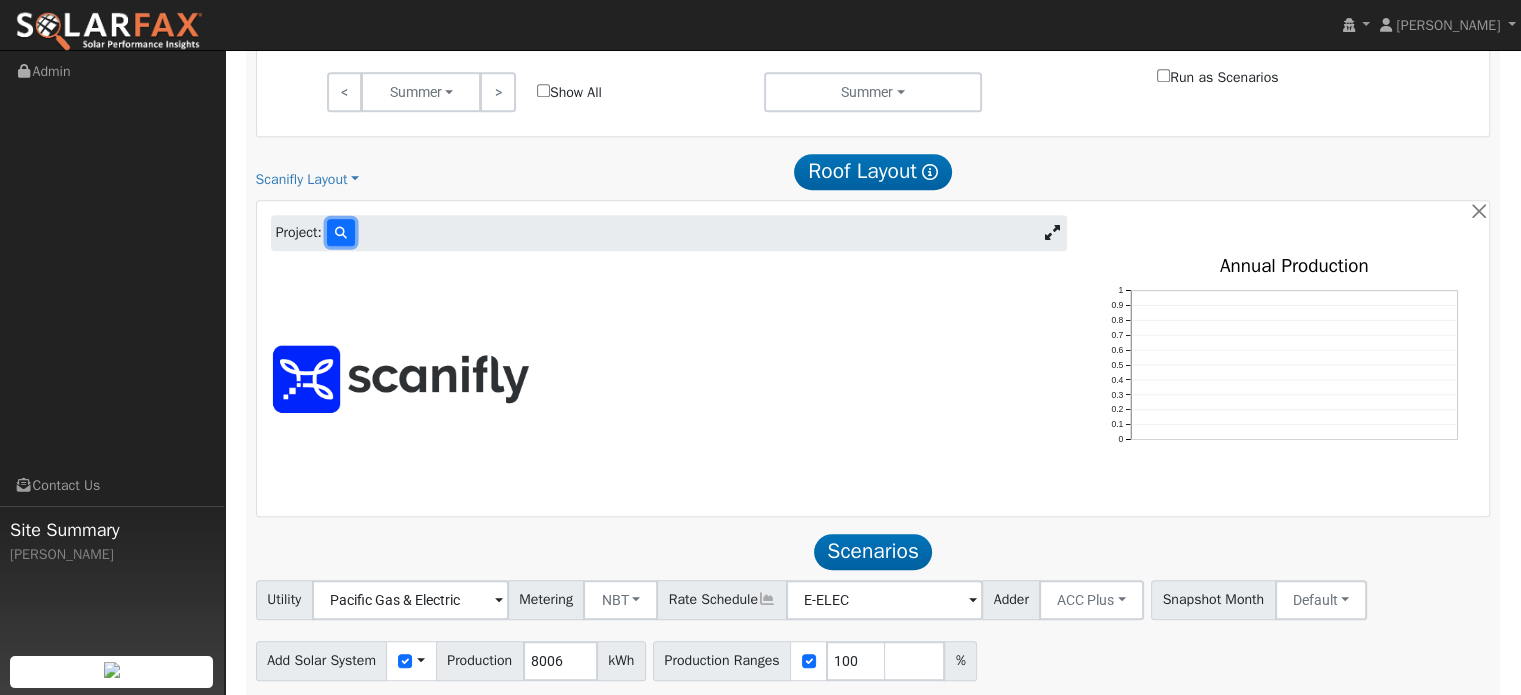 click at bounding box center [341, 232] 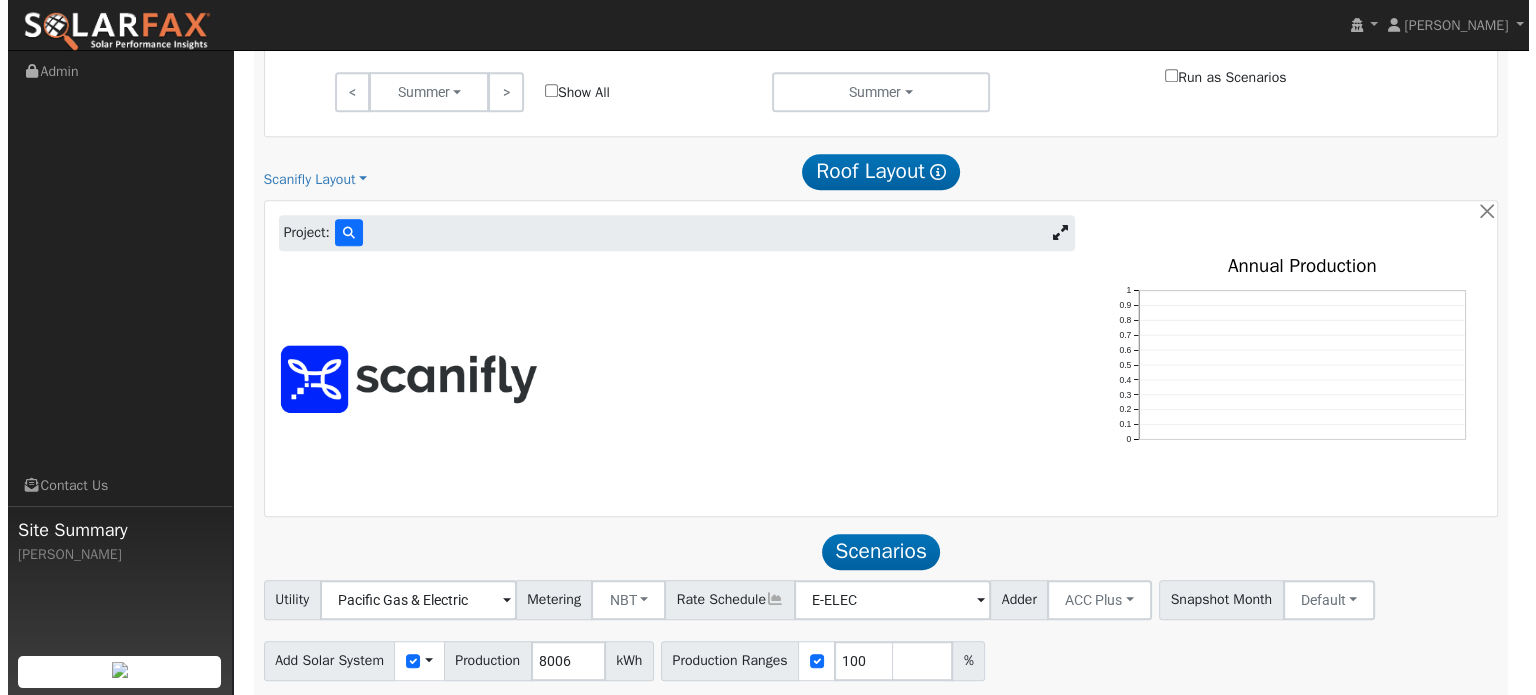 scroll, scrollTop: 1216, scrollLeft: 0, axis: vertical 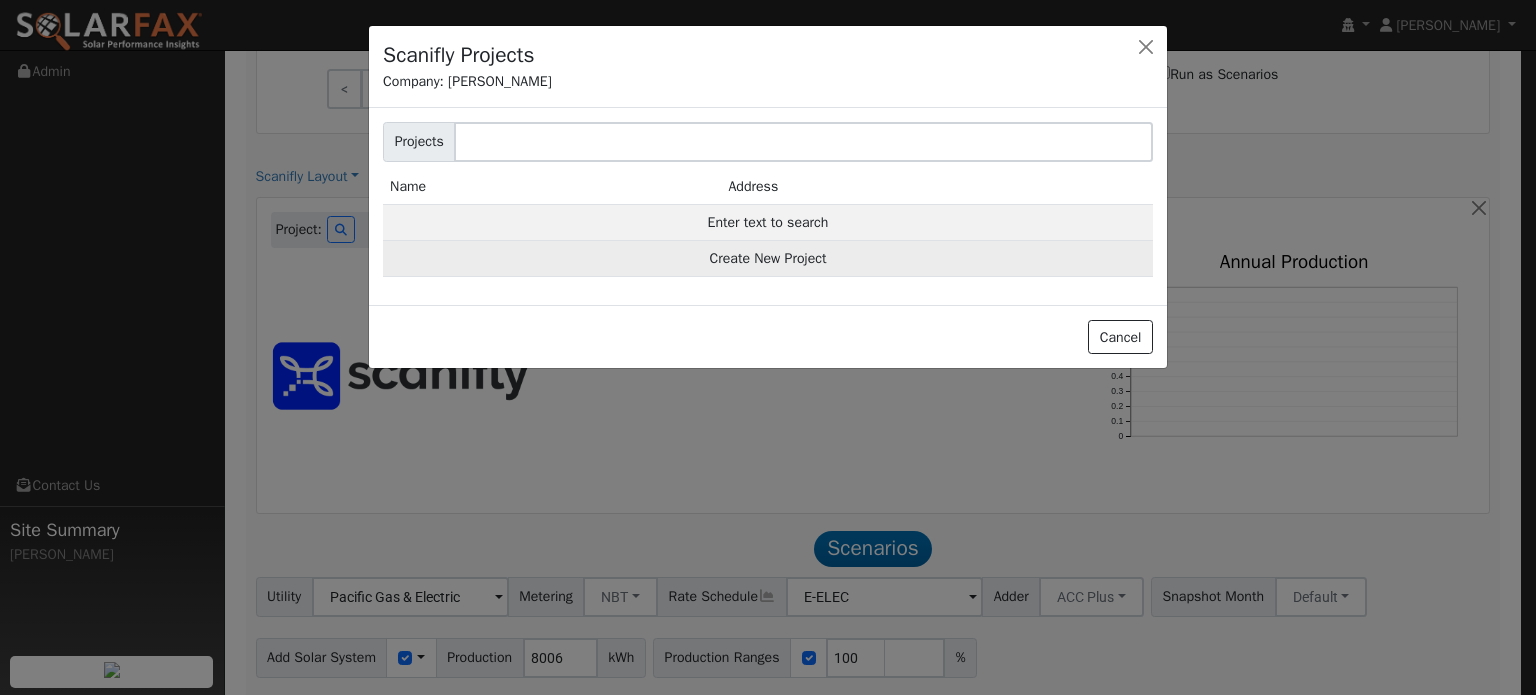 click on "Create New Project" at bounding box center (768, 259) 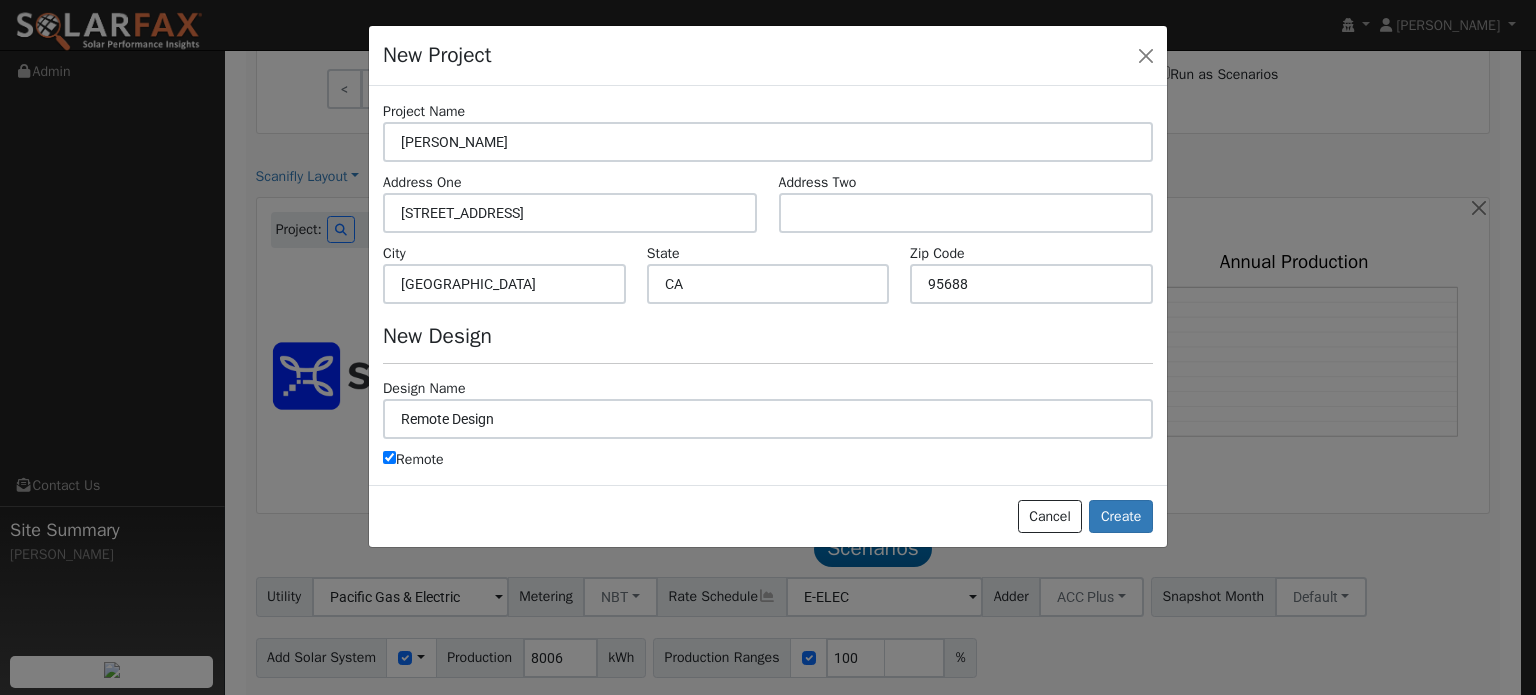 scroll, scrollTop: 1220, scrollLeft: 0, axis: vertical 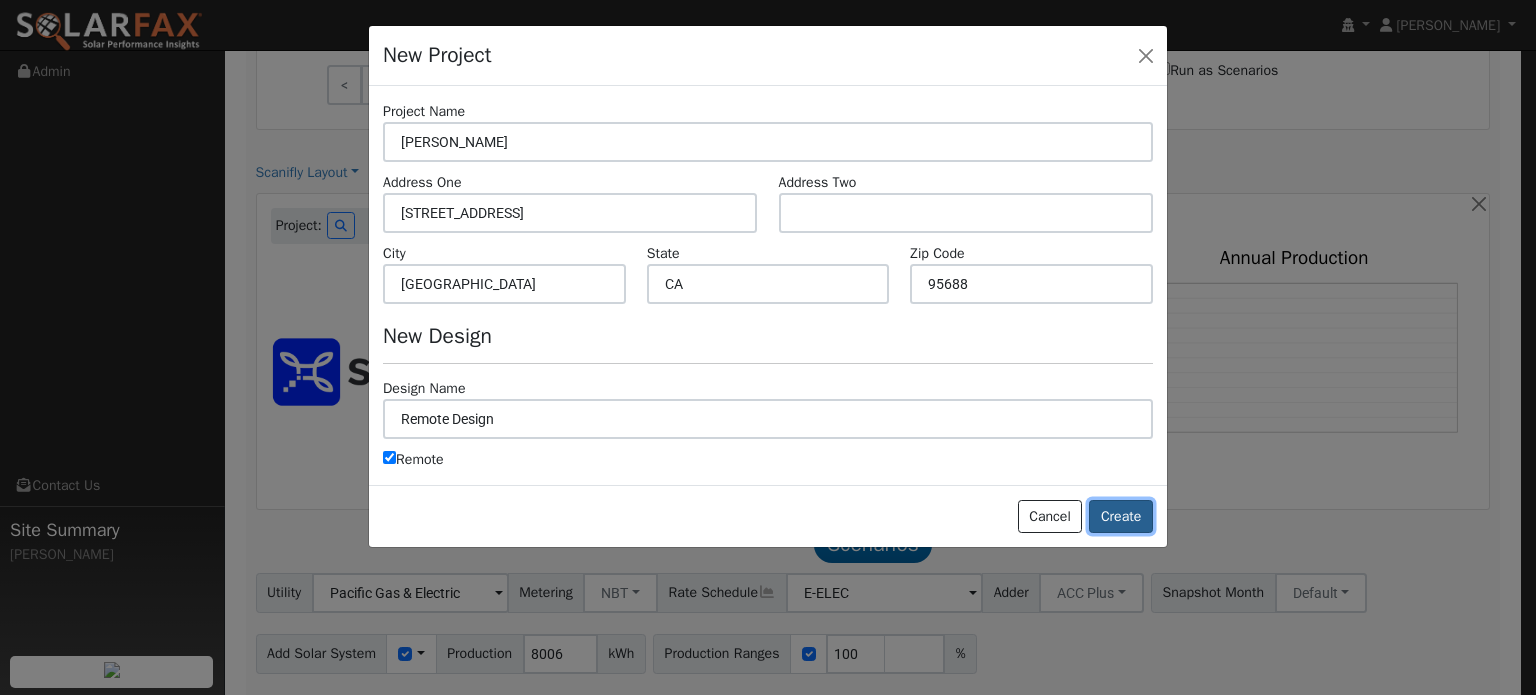 click on "Create" at bounding box center [1121, 517] 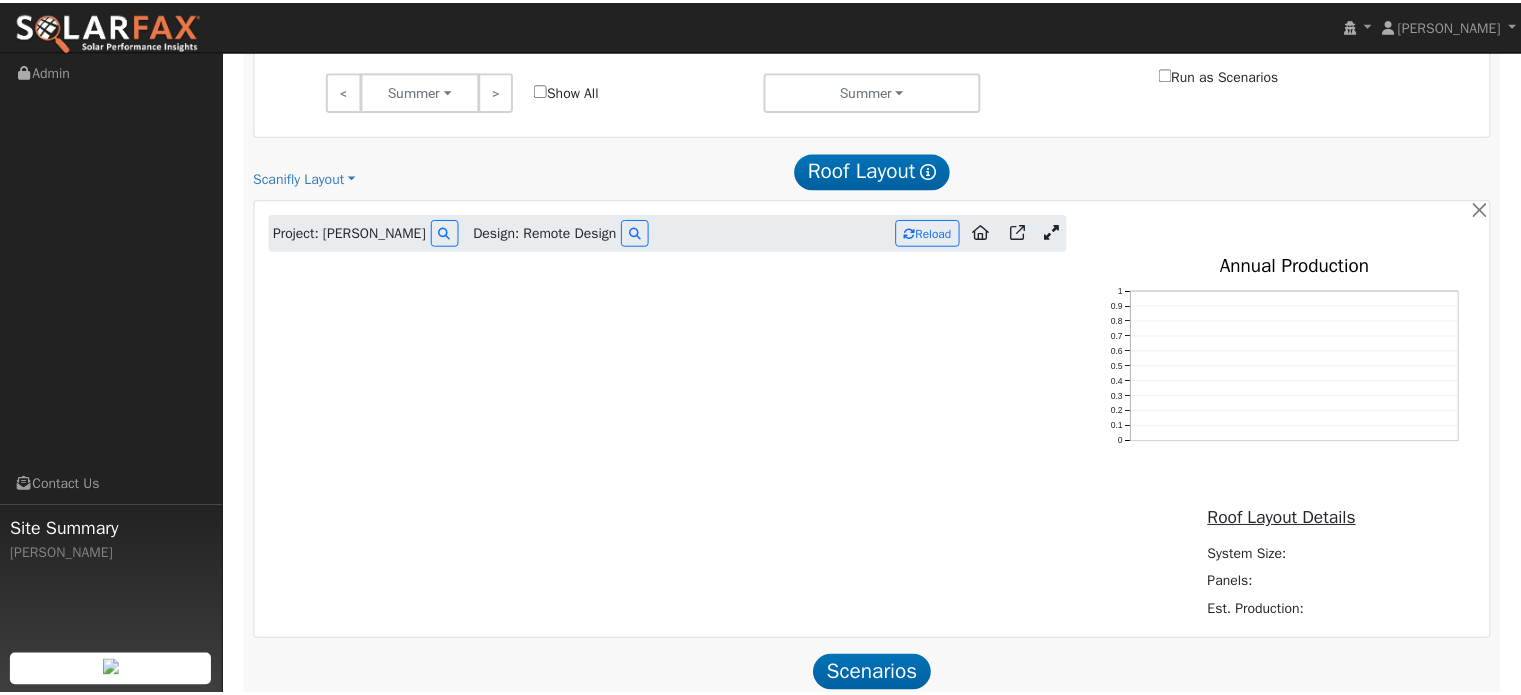 scroll, scrollTop: 1186, scrollLeft: 0, axis: vertical 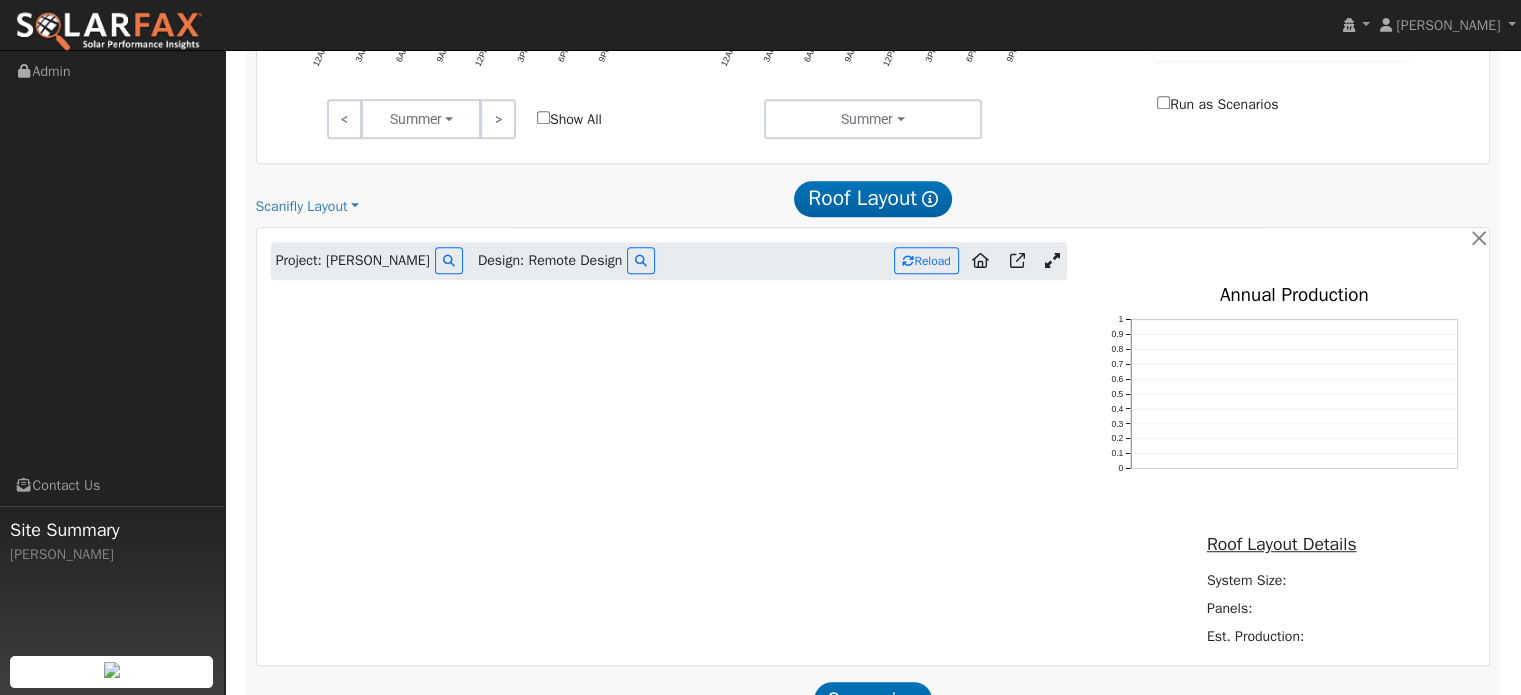 click at bounding box center [1052, 260] 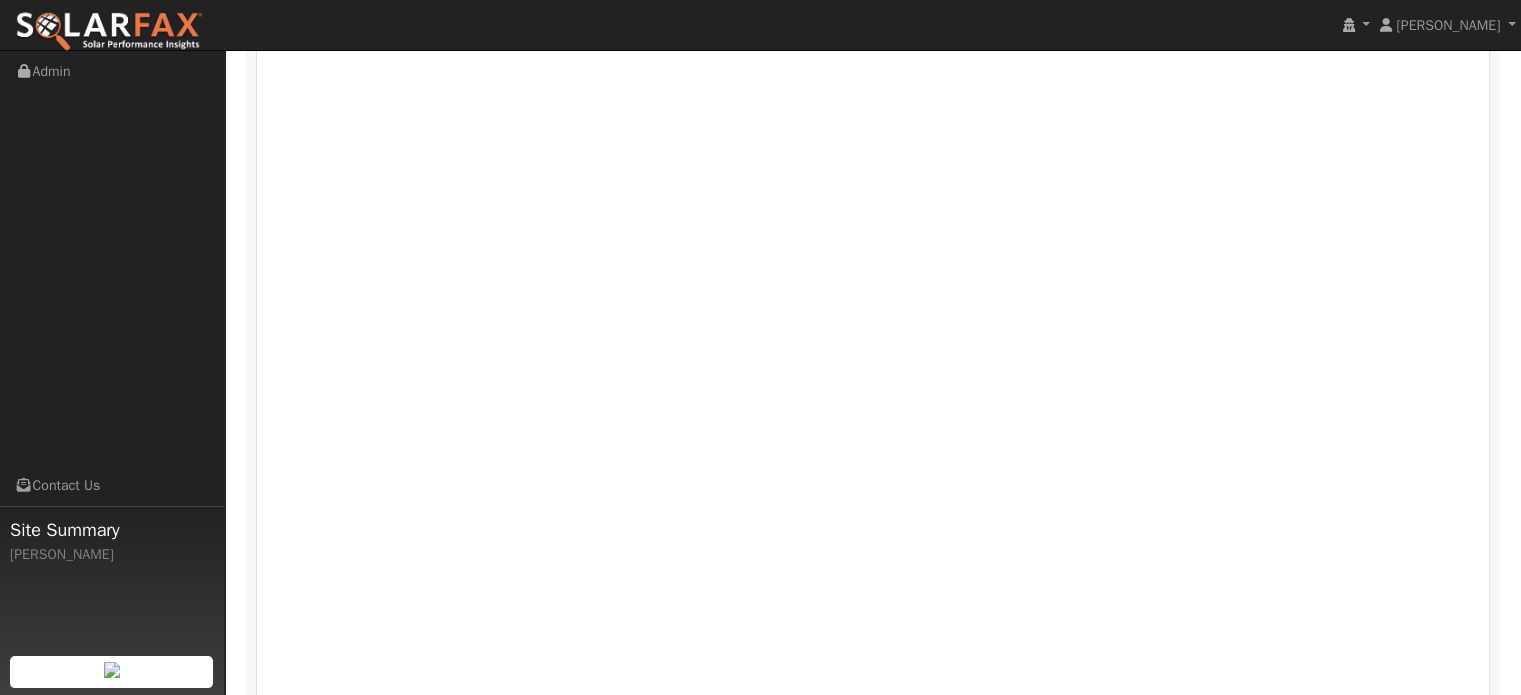 scroll, scrollTop: 1558, scrollLeft: 0, axis: vertical 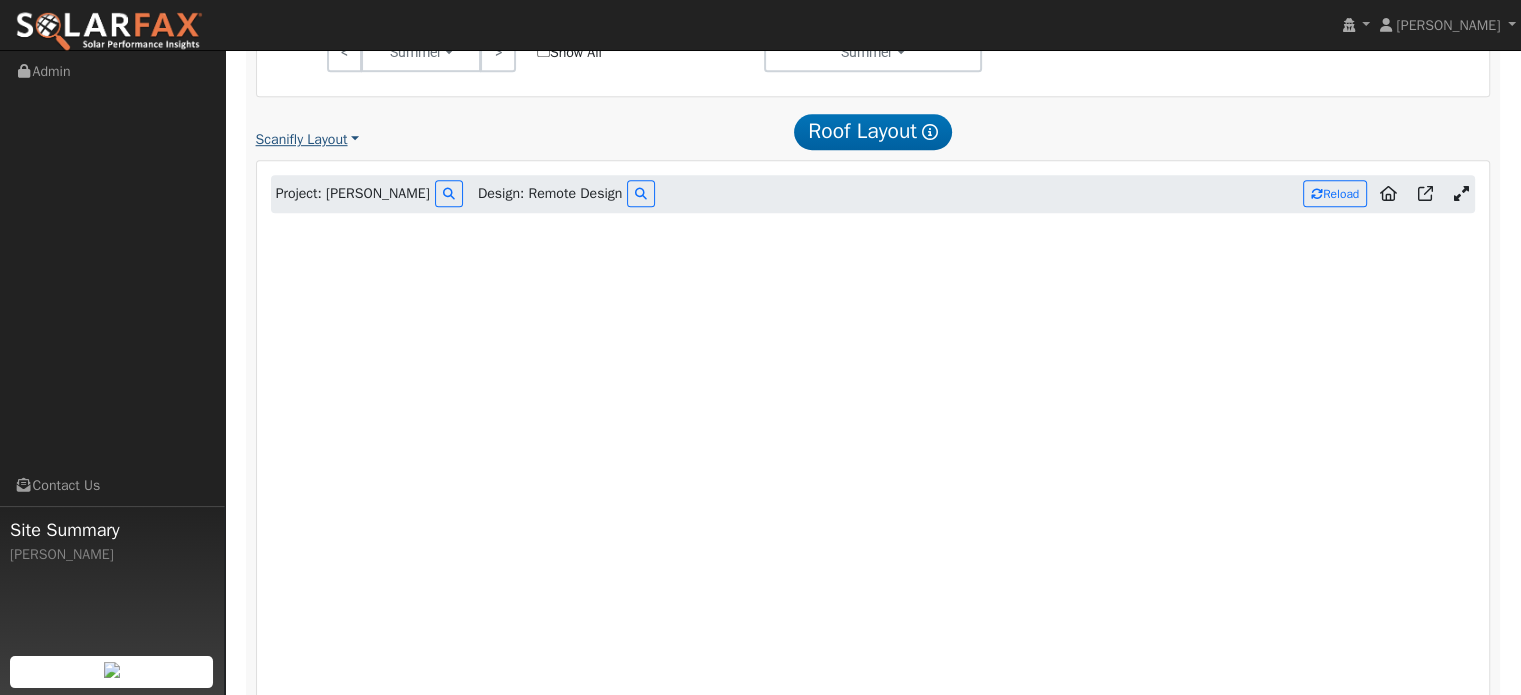 click on "Scanifly Layout" at bounding box center [308, 139] 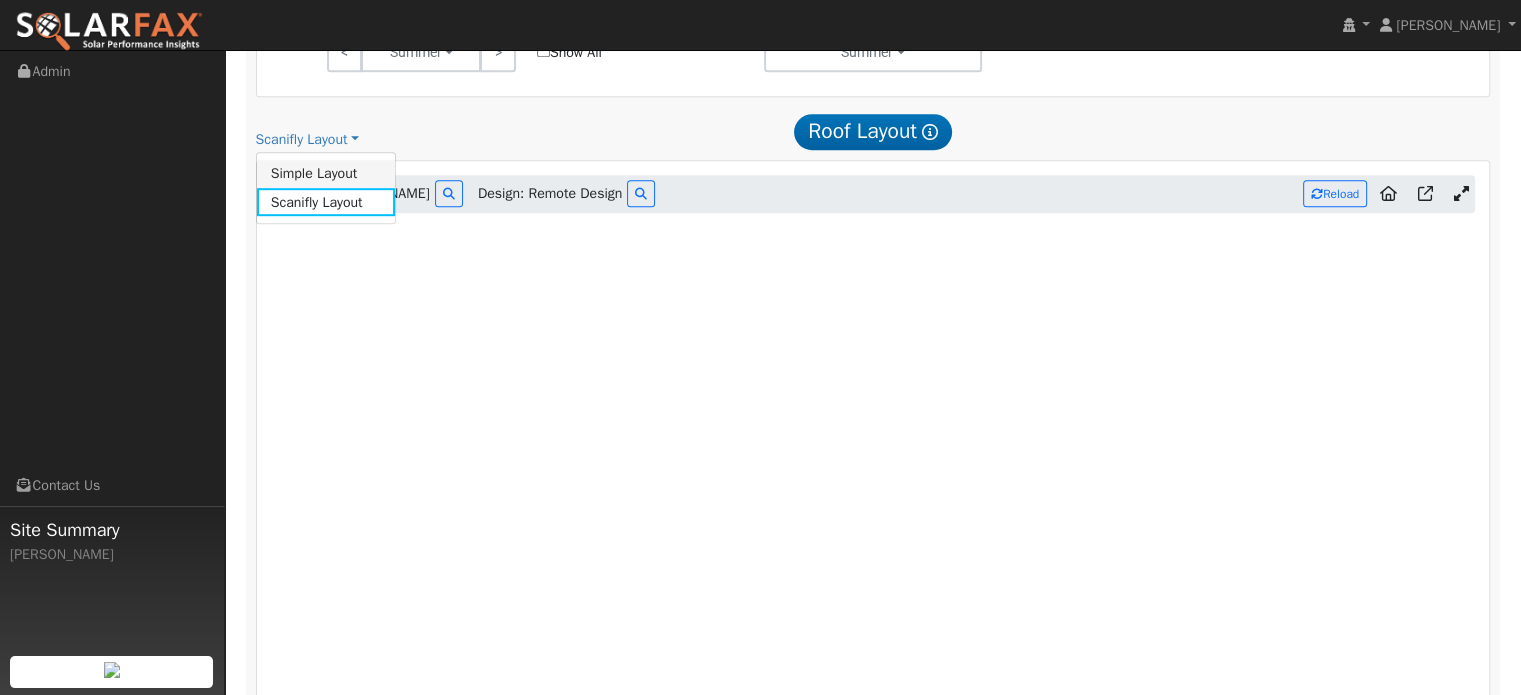click on "Simple Layout" at bounding box center (326, 174) 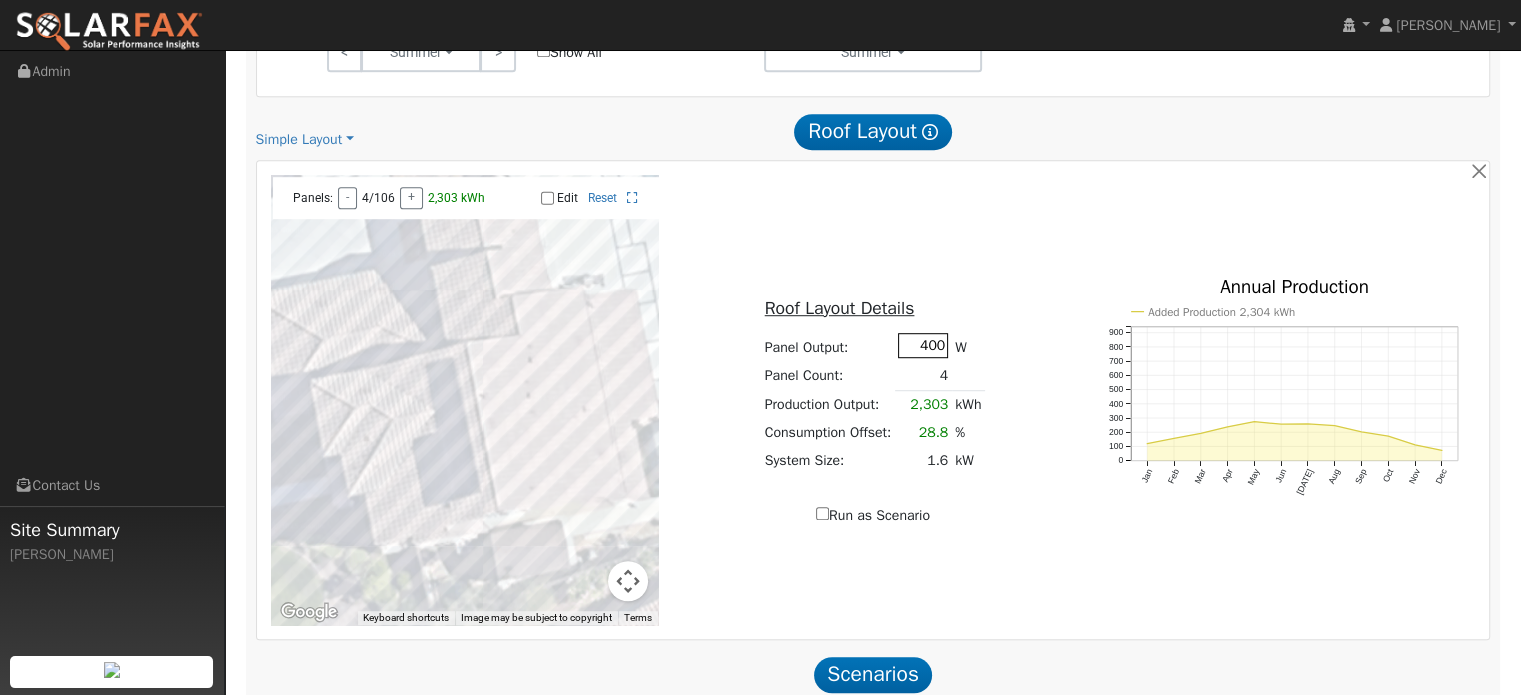 click on "400" at bounding box center [923, 345] 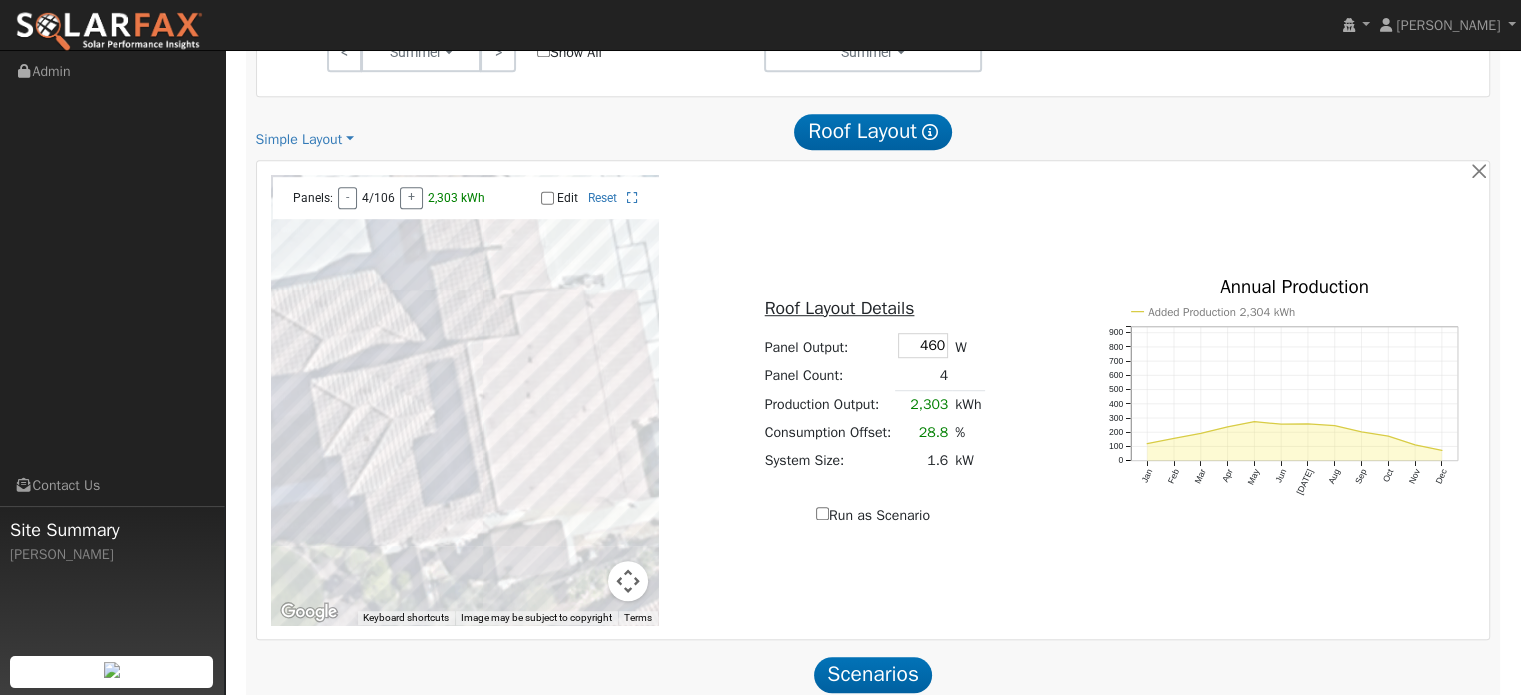 type on "460" 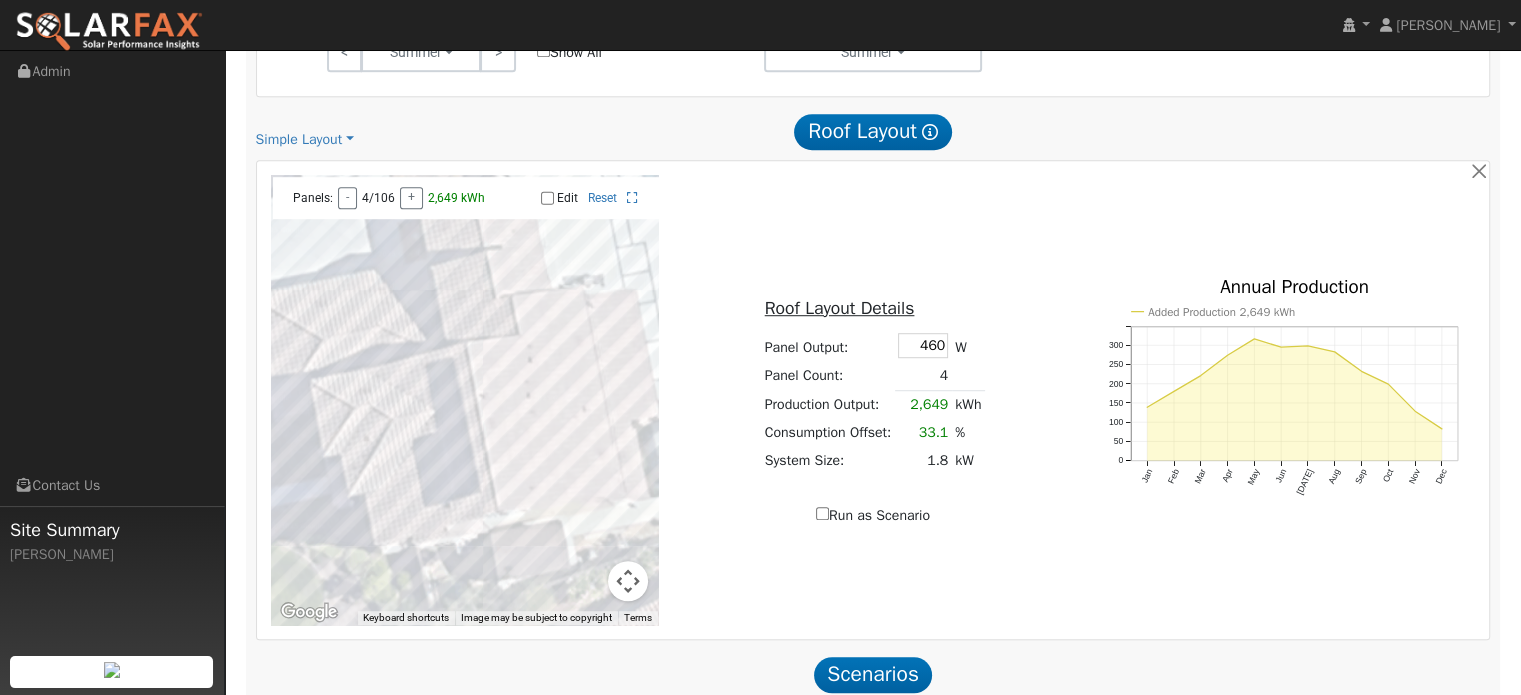 click on "4" at bounding box center (923, 375) 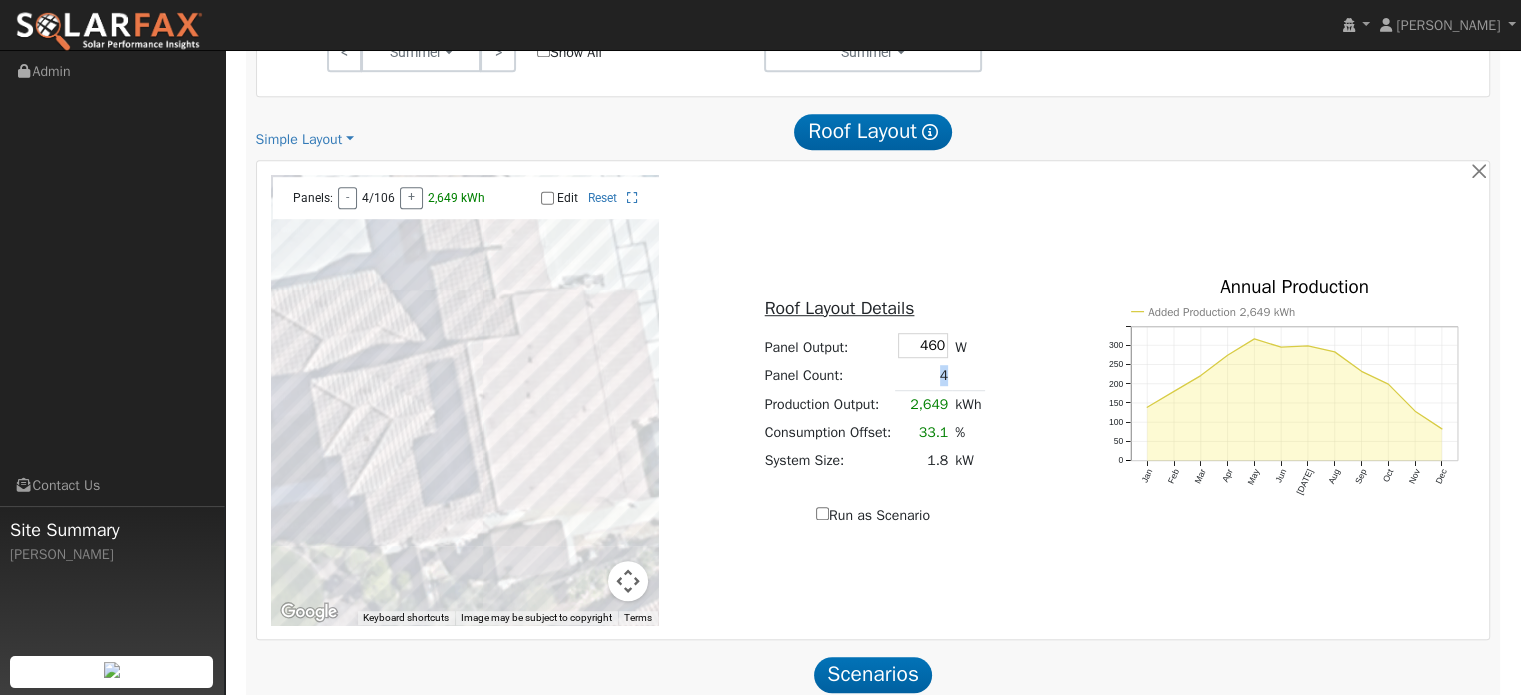 click on "4" at bounding box center (923, 375) 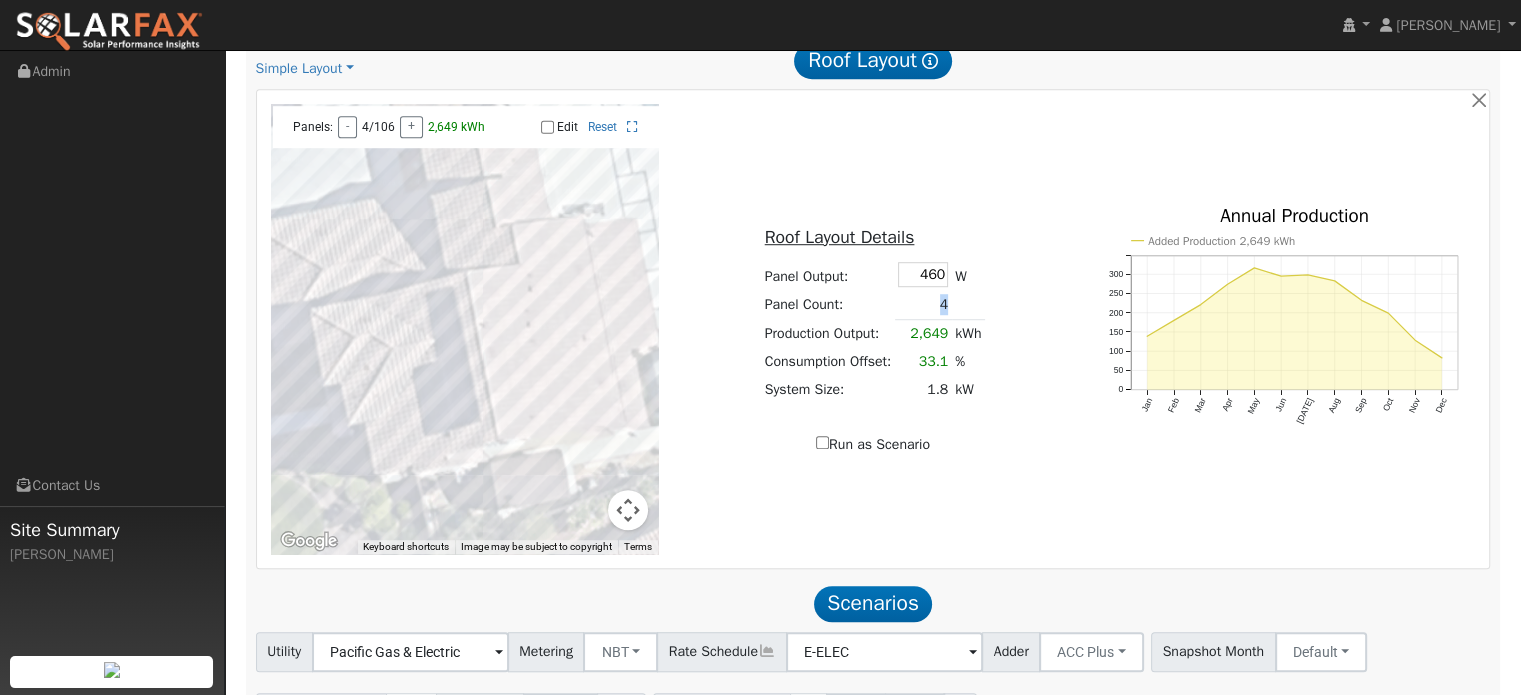 scroll, scrollTop: 1239, scrollLeft: 0, axis: vertical 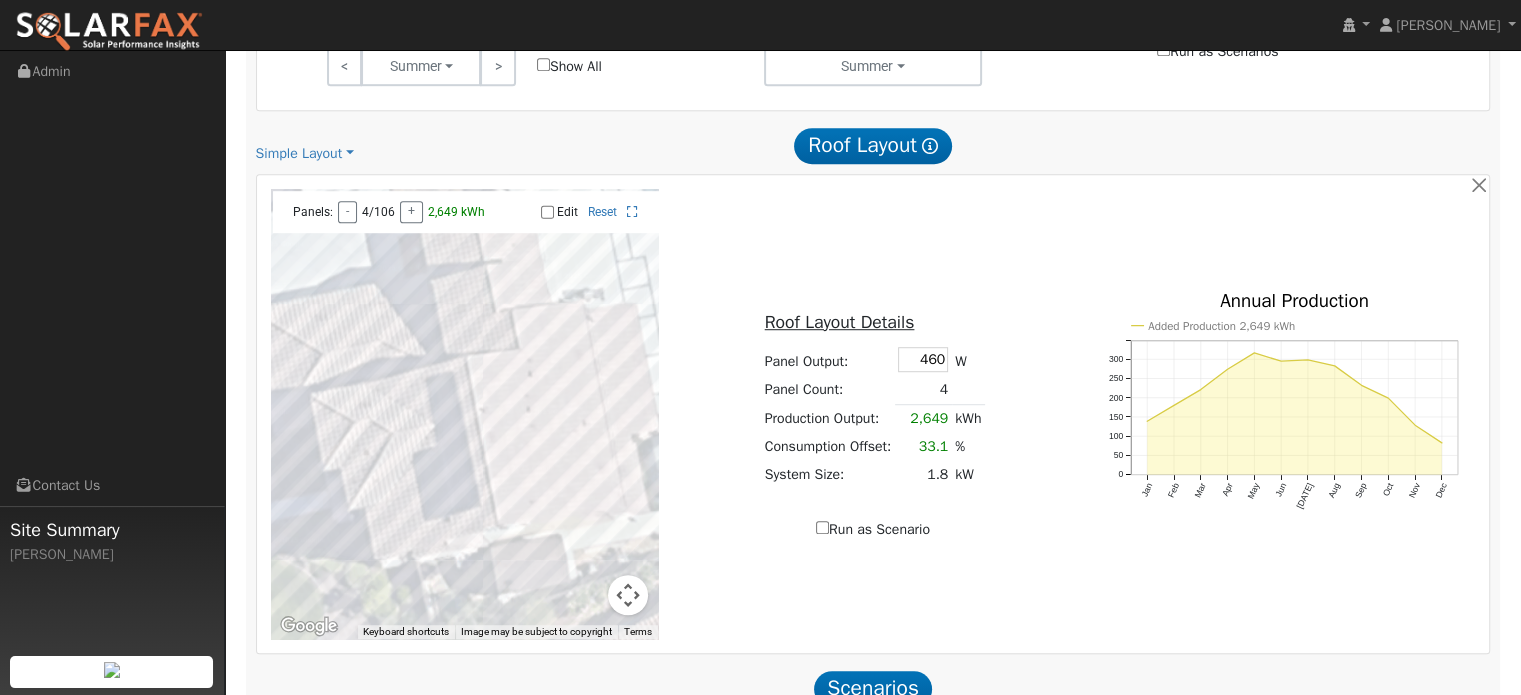 click at bounding box center [968, 389] 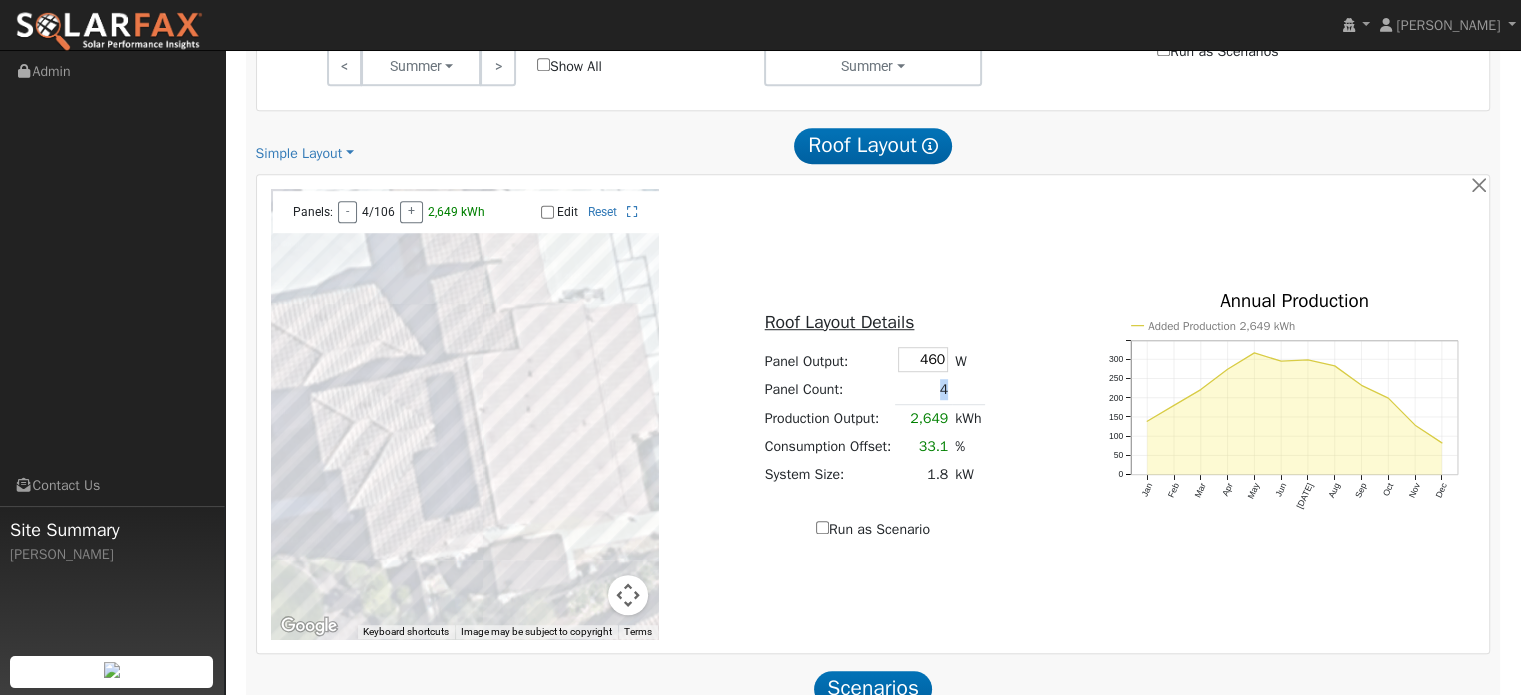 click on "4" at bounding box center [923, 389] 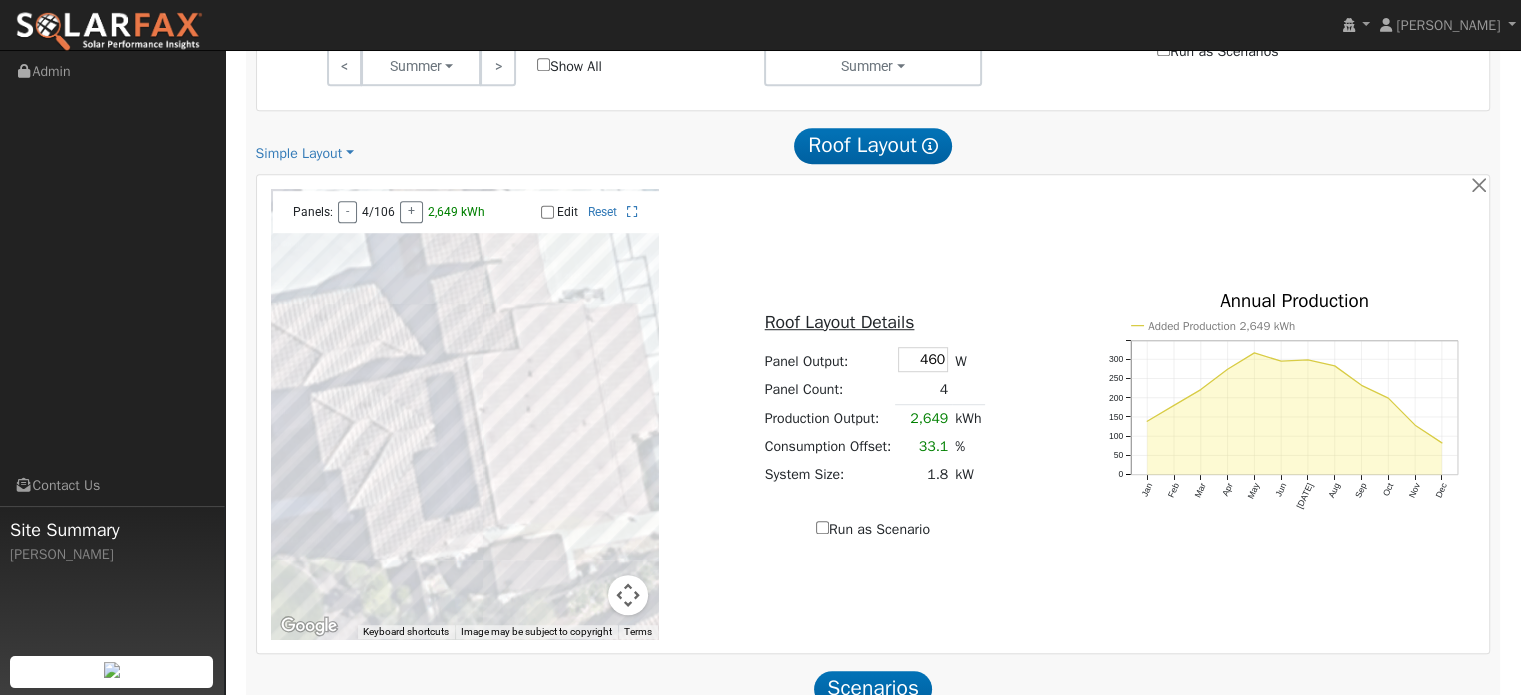 click on "4" at bounding box center [923, 389] 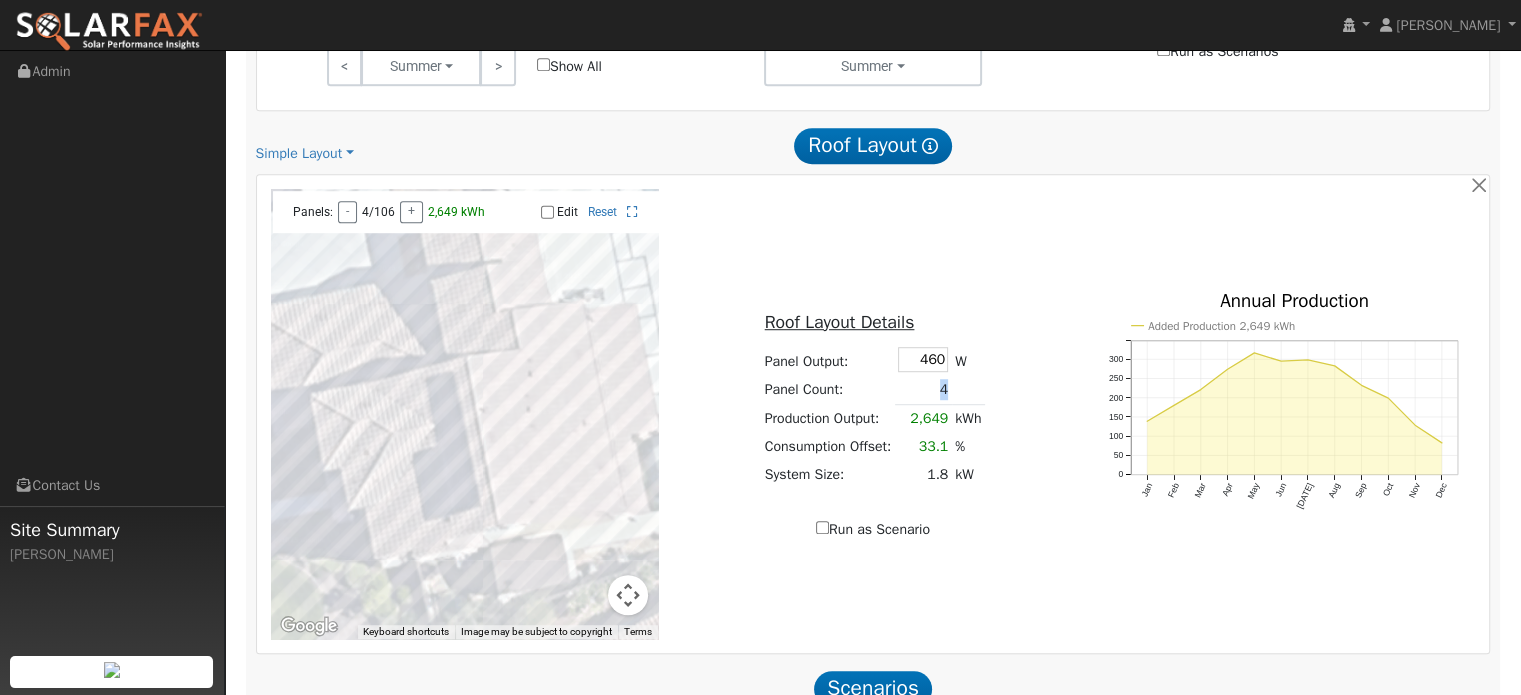 click on "4" at bounding box center (923, 389) 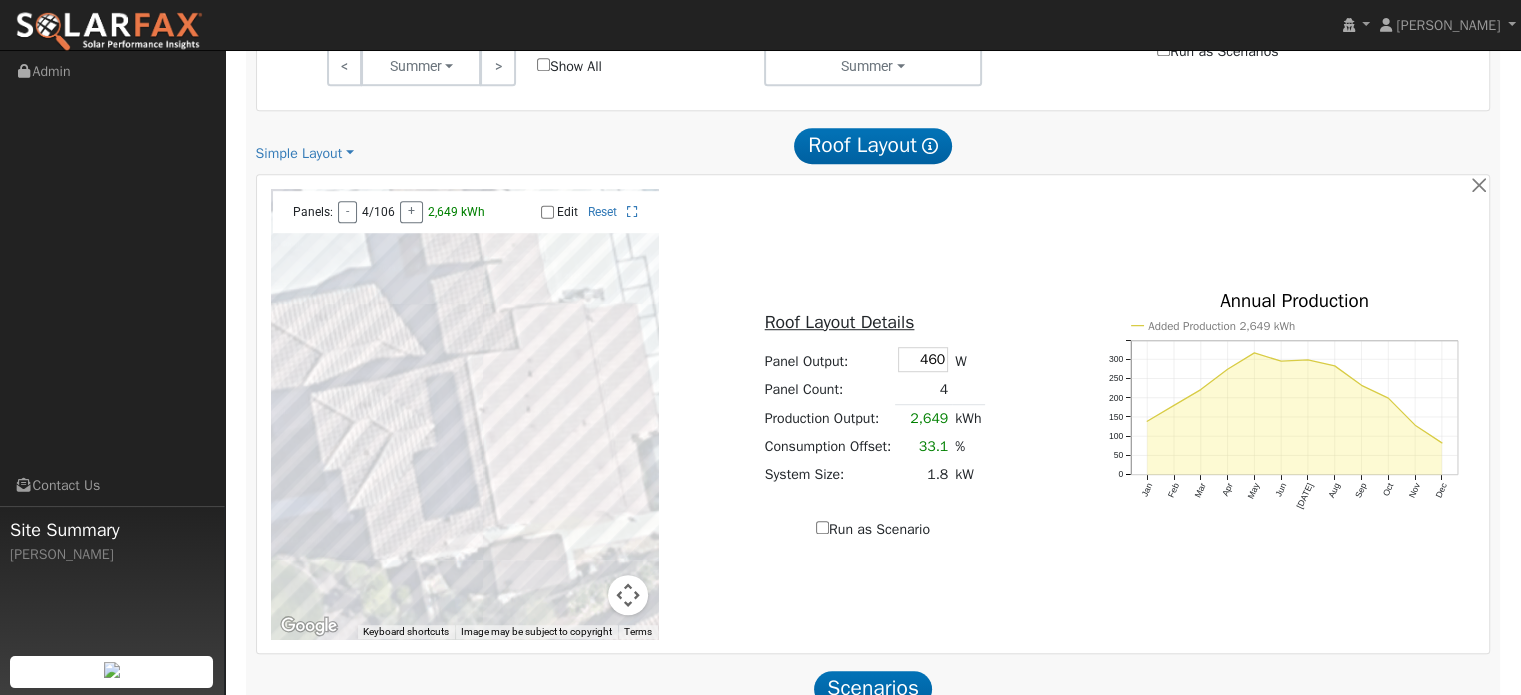 click on "Panels: - 4/106 + 2,649 kWh Edit Reset" at bounding box center [466, 212] 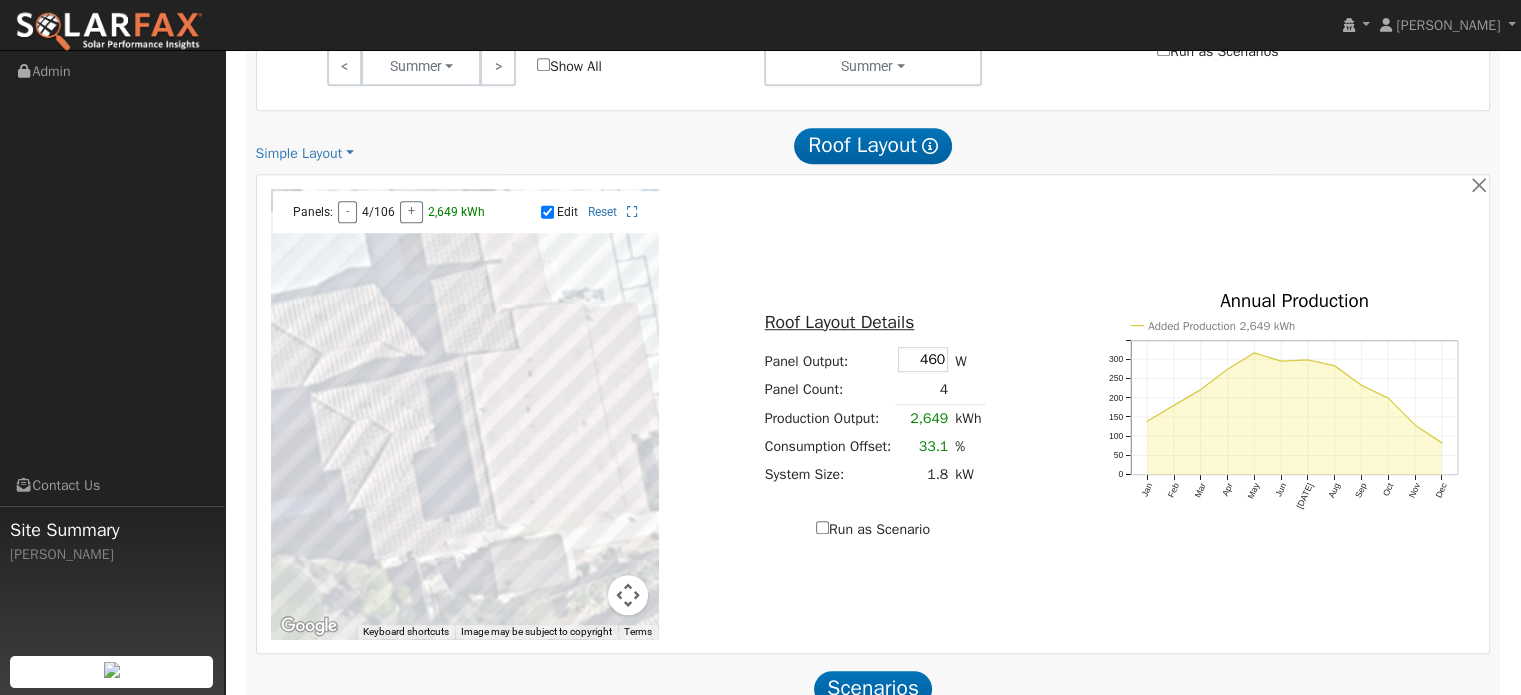 click at bounding box center (465, 414) 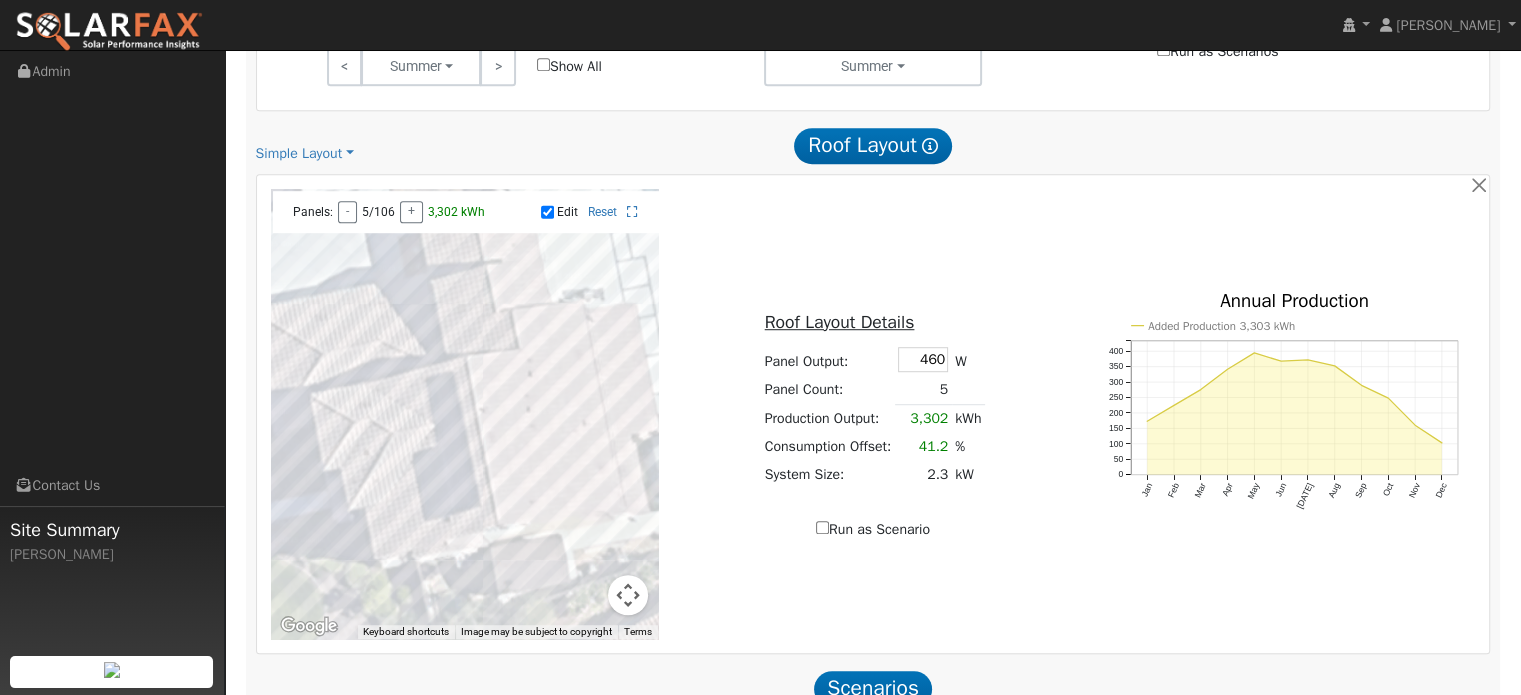 click at bounding box center [465, 414] 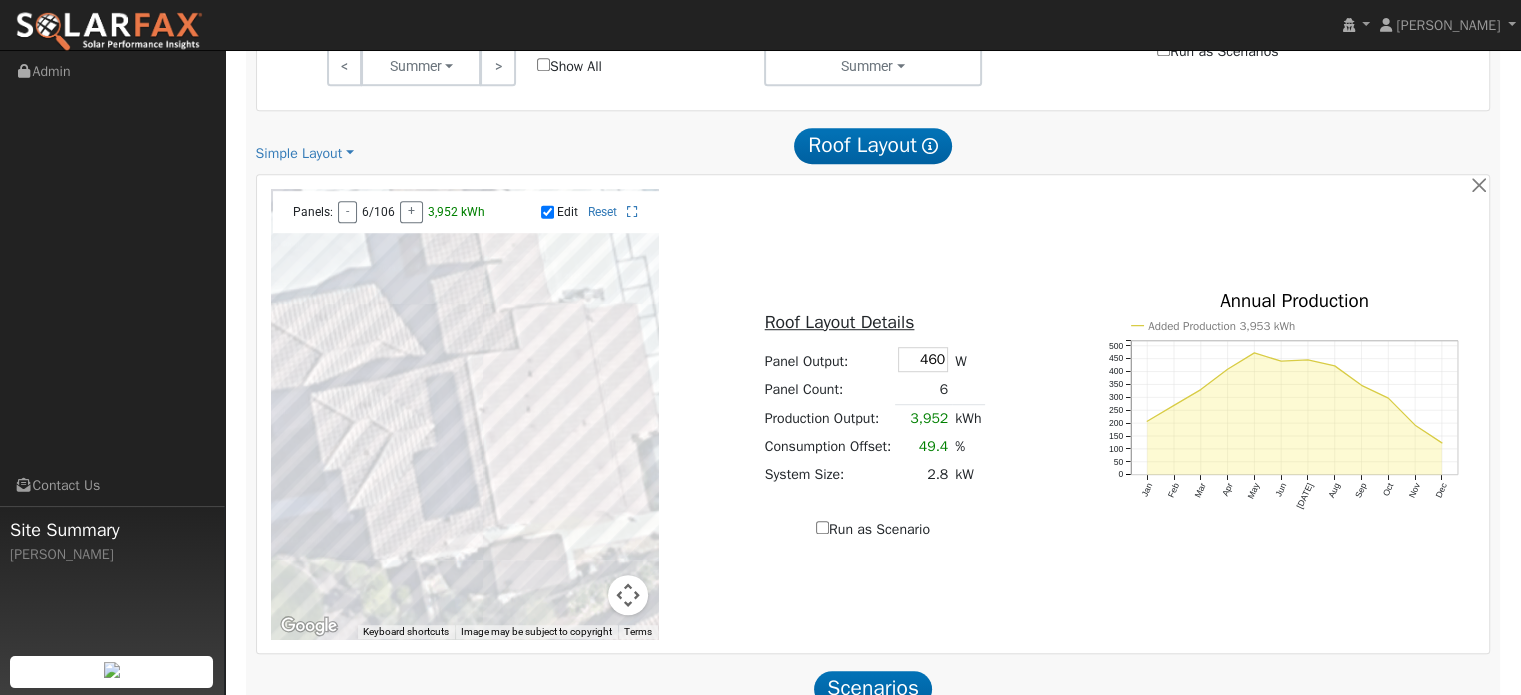 click at bounding box center [465, 414] 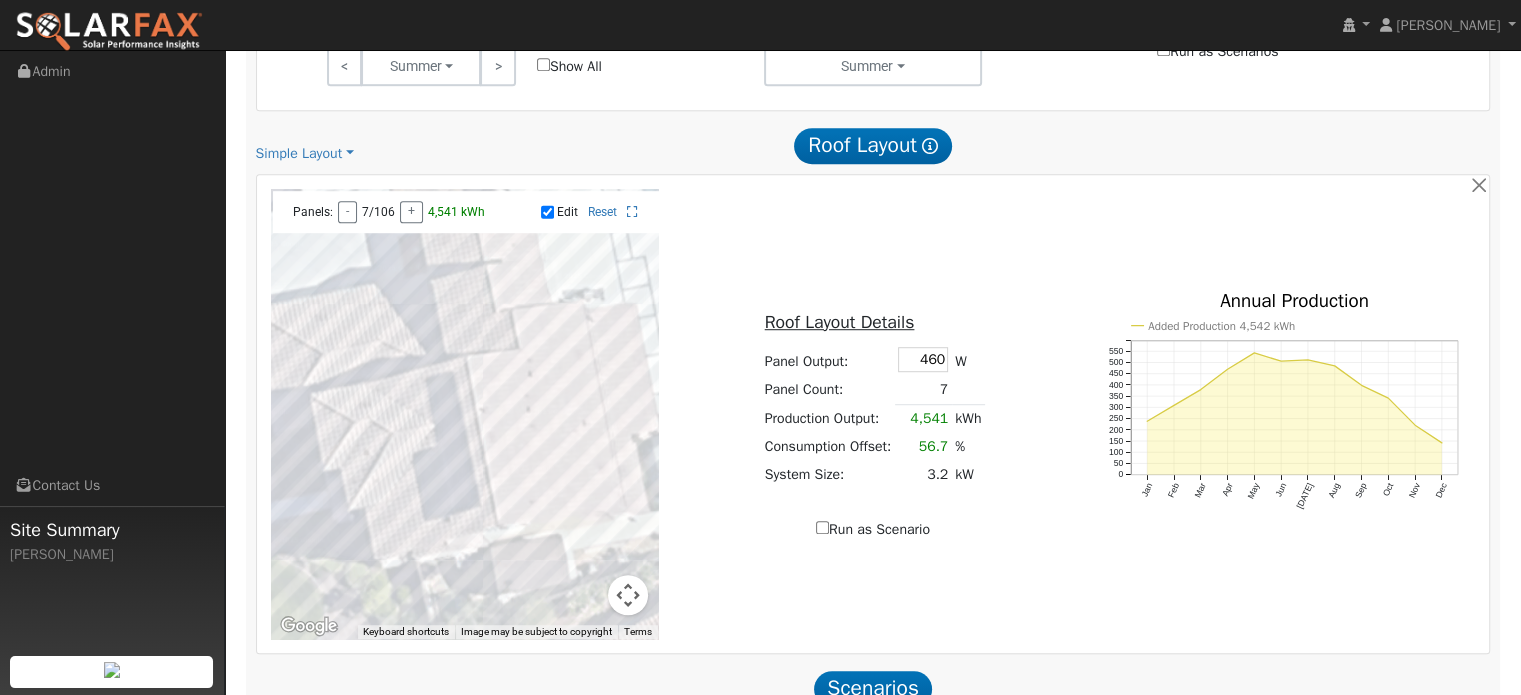 click at bounding box center [465, 414] 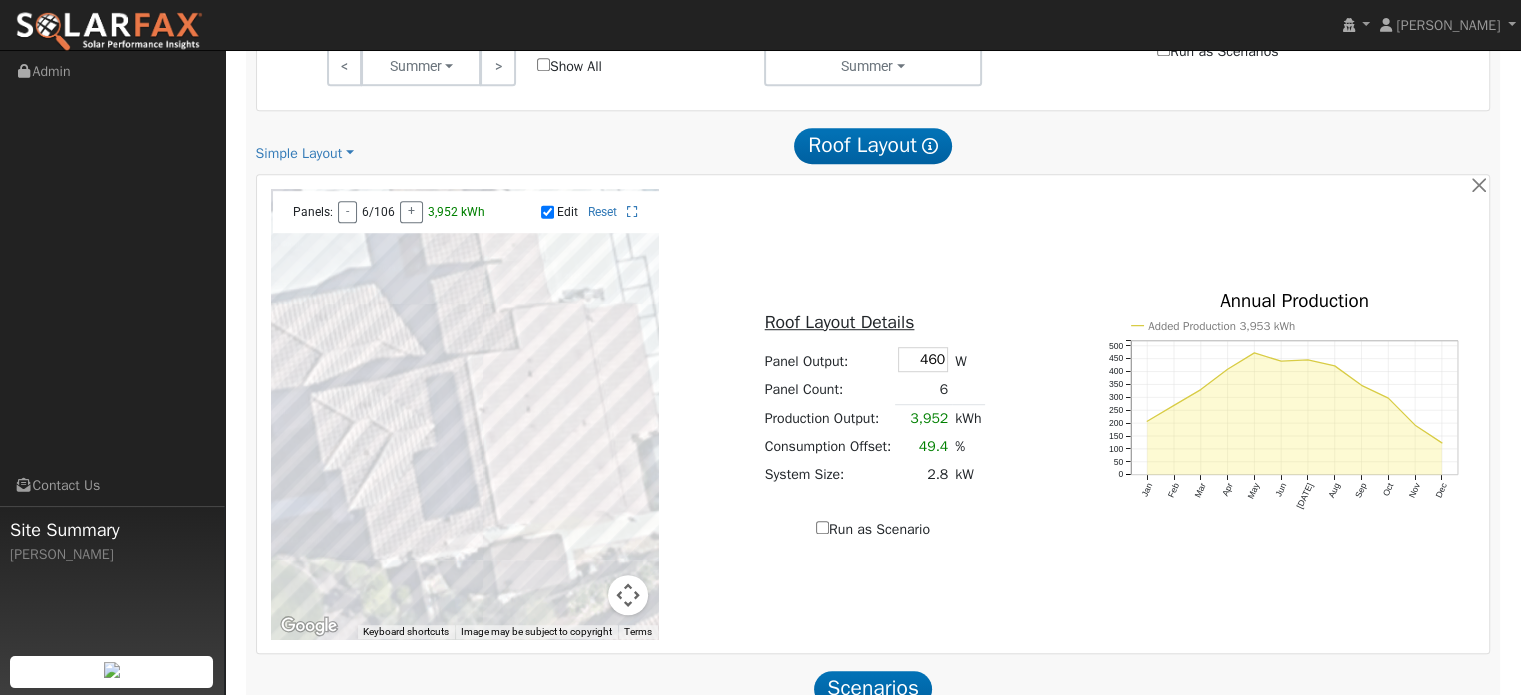click at bounding box center (465, 414) 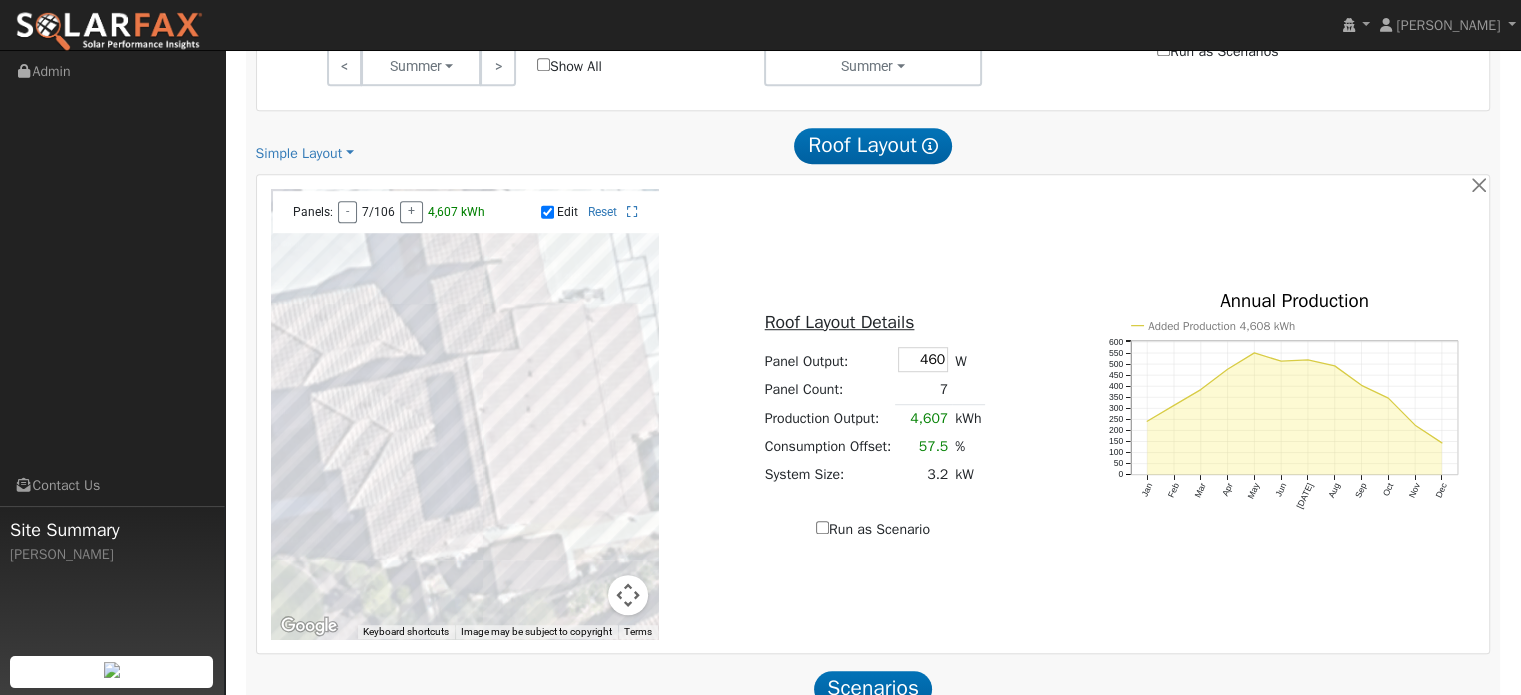 click at bounding box center [465, 414] 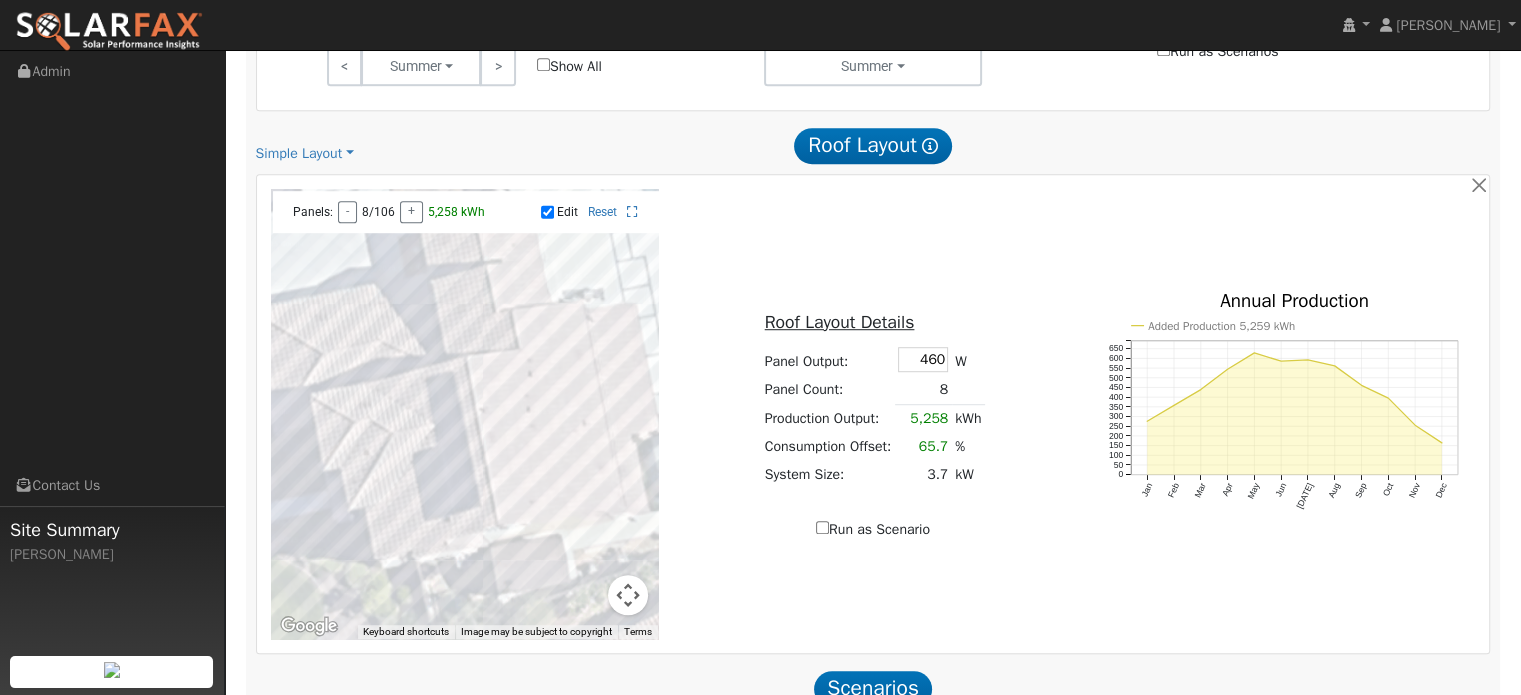 click at bounding box center [465, 414] 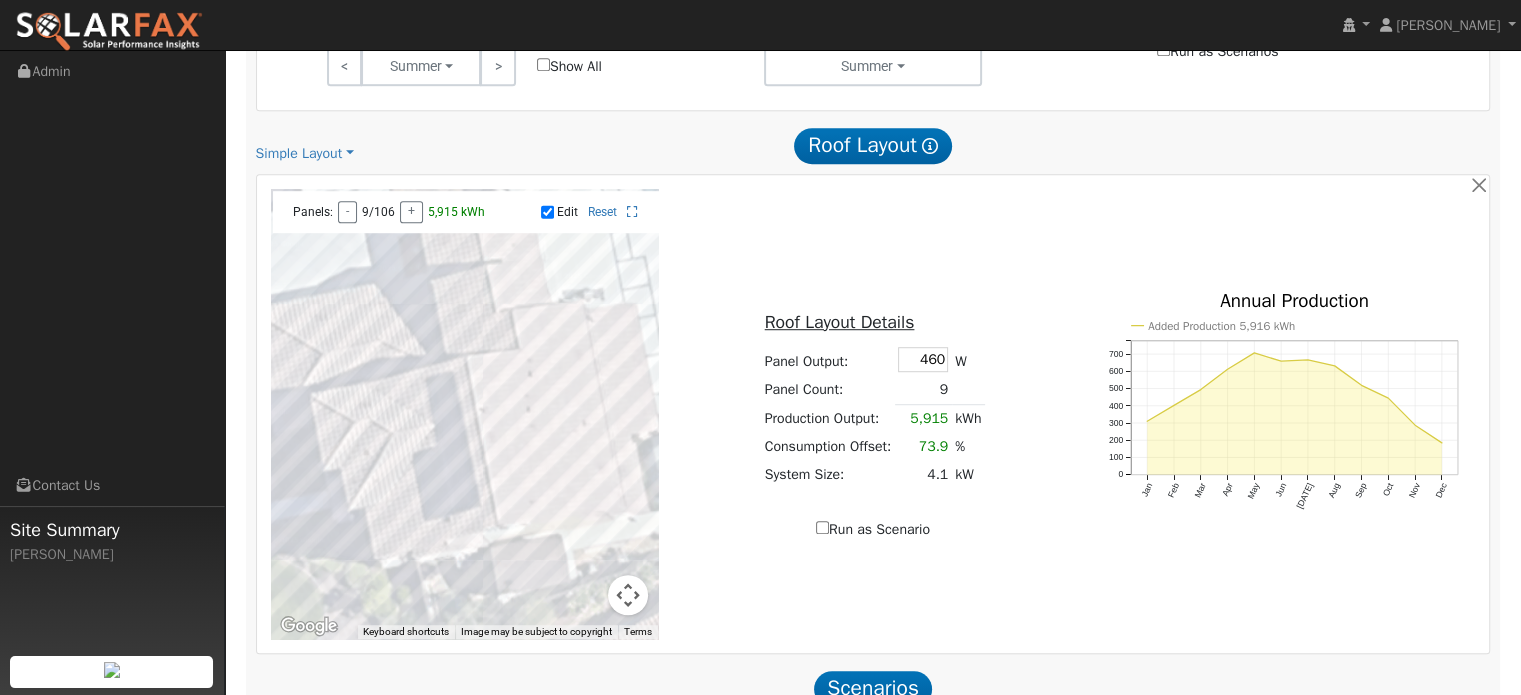click at bounding box center (465, 414) 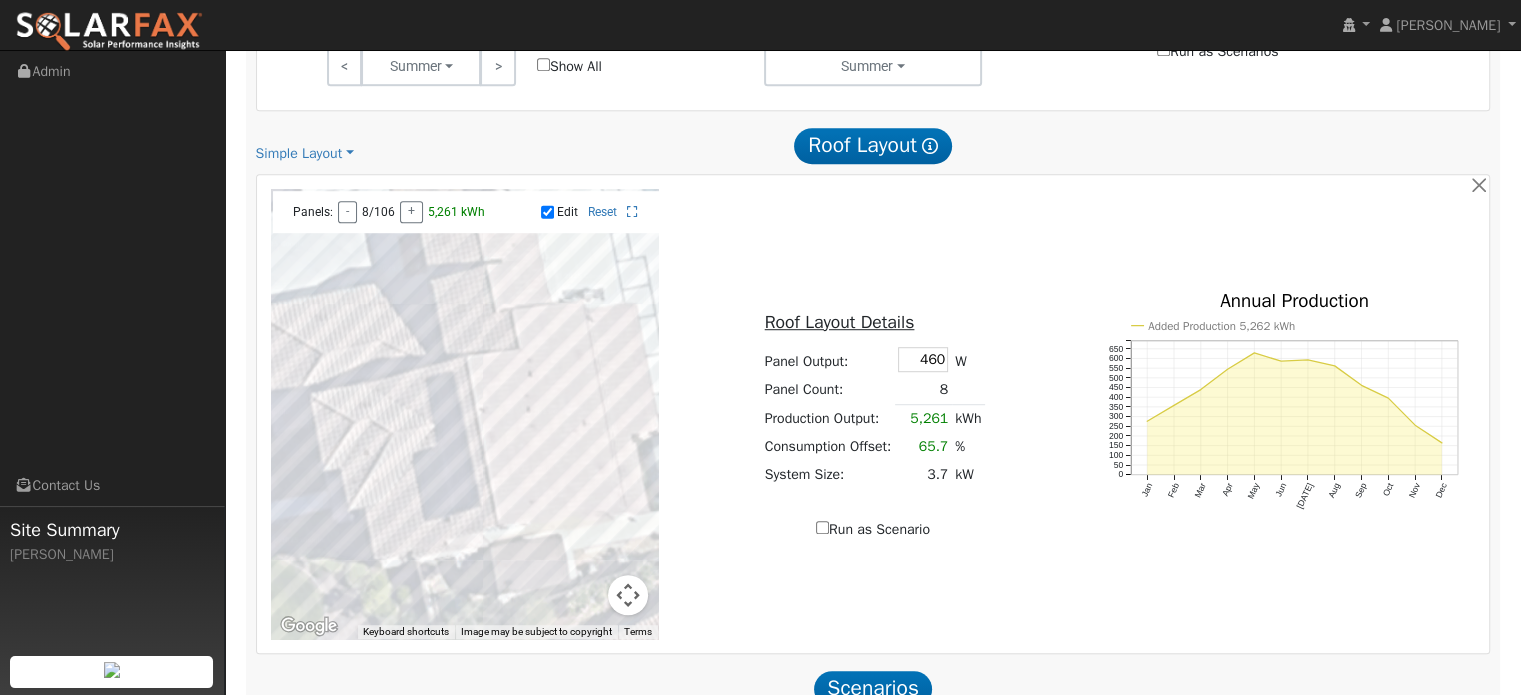 click at bounding box center [465, 414] 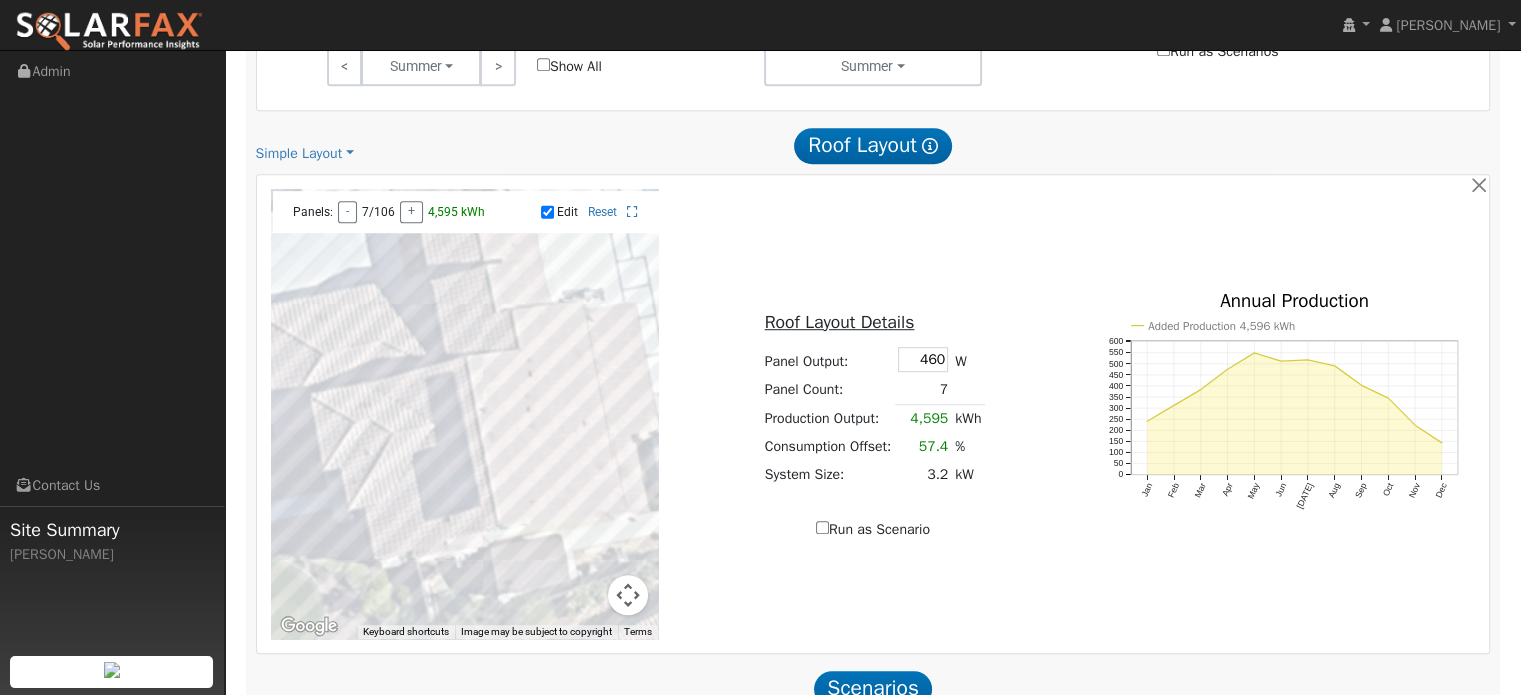 click at bounding box center [465, 414] 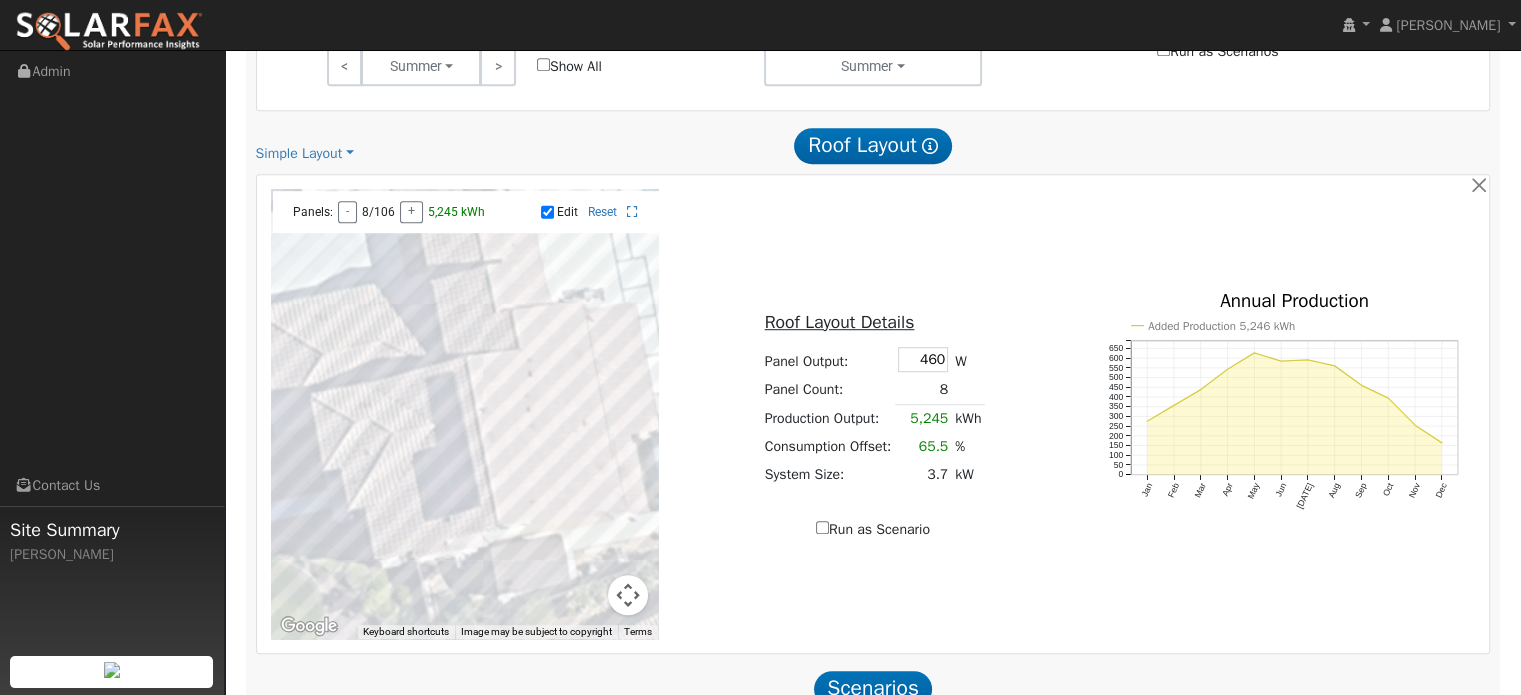click at bounding box center [465, 414] 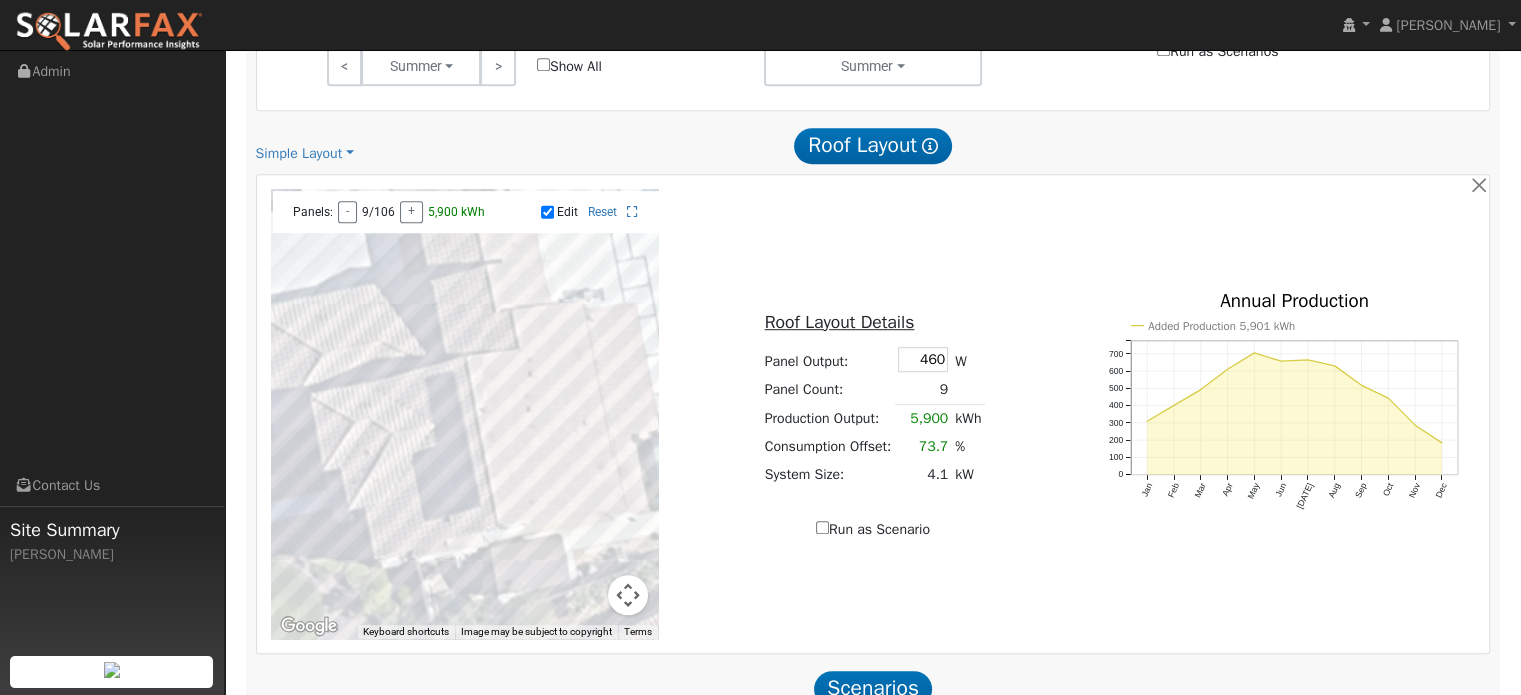 click at bounding box center [465, 414] 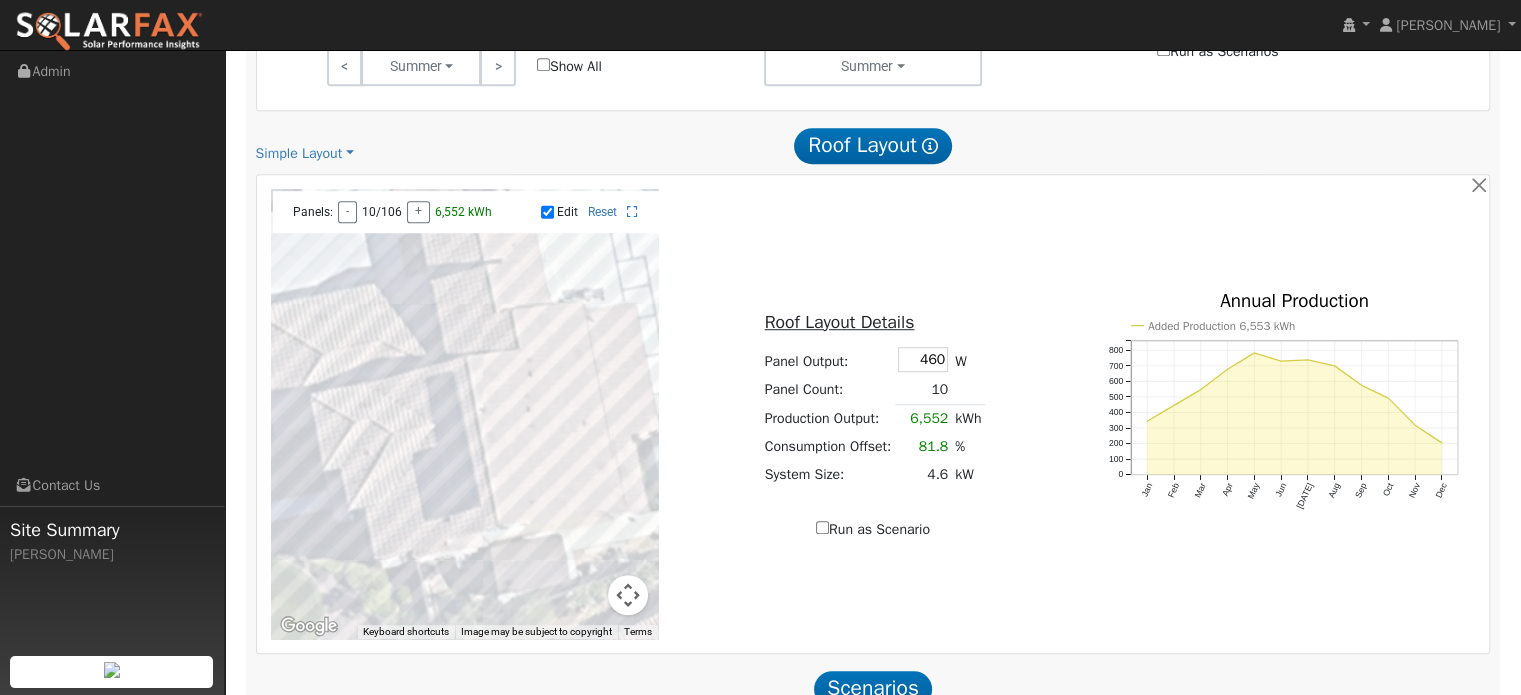 click at bounding box center (465, 414) 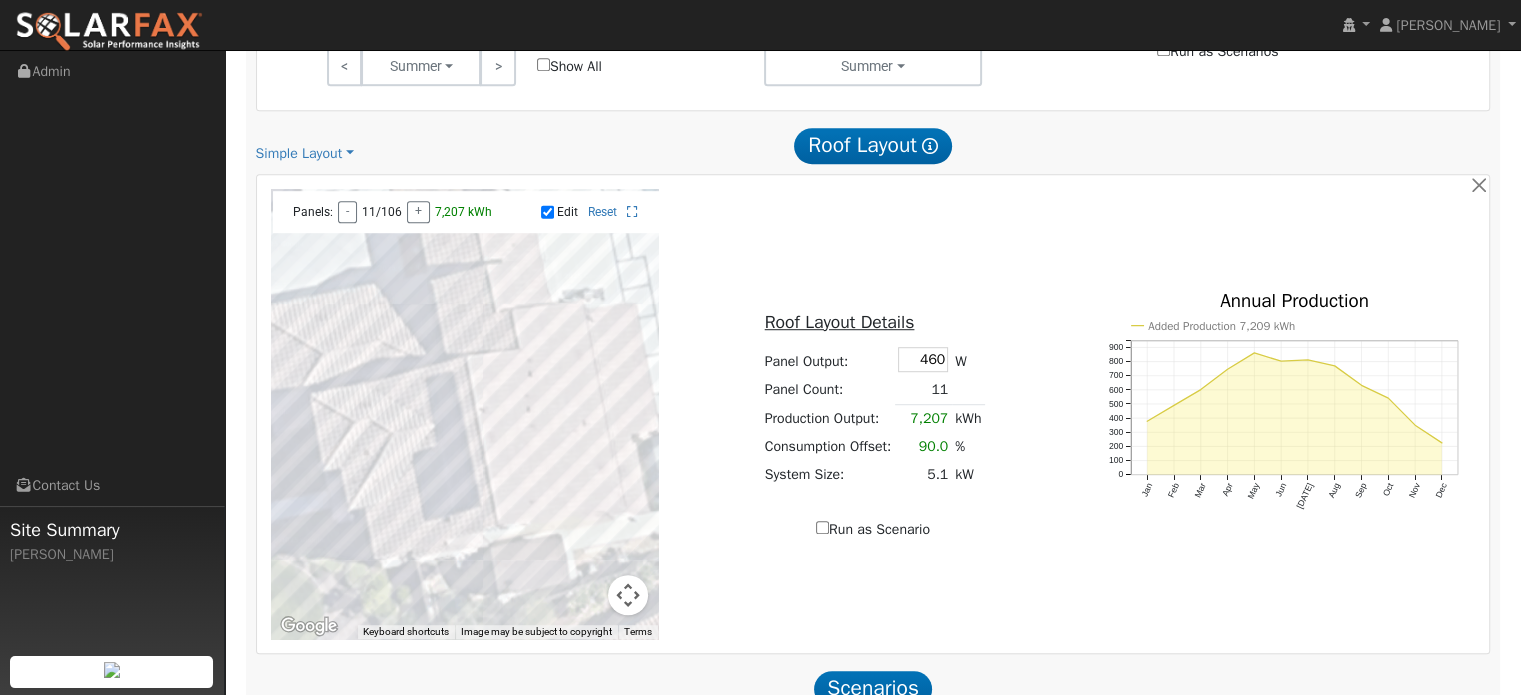 click at bounding box center [465, 414] 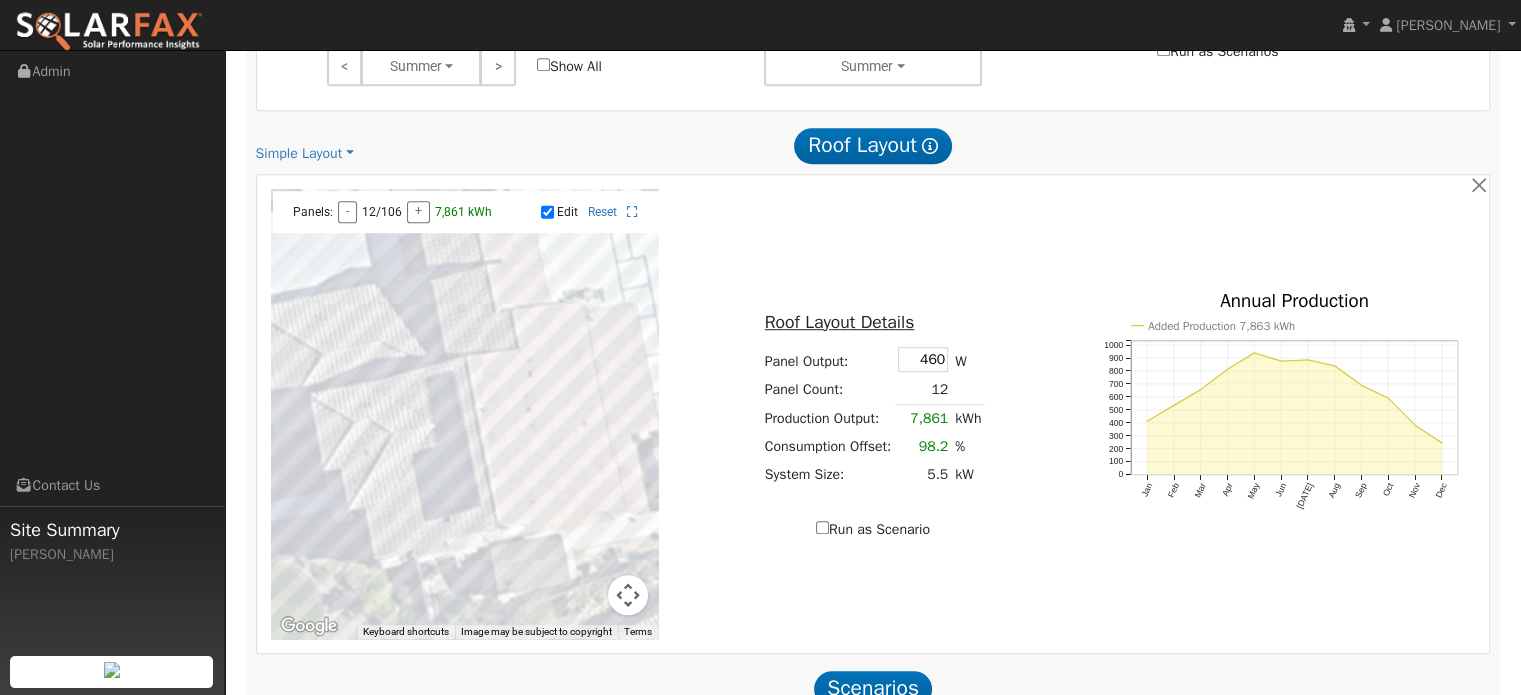 click at bounding box center [465, 414] 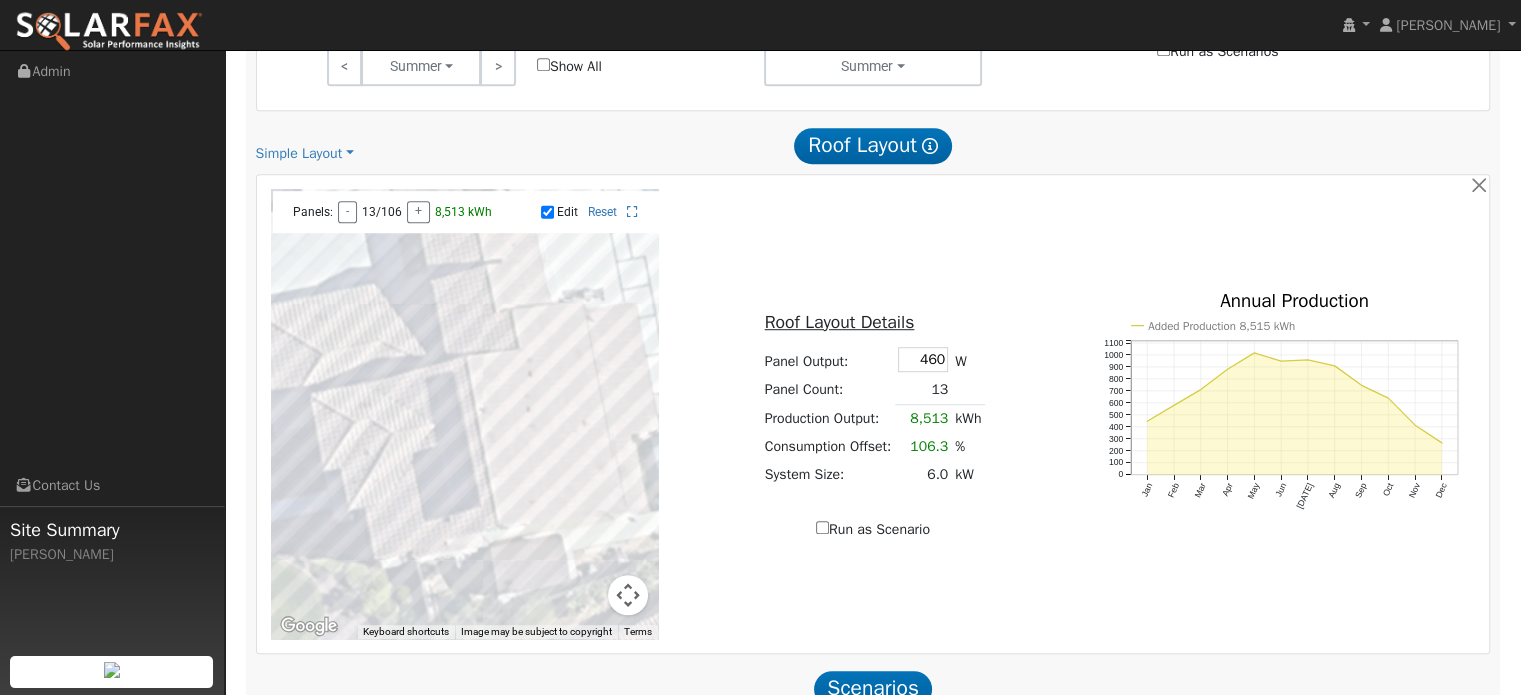 click at bounding box center (465, 414) 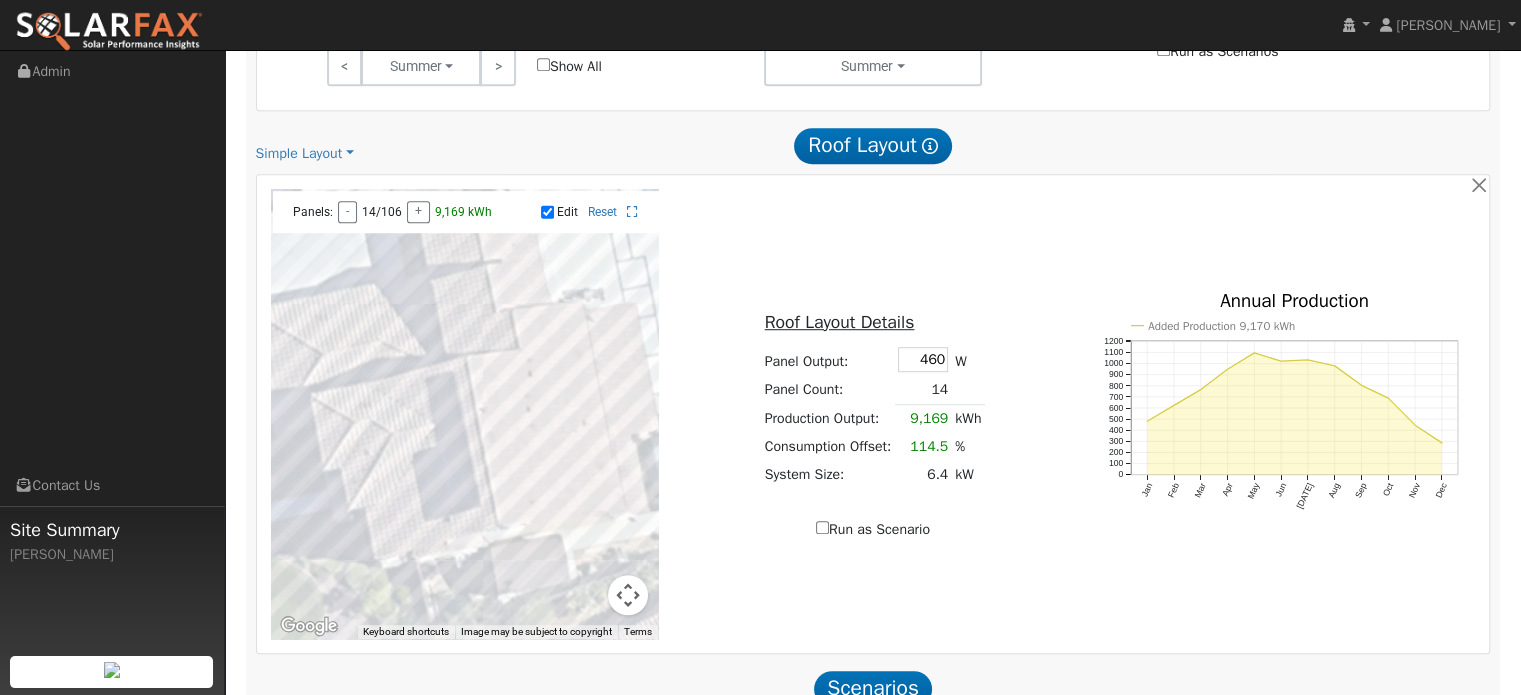 click at bounding box center (465, 414) 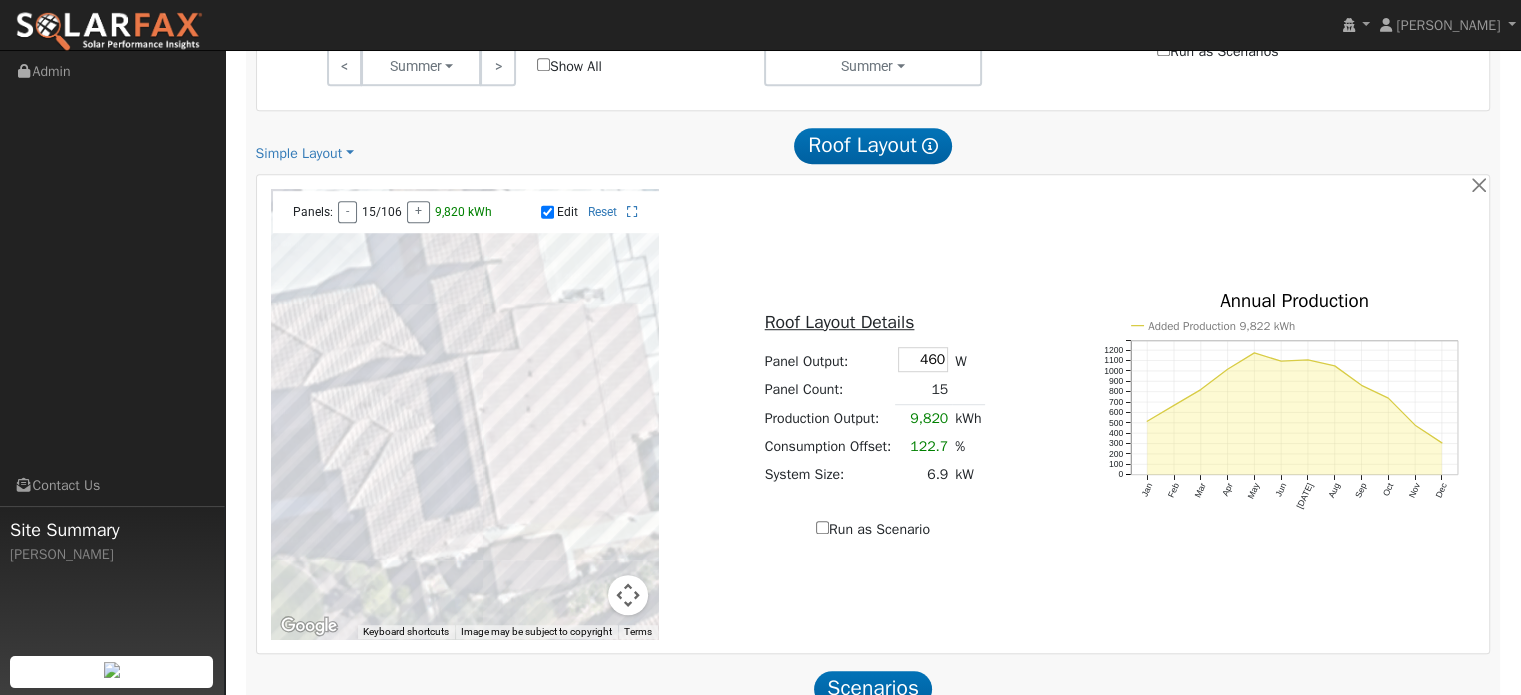 click at bounding box center [465, 414] 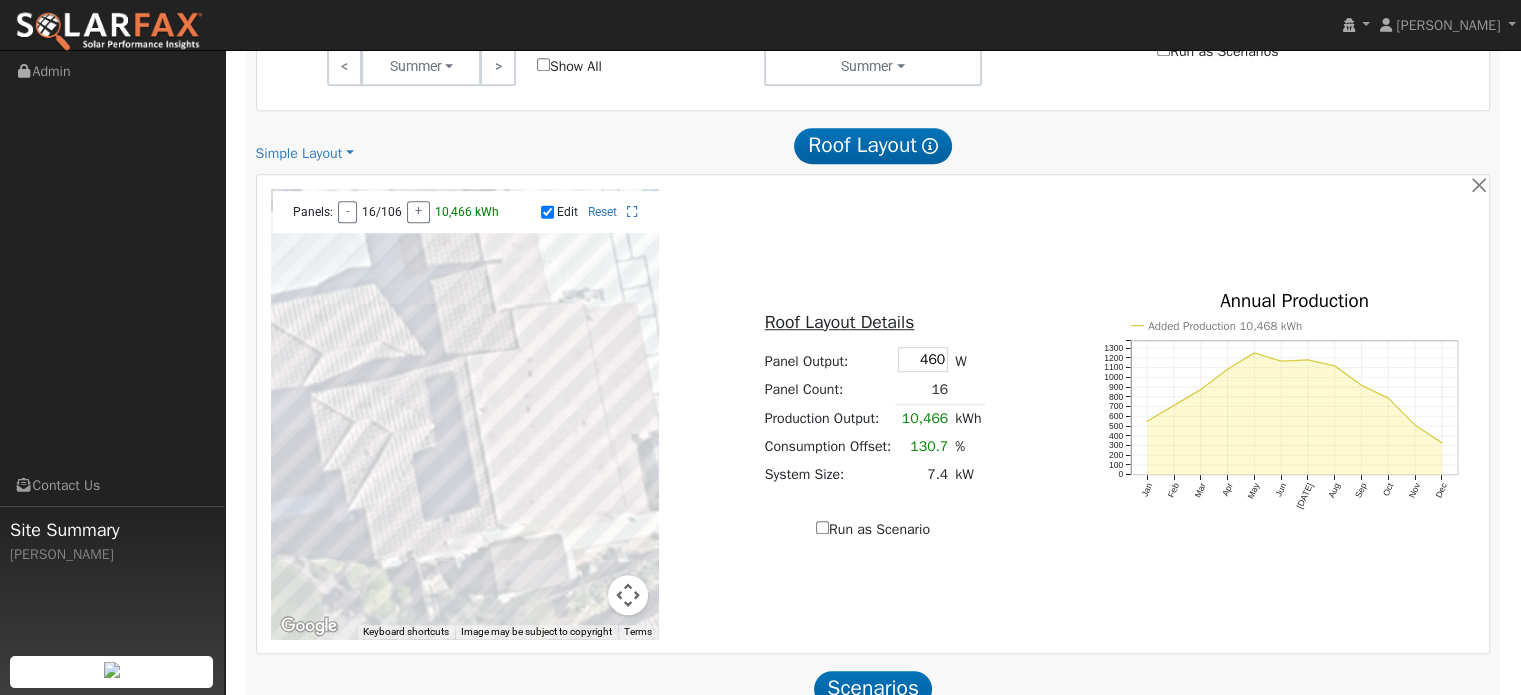 click at bounding box center [465, 414] 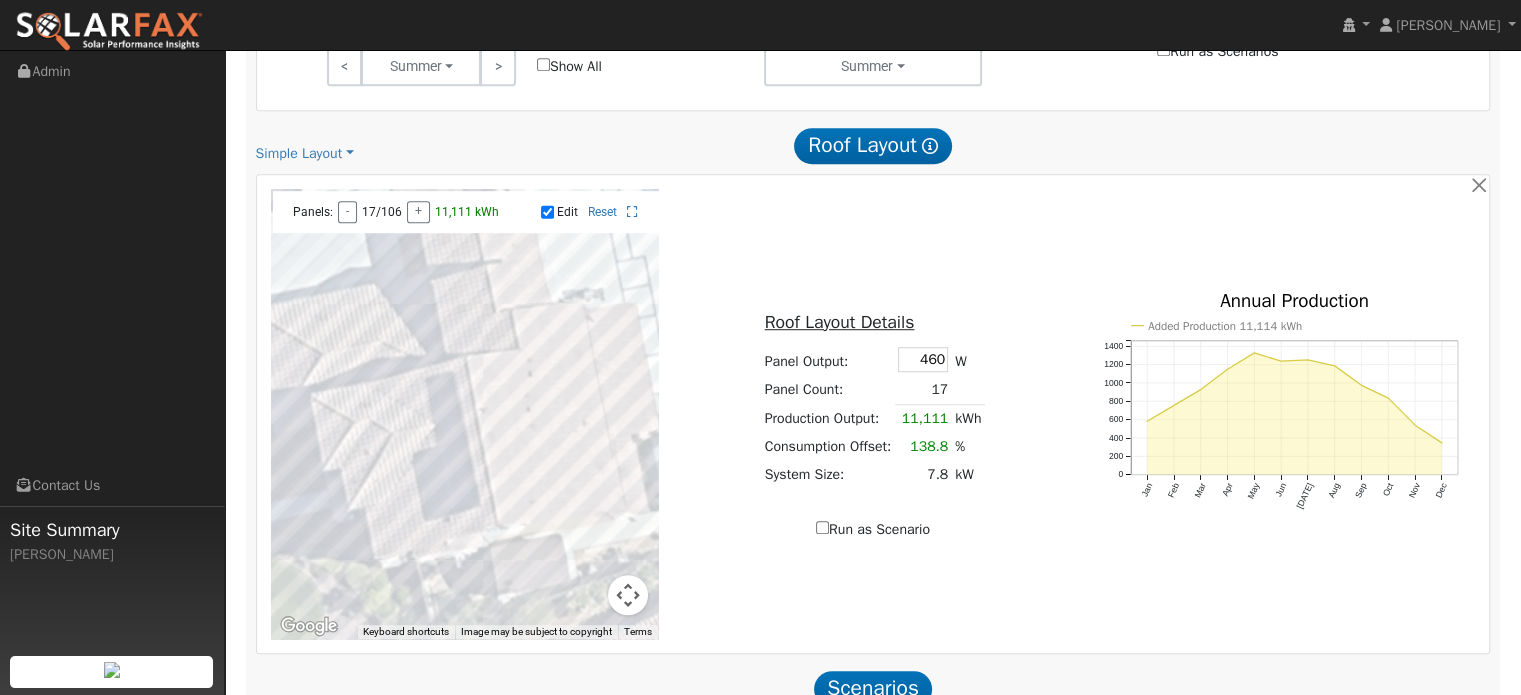 click at bounding box center (465, 414) 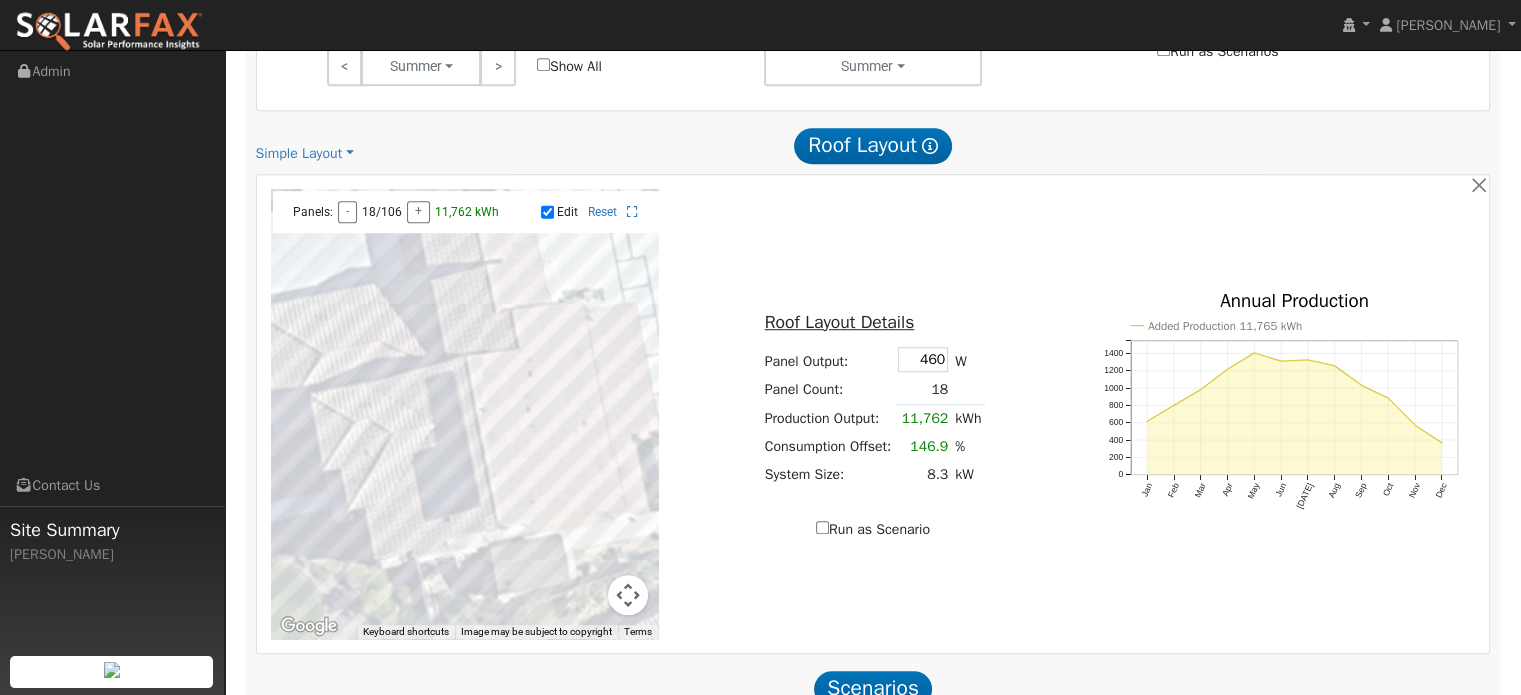 click at bounding box center (465, 414) 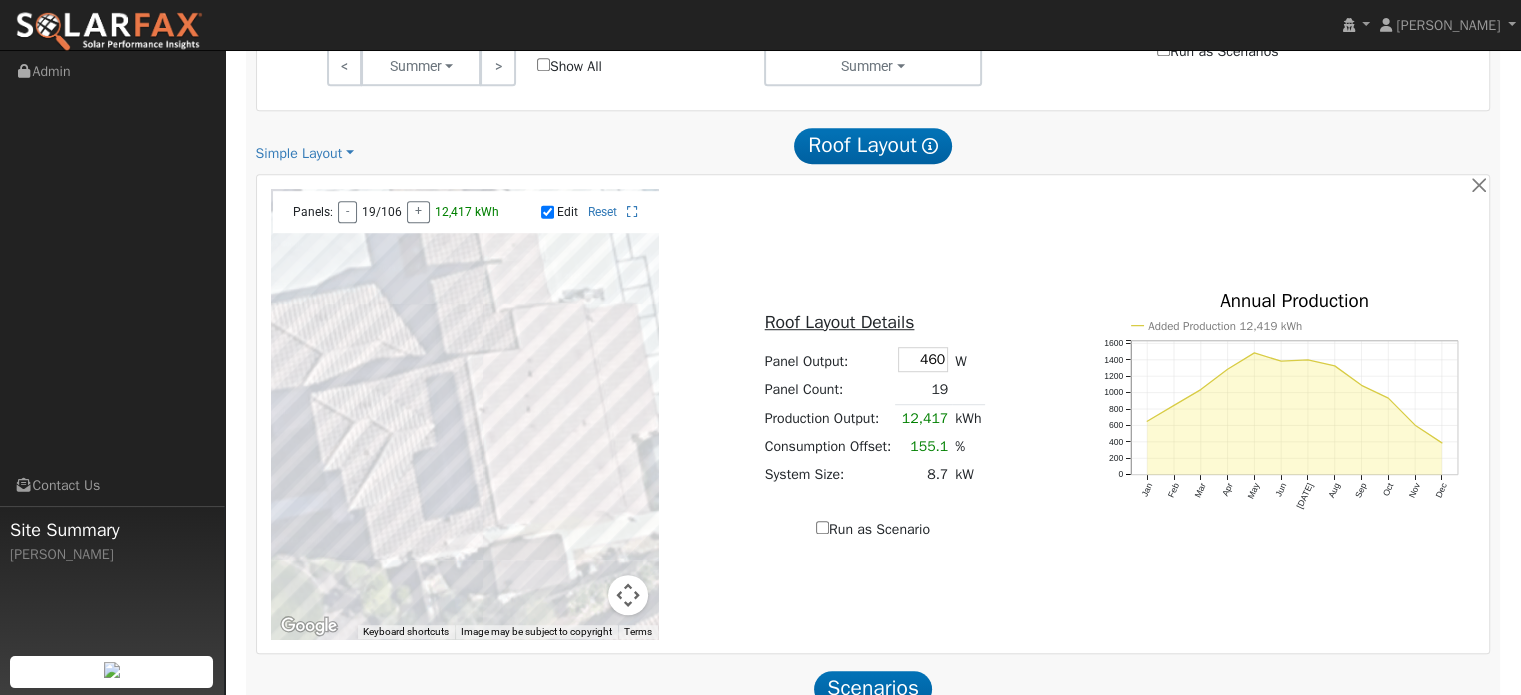 click at bounding box center [465, 414] 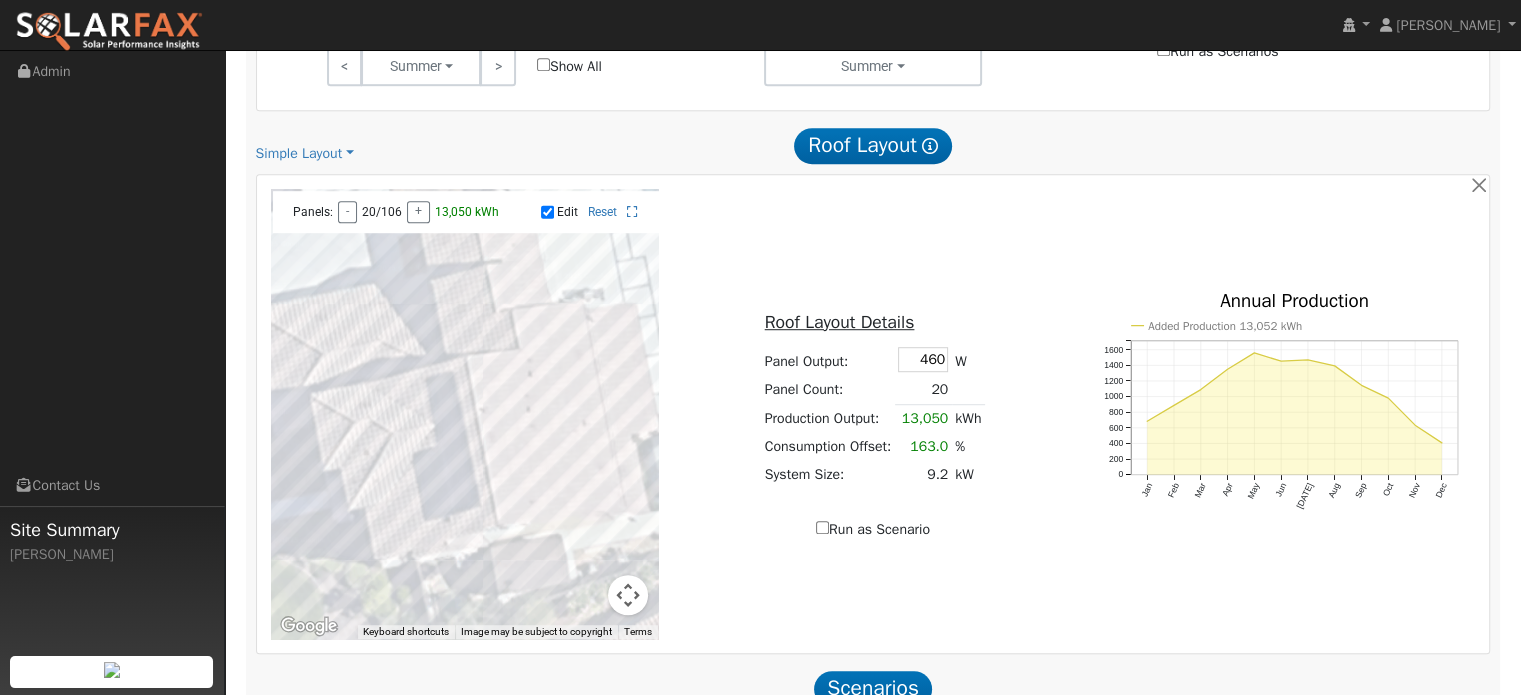 click at bounding box center (465, 414) 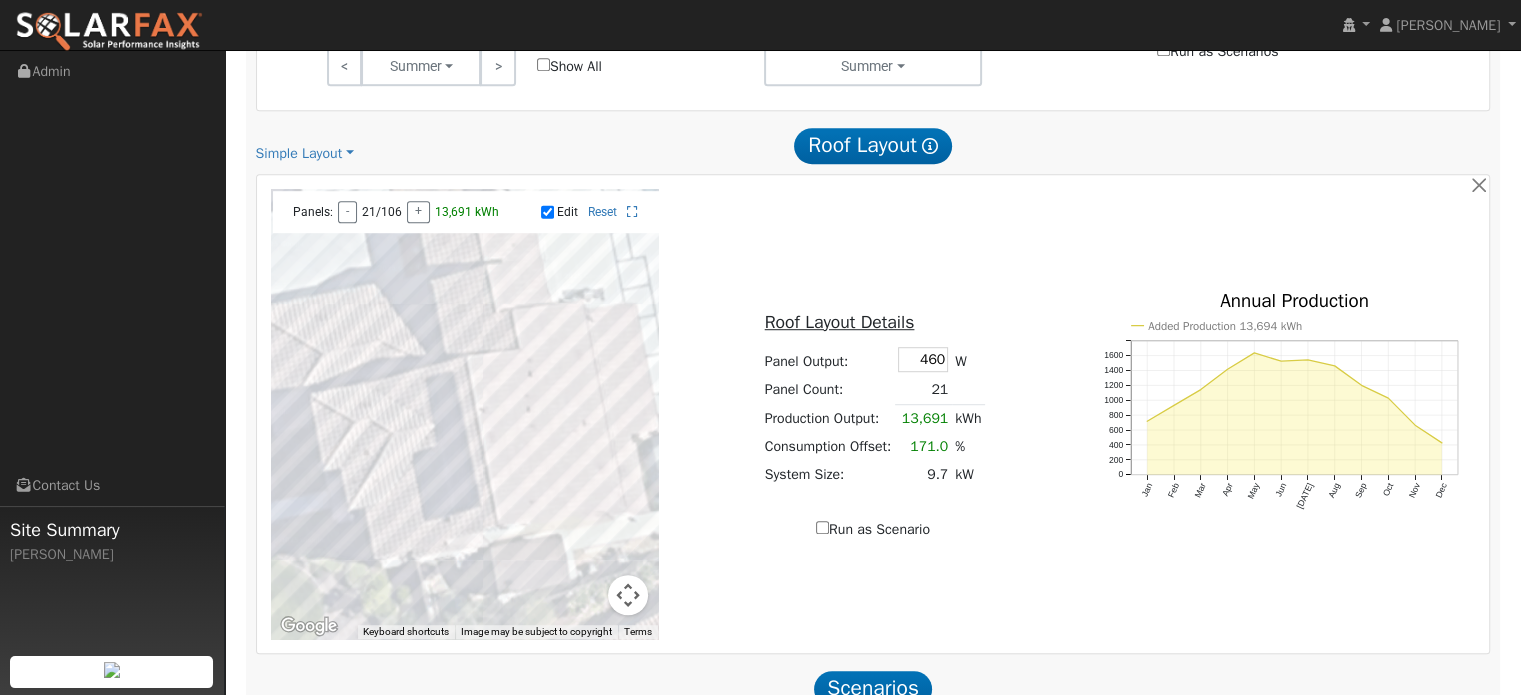 click at bounding box center [465, 414] 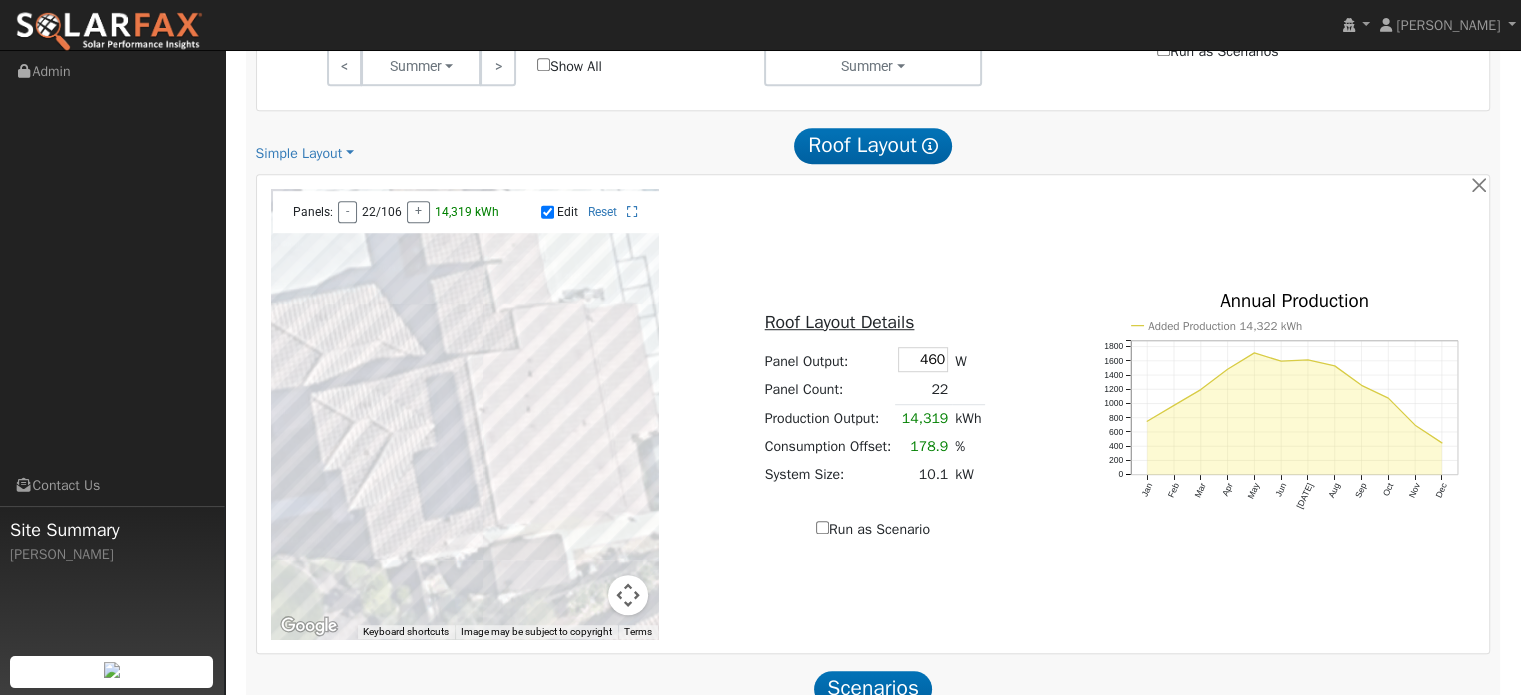click on "Run as Scenario" at bounding box center [822, 527] 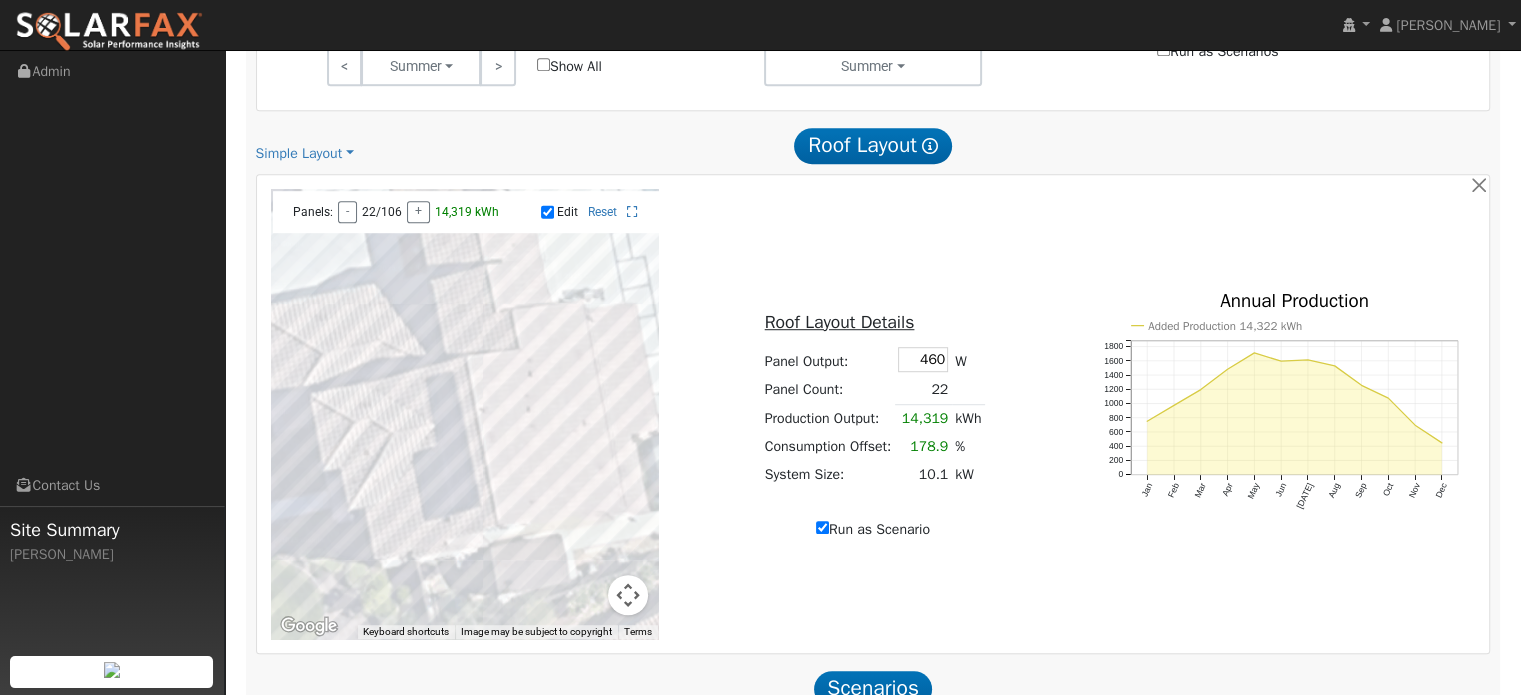 type on "14319" 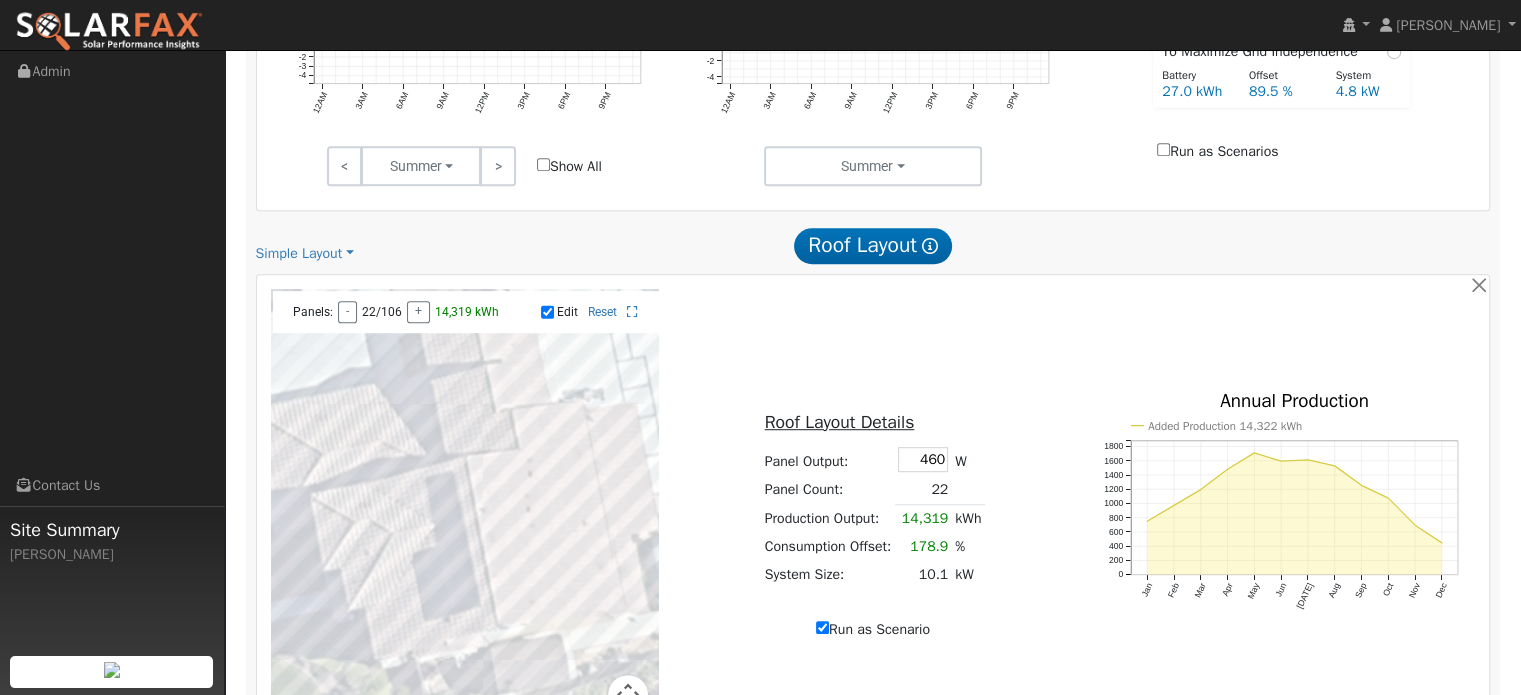 scroll, scrollTop: 1439, scrollLeft: 0, axis: vertical 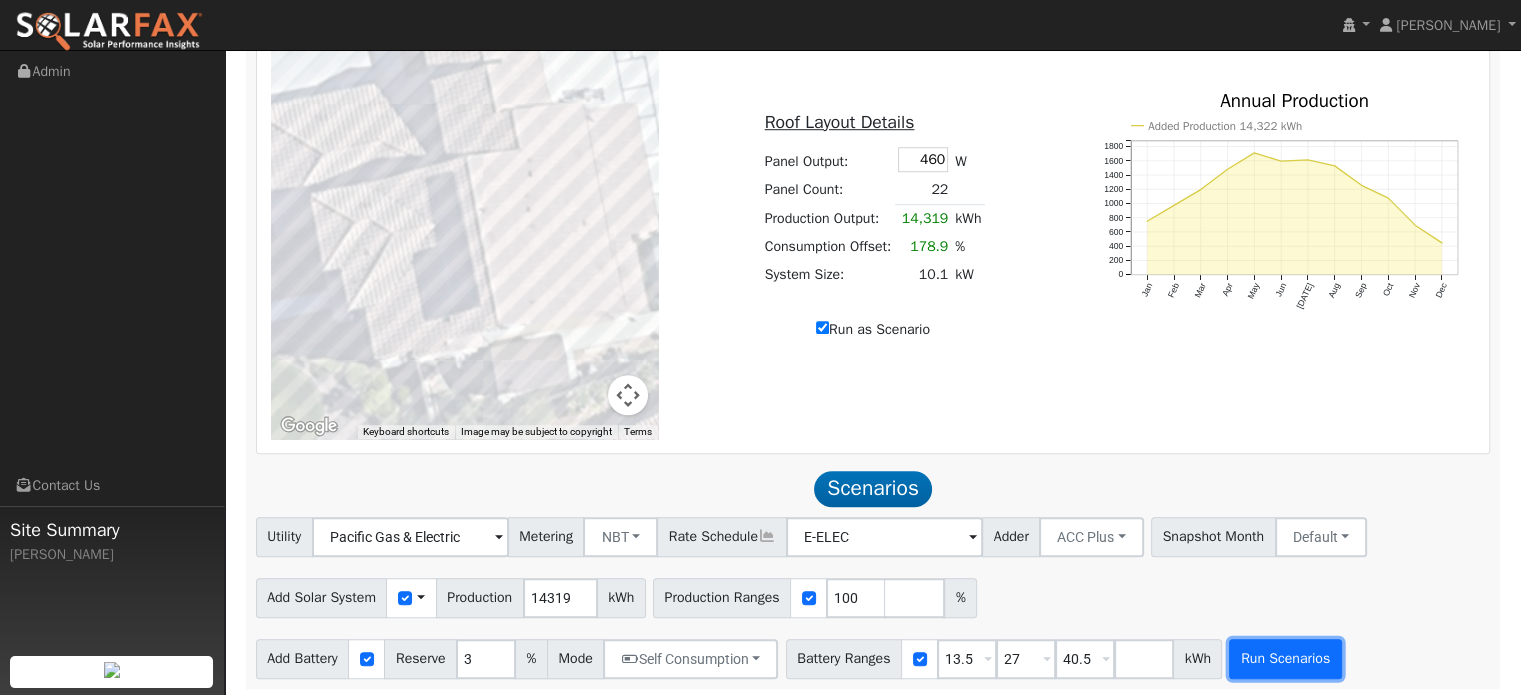 click on "Run Scenarios" at bounding box center [1285, 659] 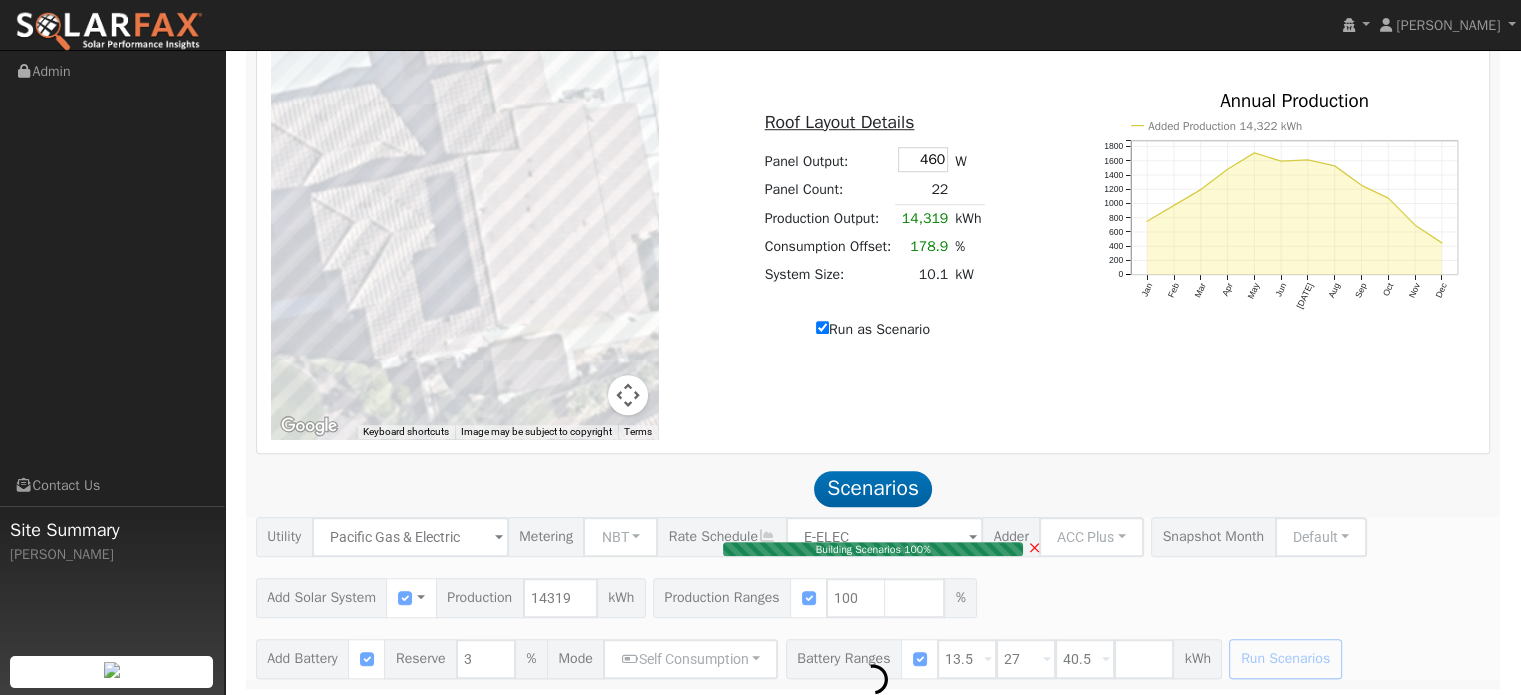 type on "10.1" 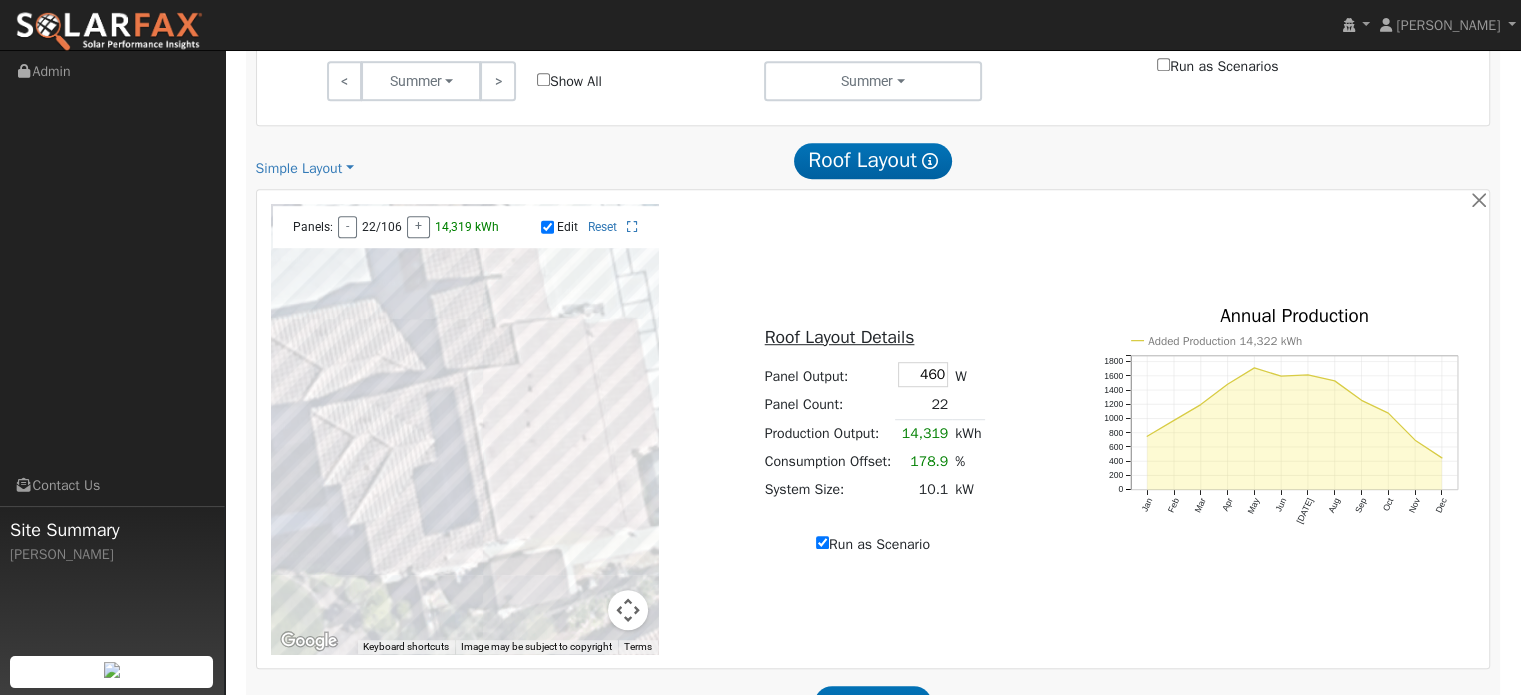 scroll, scrollTop: 1344, scrollLeft: 0, axis: vertical 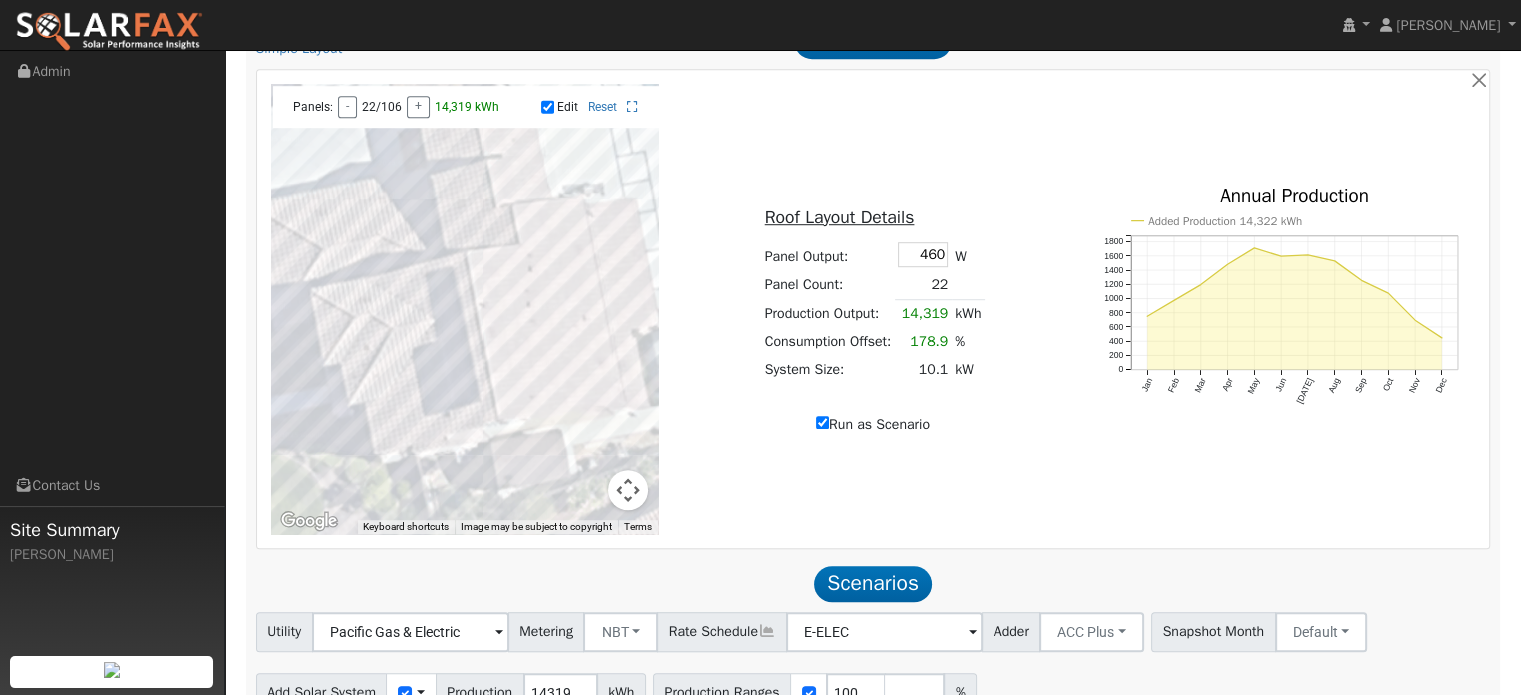 click at bounding box center (465, 309) 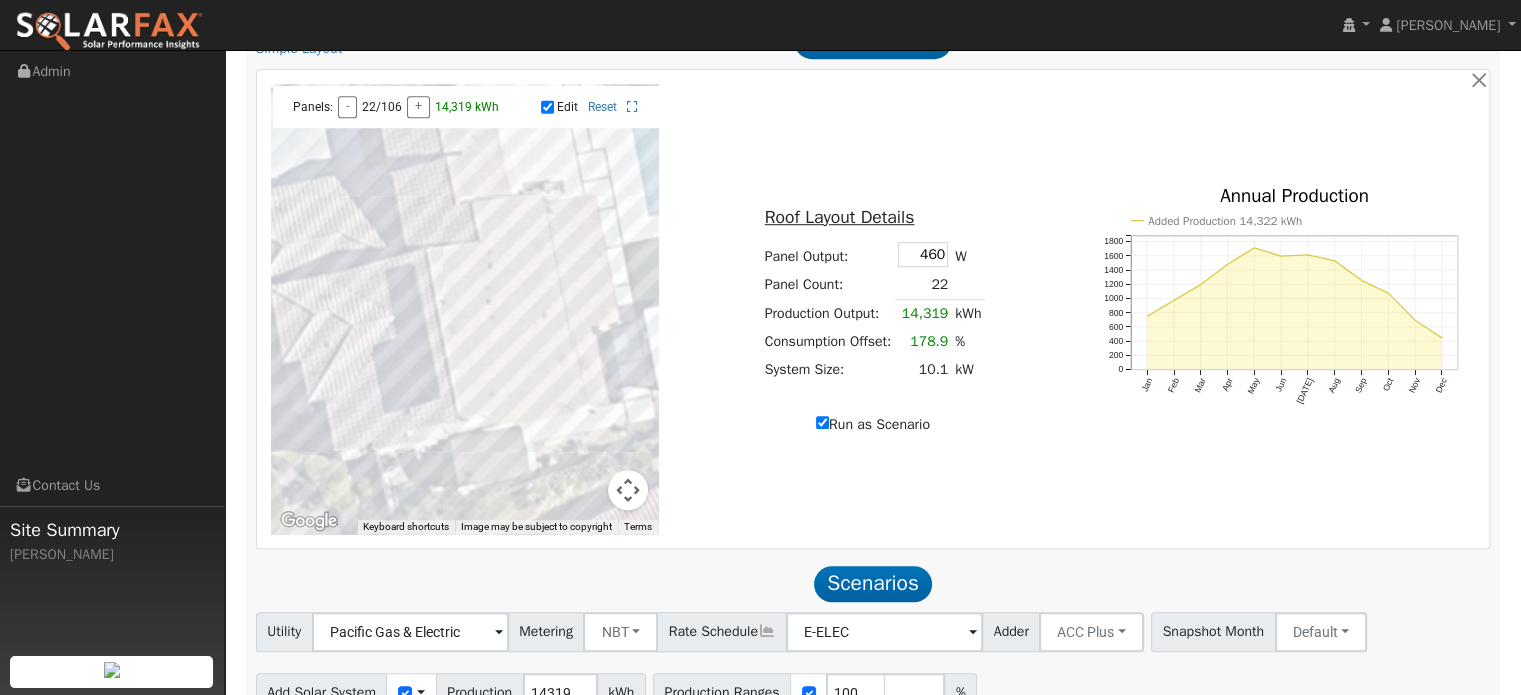 drag, startPoint x: 309, startPoint y: 136, endPoint x: 272, endPoint y: 133, distance: 37.12142 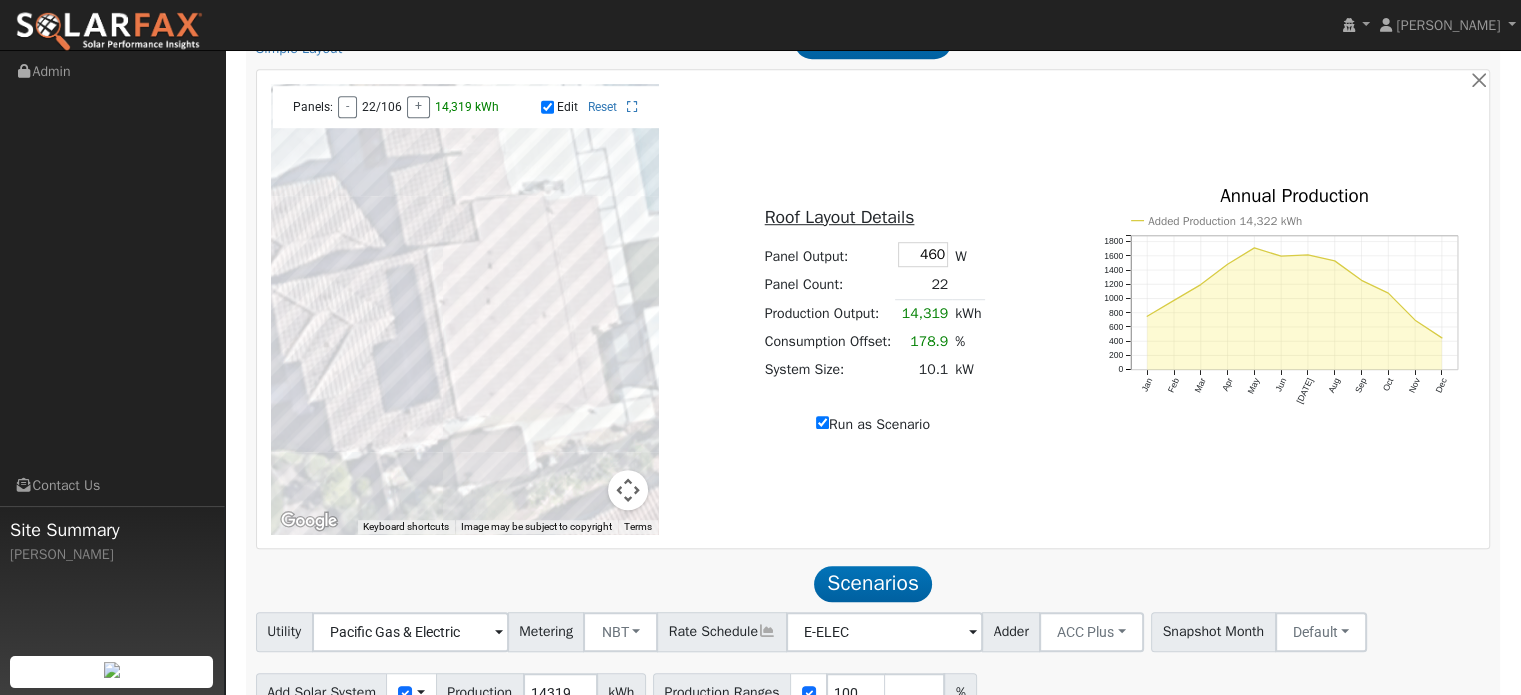click at bounding box center [465, 309] 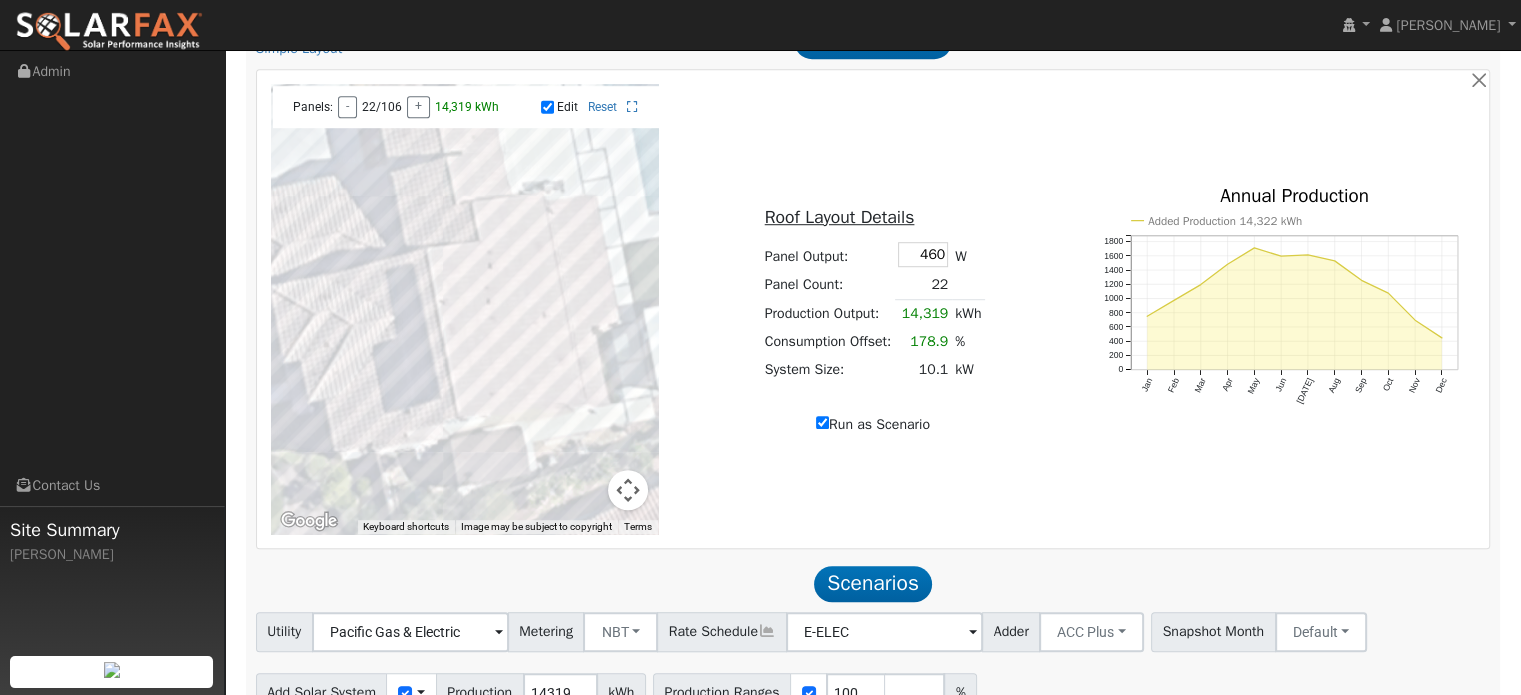click at bounding box center (465, 309) 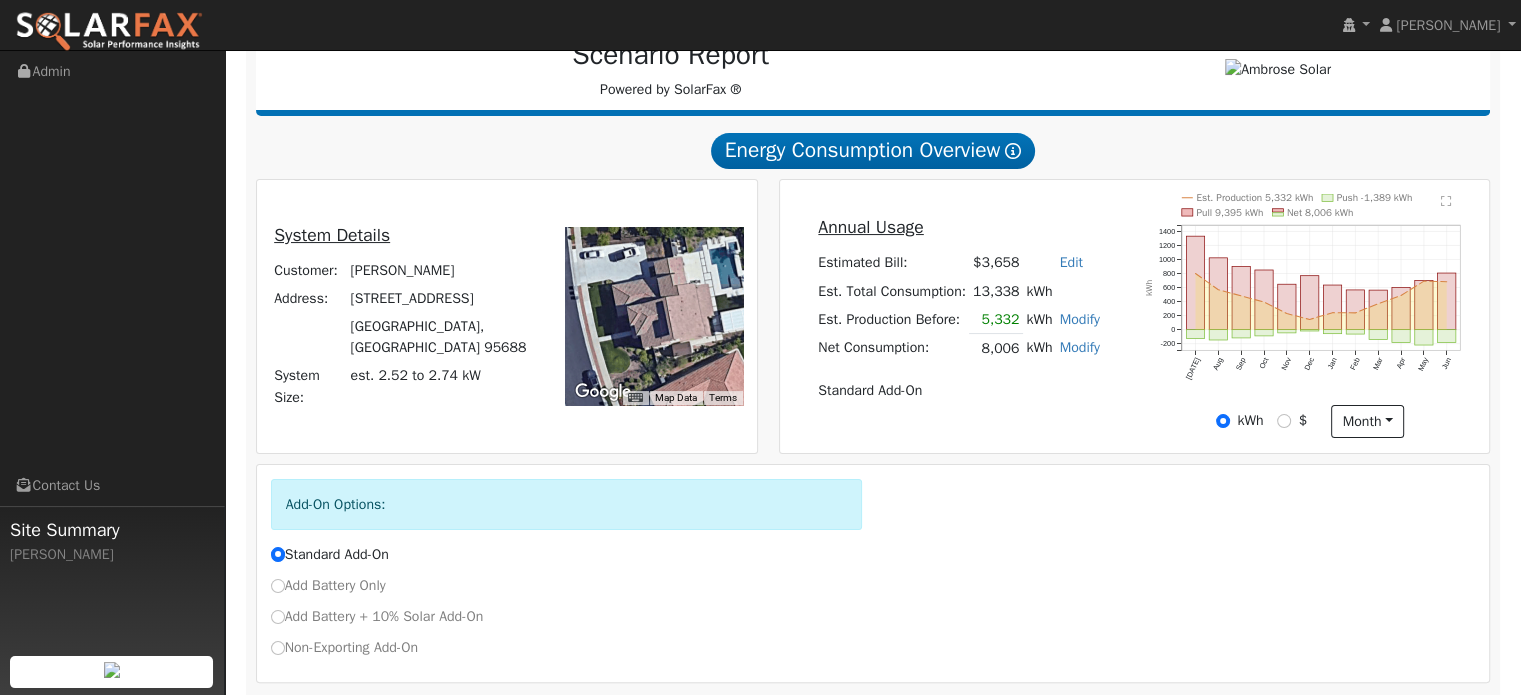 scroll, scrollTop: 244, scrollLeft: 0, axis: vertical 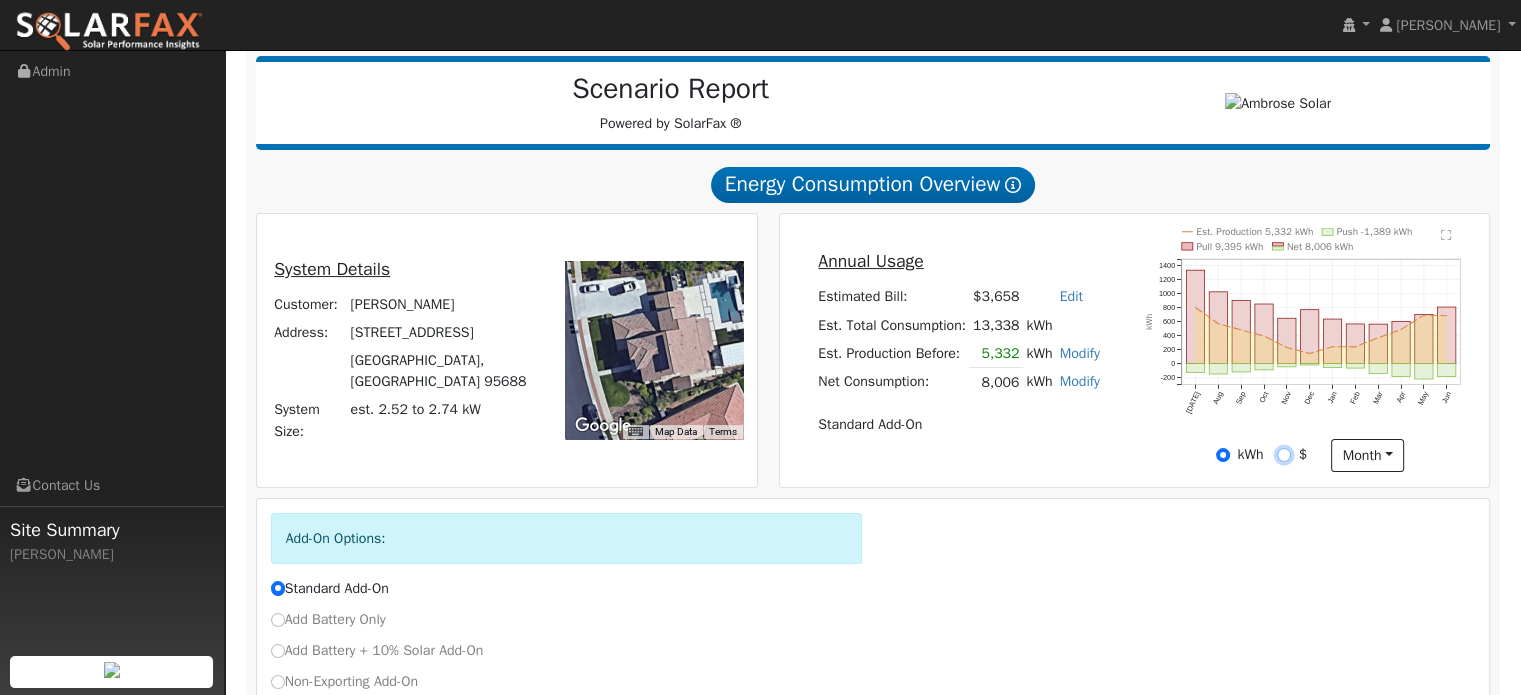 click on "$" at bounding box center (1284, 455) 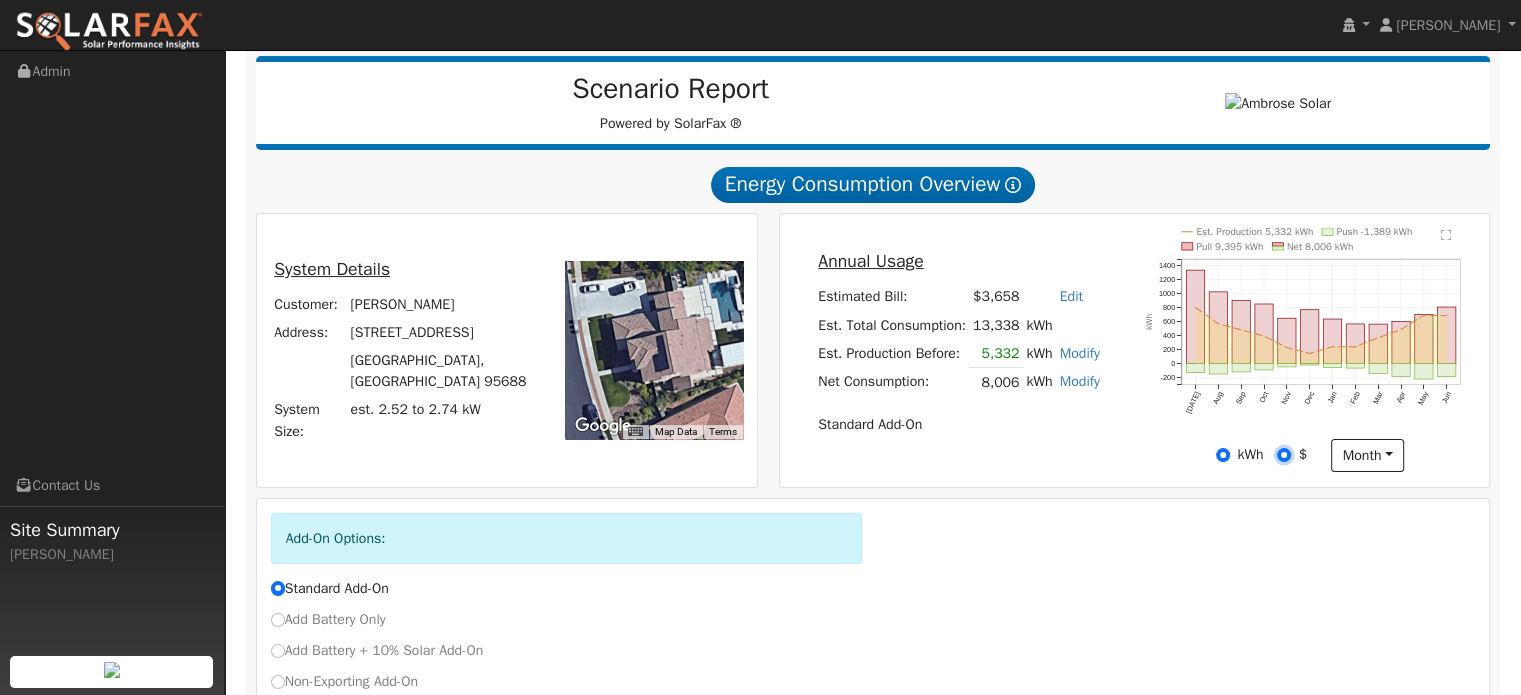 radio on "true" 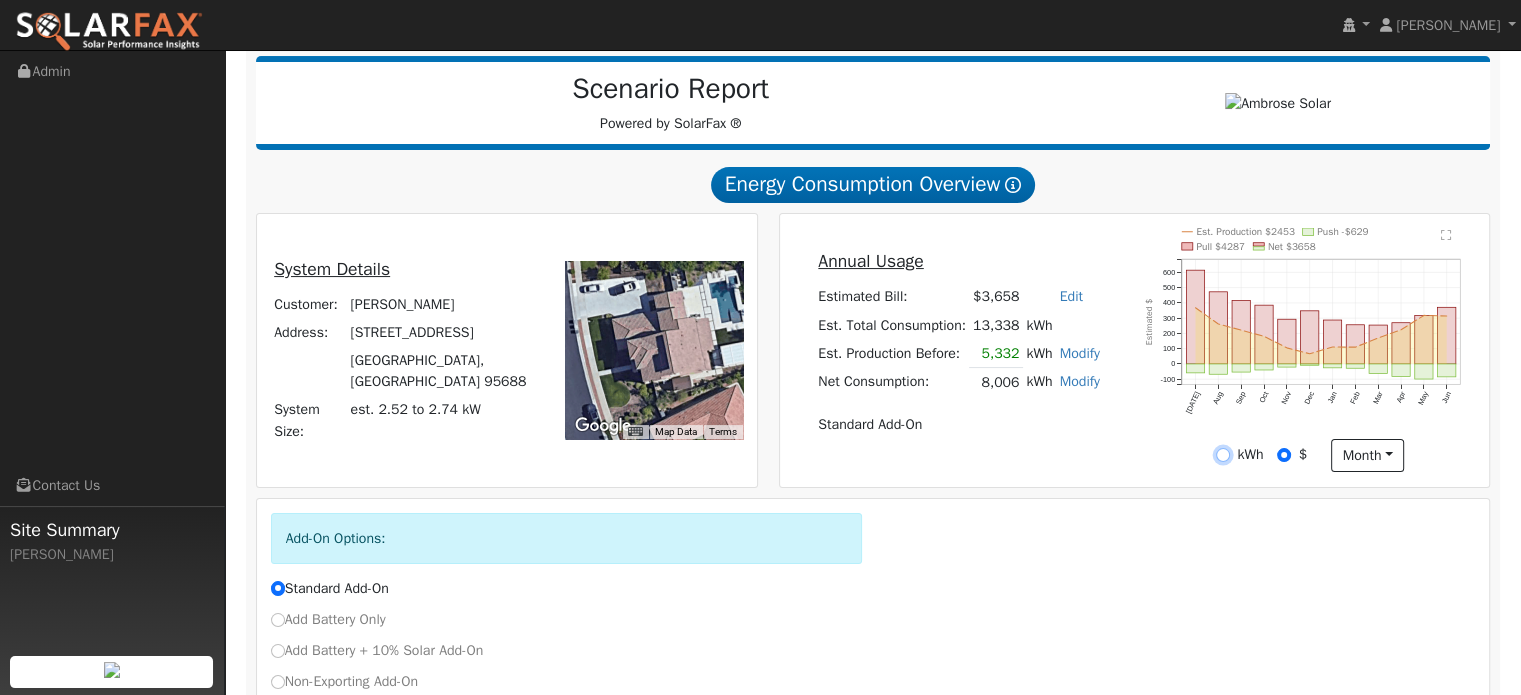 click on "kWh" at bounding box center (1223, 455) 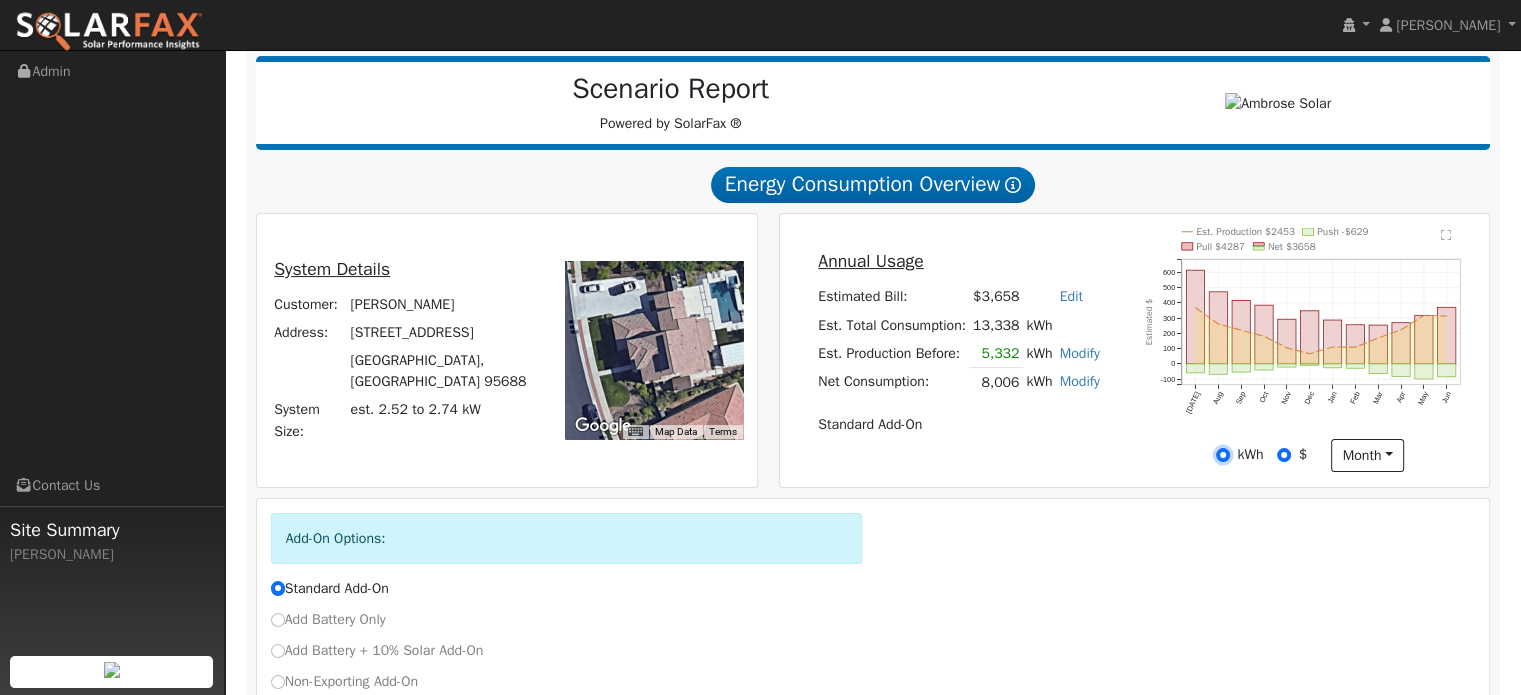 radio on "false" 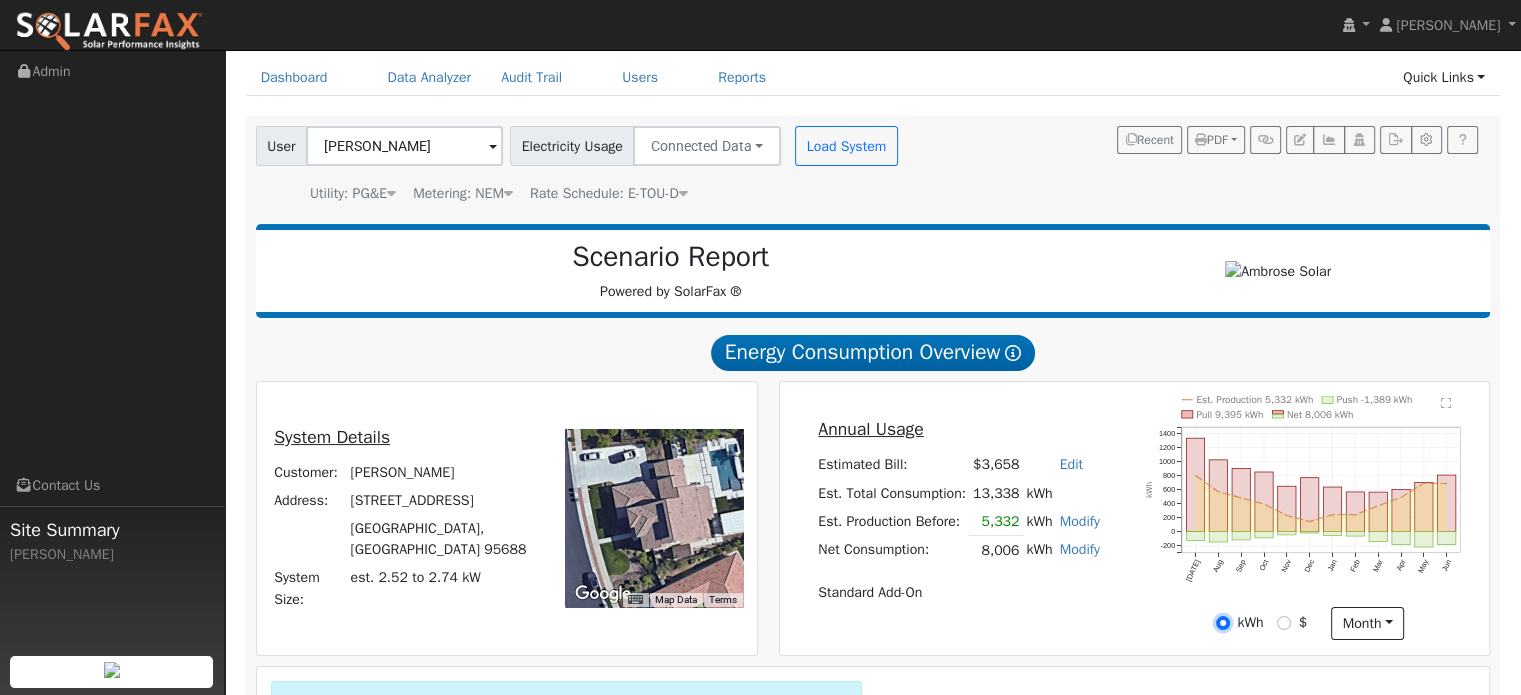 scroll, scrollTop: 0, scrollLeft: 0, axis: both 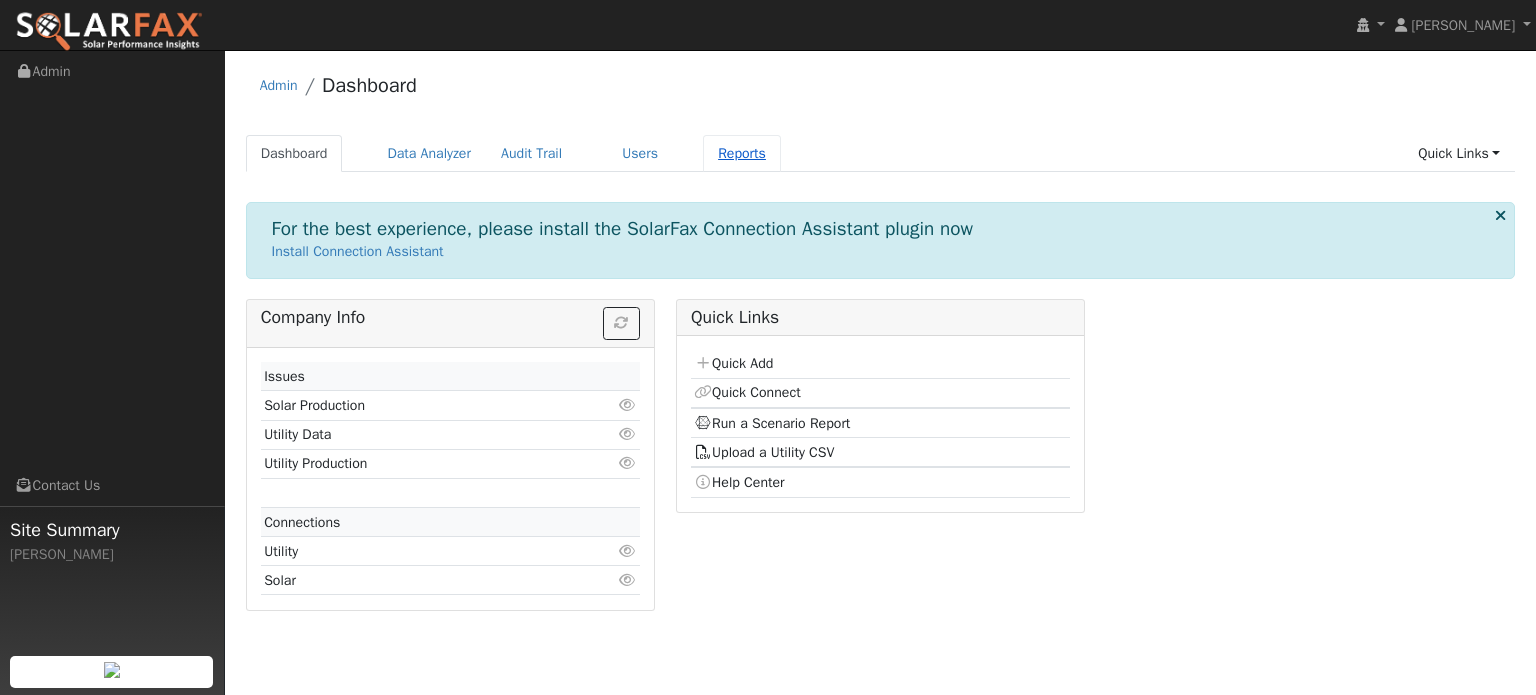 click on "Reports" at bounding box center (742, 153) 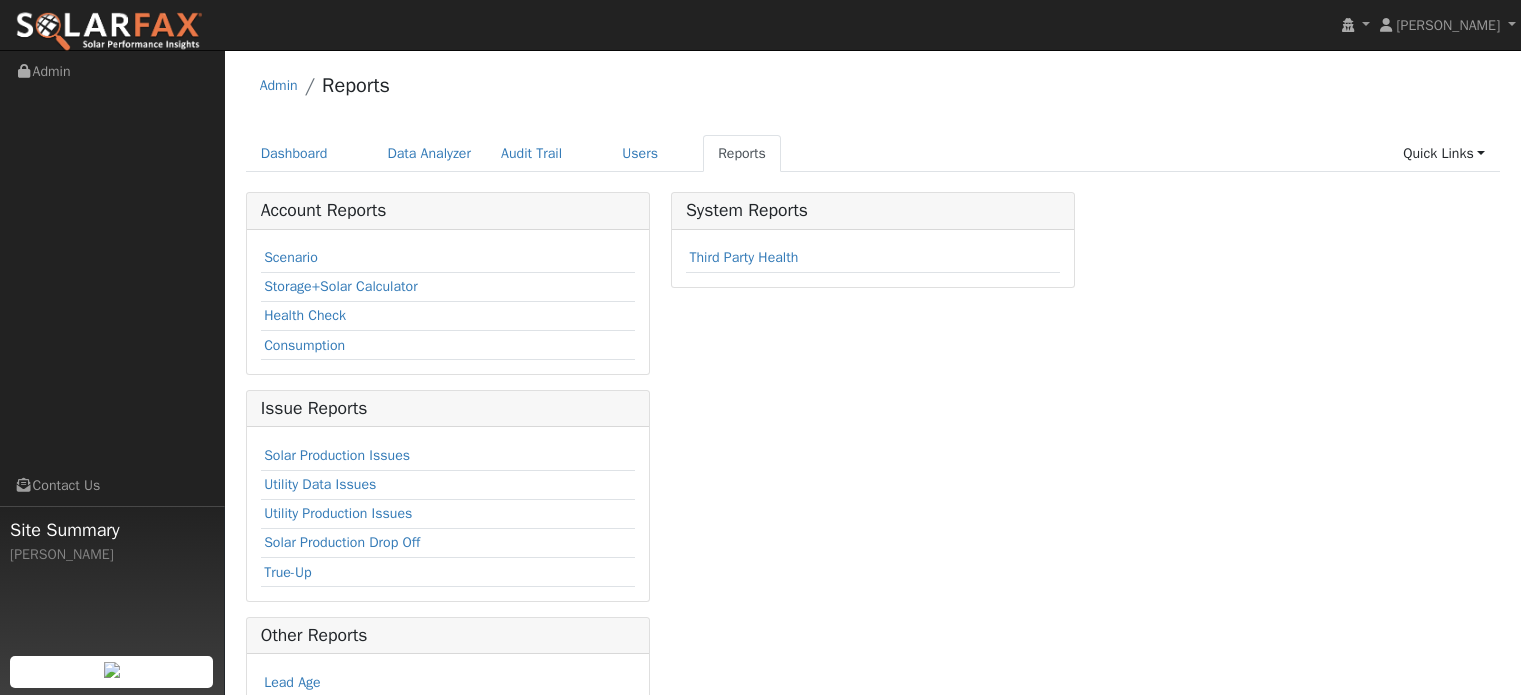 scroll, scrollTop: 0, scrollLeft: 0, axis: both 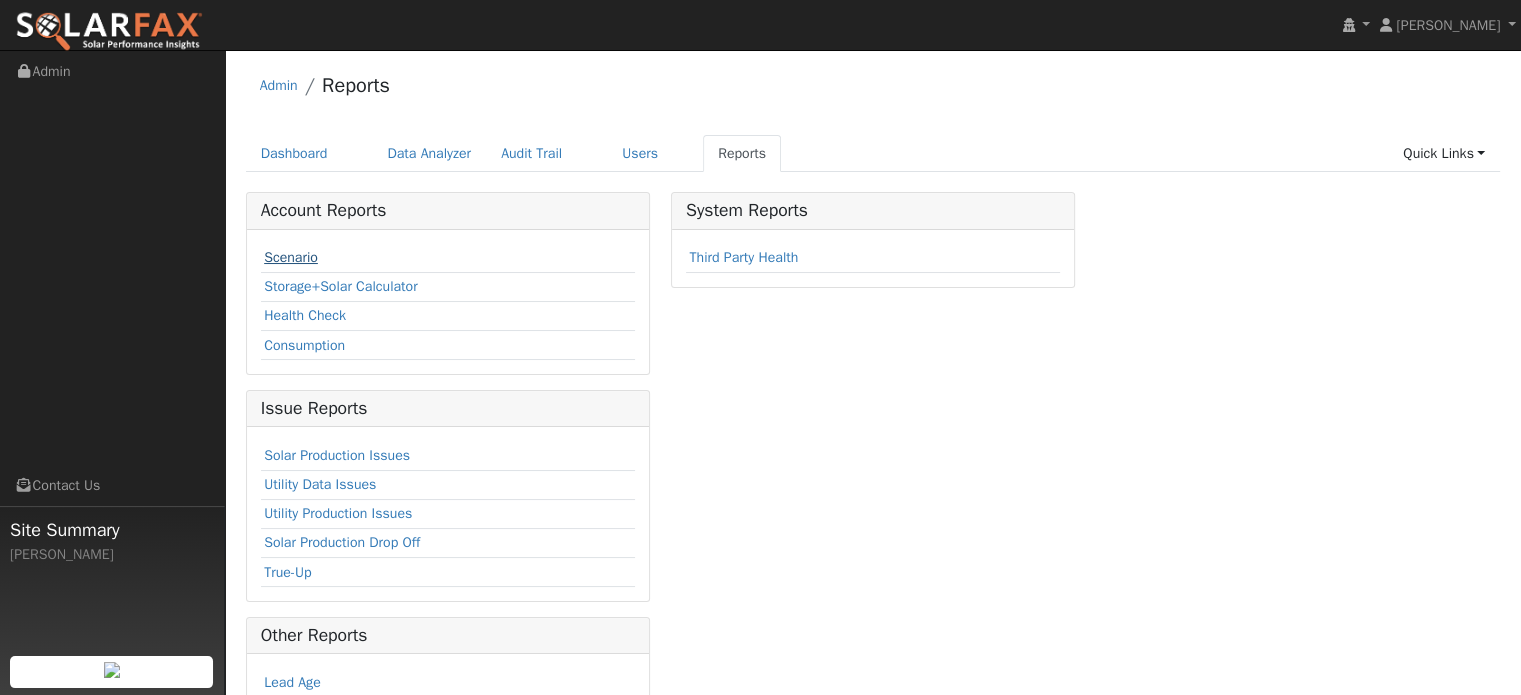 click on "Scenario" at bounding box center (291, 257) 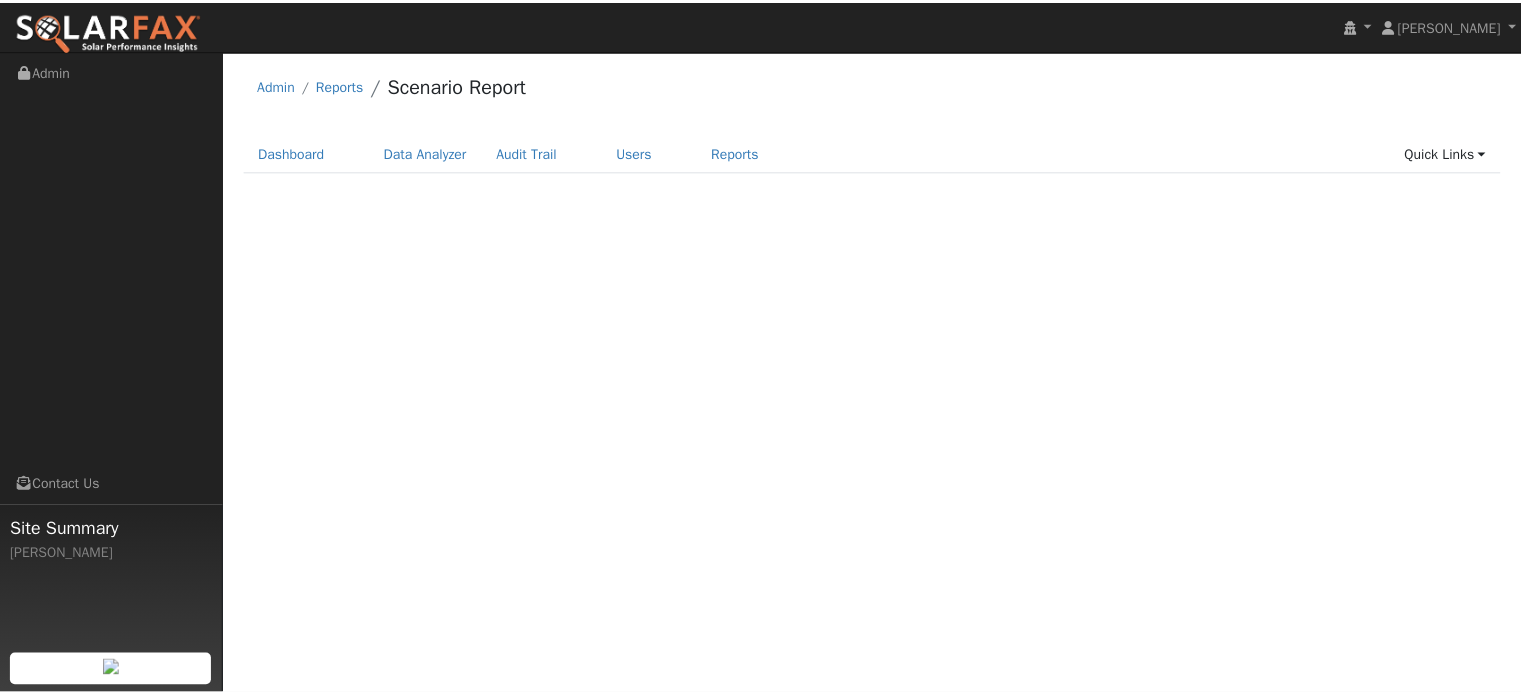 scroll, scrollTop: 0, scrollLeft: 0, axis: both 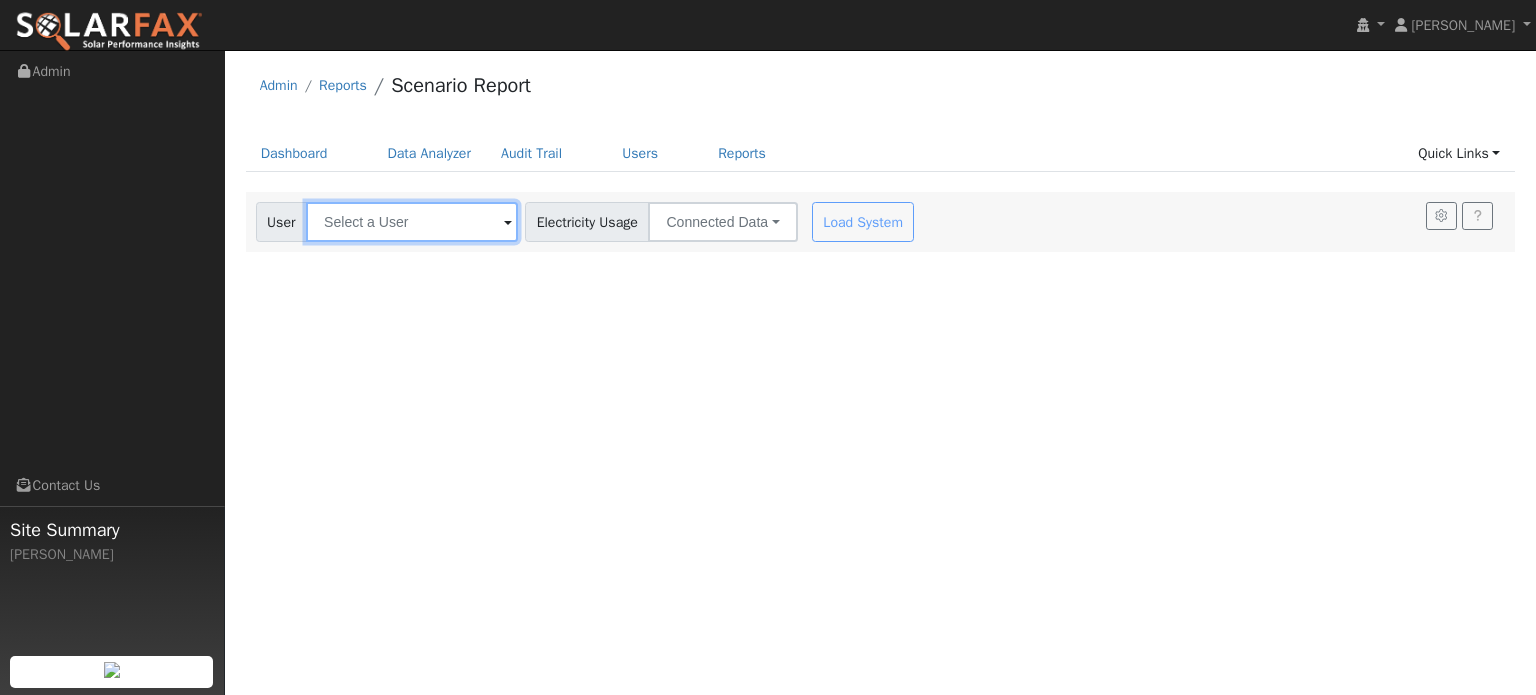 click at bounding box center (412, 222) 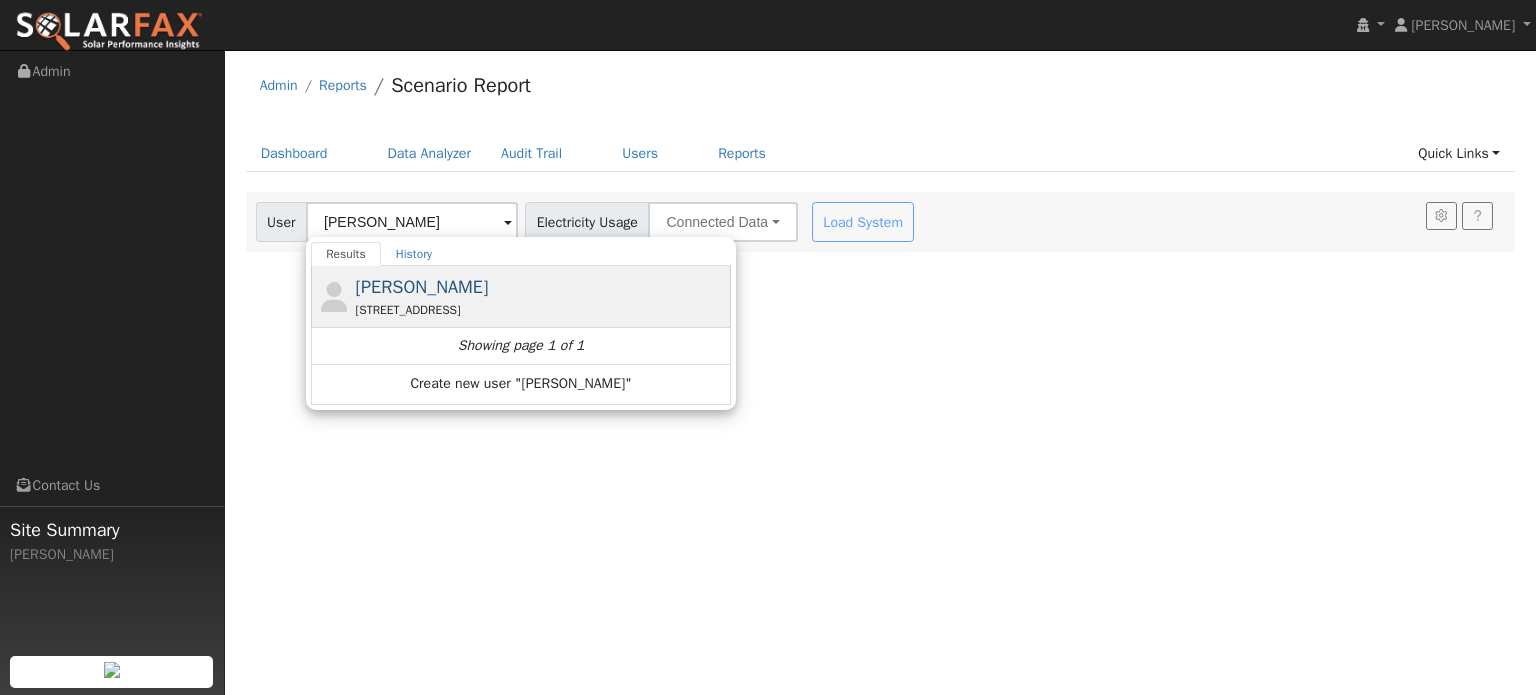 click on "[STREET_ADDRESS]" at bounding box center [541, 310] 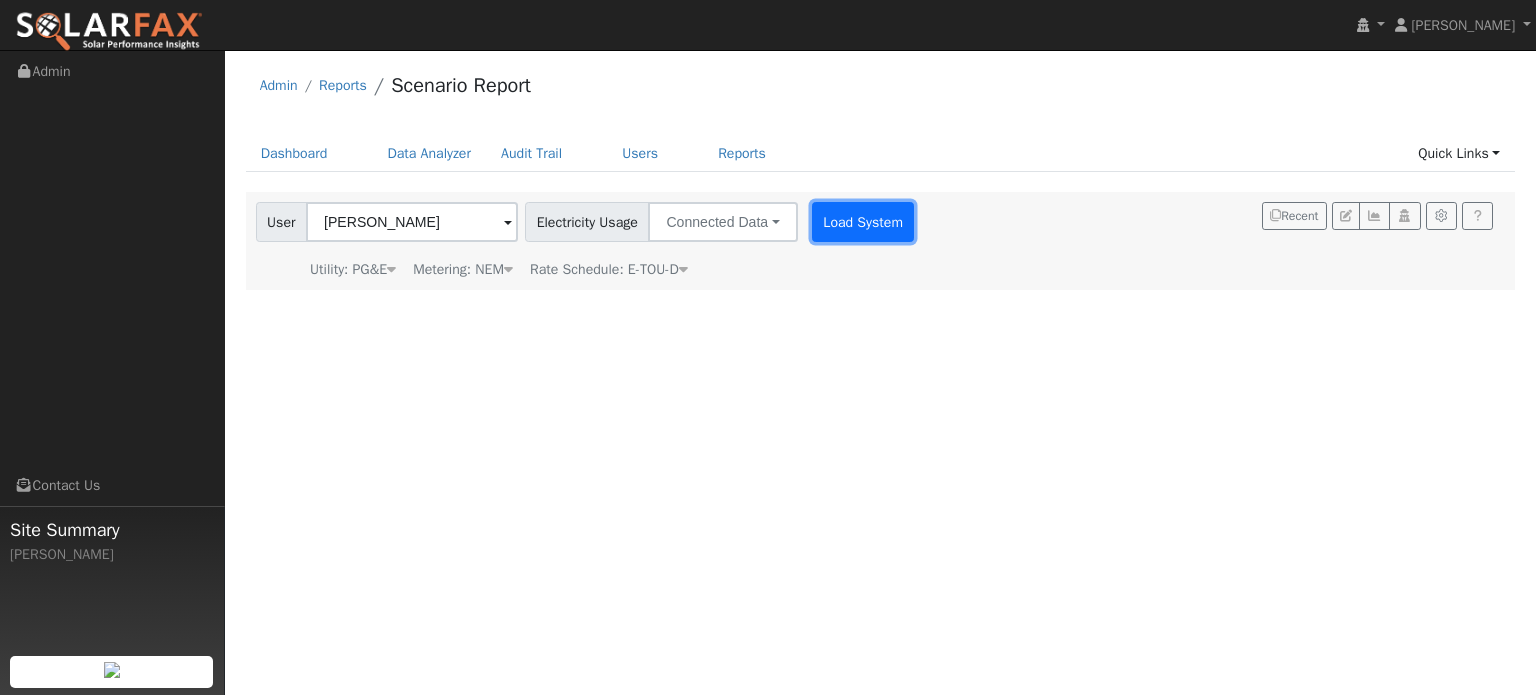 click on "Load System" at bounding box center (863, 222) 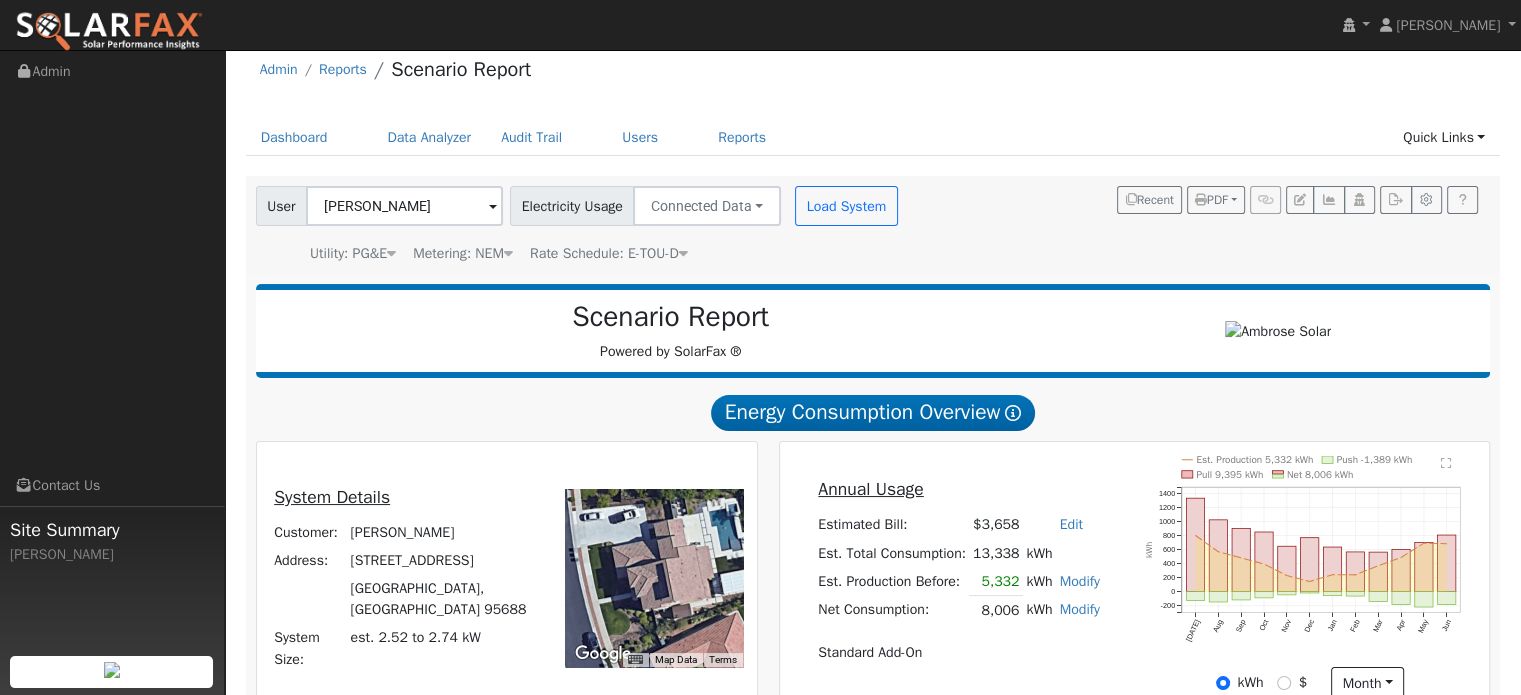 scroll, scrollTop: 0, scrollLeft: 0, axis: both 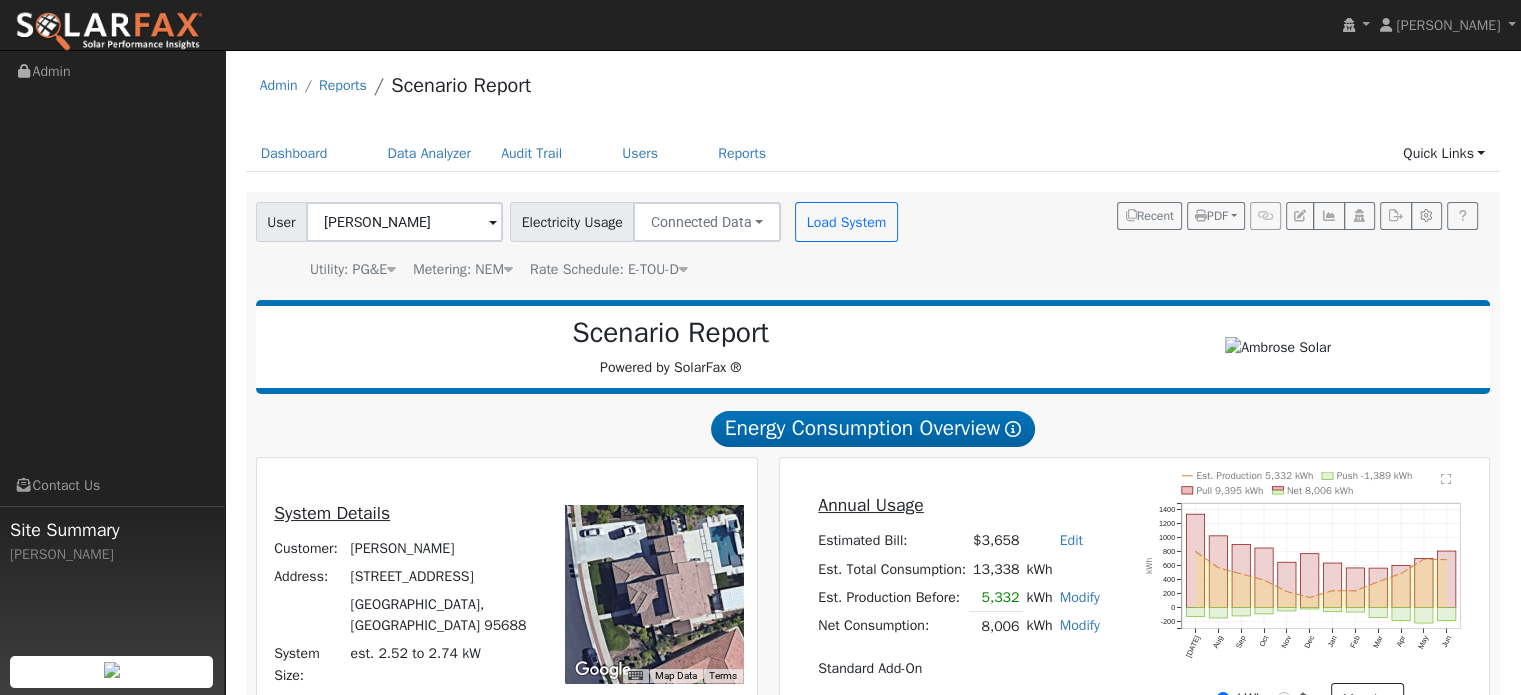 click on "Annual Usage Estimated Bill: $3,658 Edit Estimated Bill $ Annual Est. Total Consumption: 13,338  kWh Est. Production Before: 5,332  kWh Modify  Change Production  Before: 5332 kWh New: 0 kWh Save Net Consumption: 8,006  kWh Modify Add Consumption Remove Existing Solar System Add Electric Vehicle  Add Consumption  Current: 8006 kWh Add: + 0 kWh New Total: = 0 kWh Save  Add Electric Vehicle  miles per week Save Standard Add-On Est. Production 5,332 kWh Push -1,389 kWh Pull 9,395 kWh Net 8,006 kWh [DATE] Aug Sep Oct Nov Dec Jan Feb Mar Apr May Jun -200 0 200 400 600 800 1000 1200 1400  kWh onclick="" onclick="" onclick="" onclick="" onclick="" onclick="" onclick="" onclick="" onclick="" onclick="" onclick="" onclick="" onclick="" onclick="" onclick="" onclick="" onclick="" onclick="" onclick="" onclick="" onclick="" onclick="" onclick="" onclick="" onclick="" onclick="" onclick="" onclick="" onclick="" onclick="" onclick="" onclick="" onclick="" onclick="" onclick="" onclick=""  kWh  $ month Day Month" at bounding box center [1134, 594] 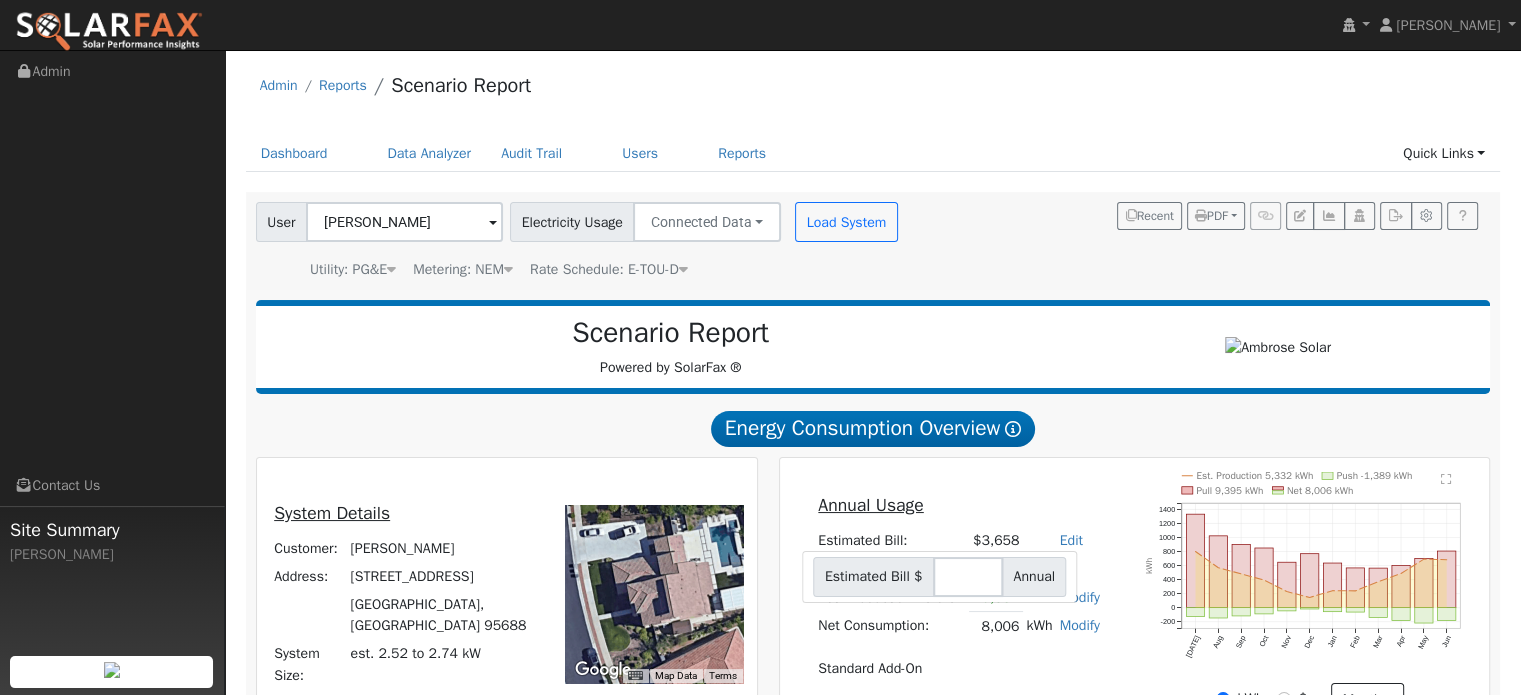 click on "Scenario Report  Powered by SolarFax ®" at bounding box center (671, 347) 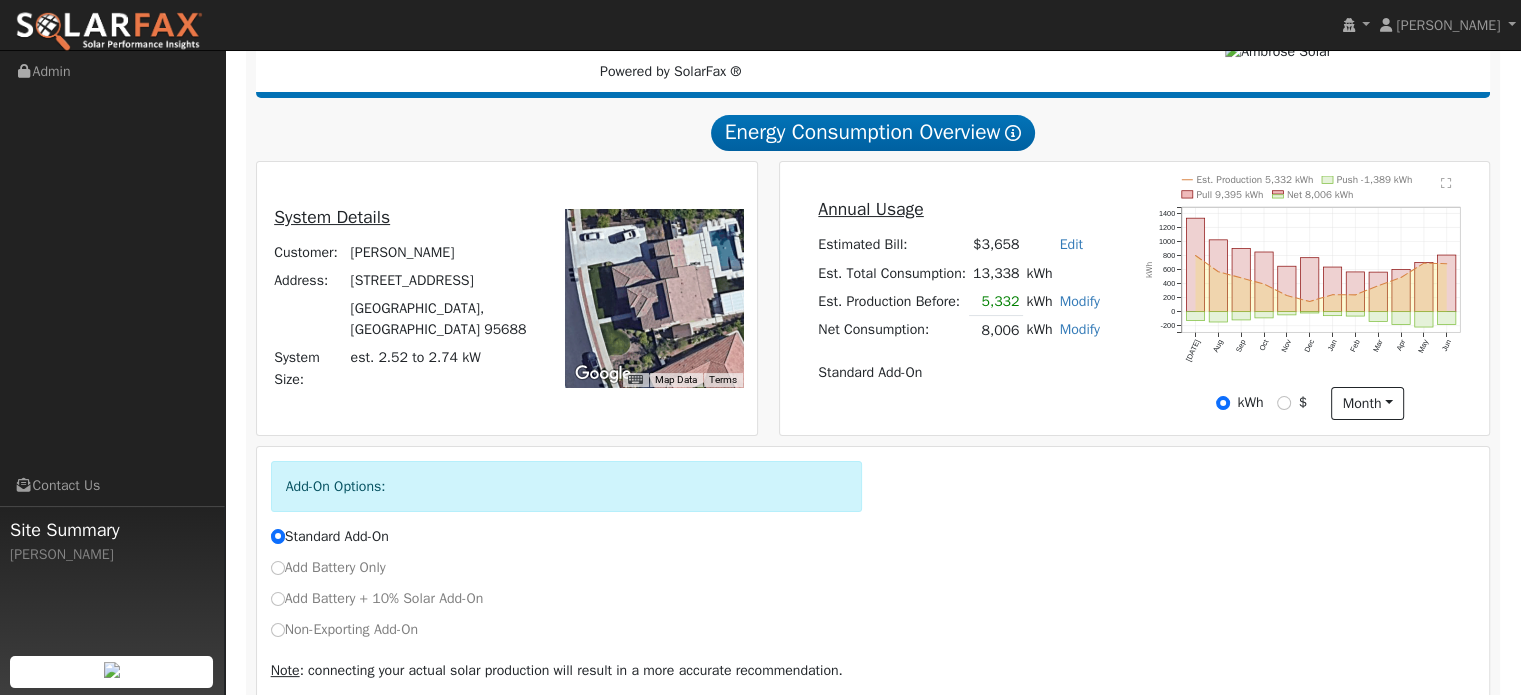 scroll, scrollTop: 300, scrollLeft: 0, axis: vertical 